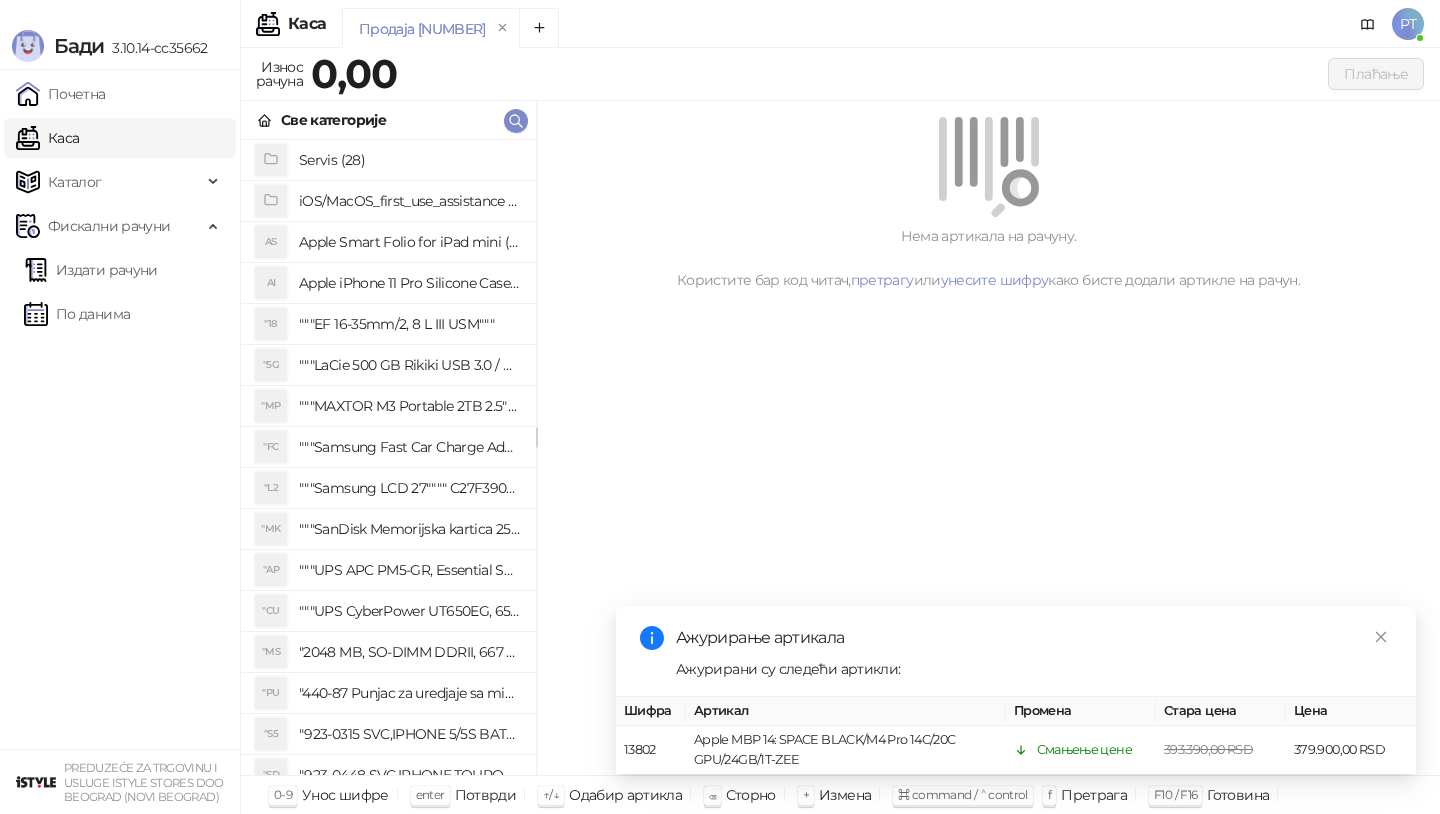 scroll, scrollTop: 0, scrollLeft: 0, axis: both 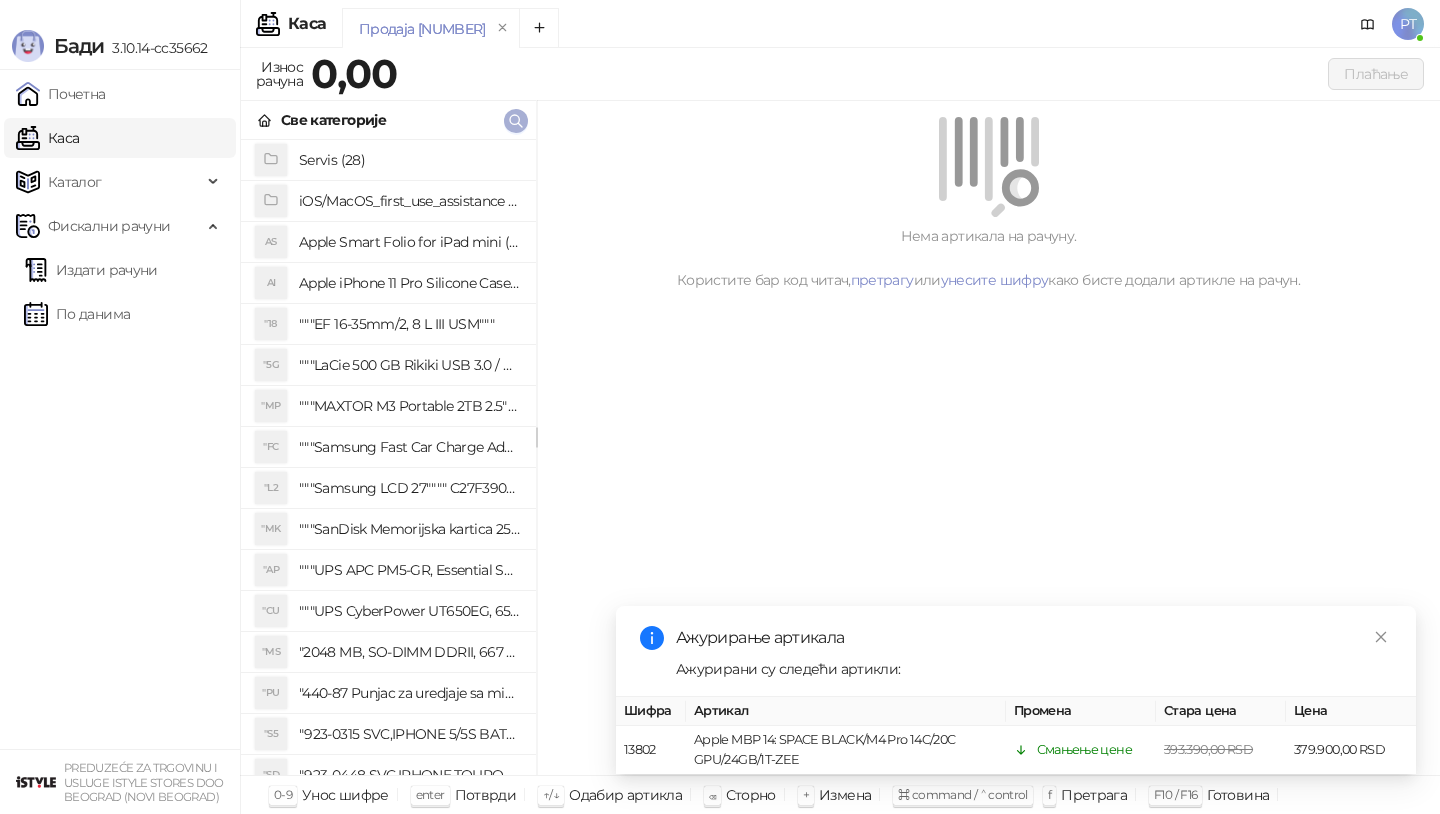 click 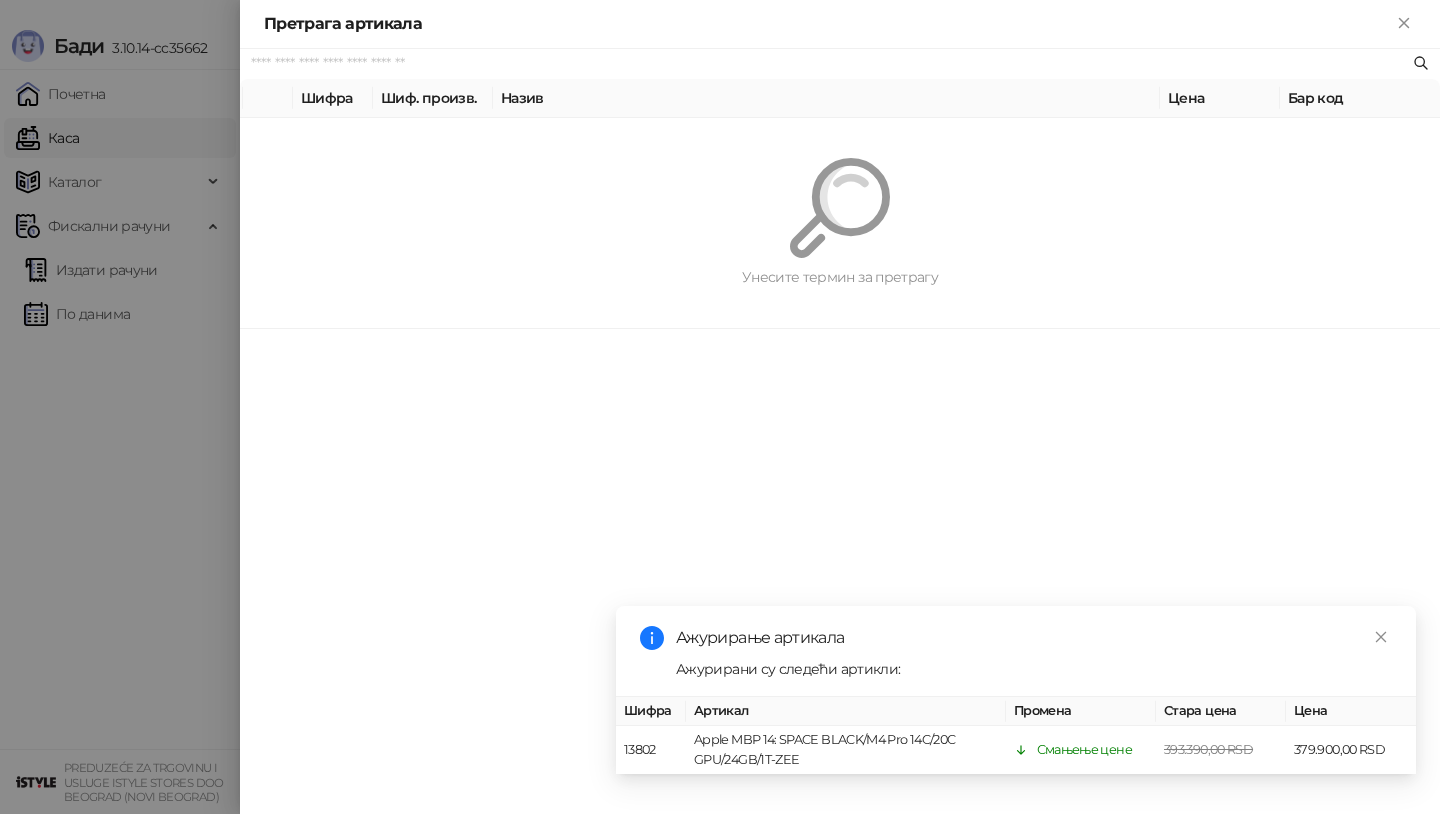paste on "**********" 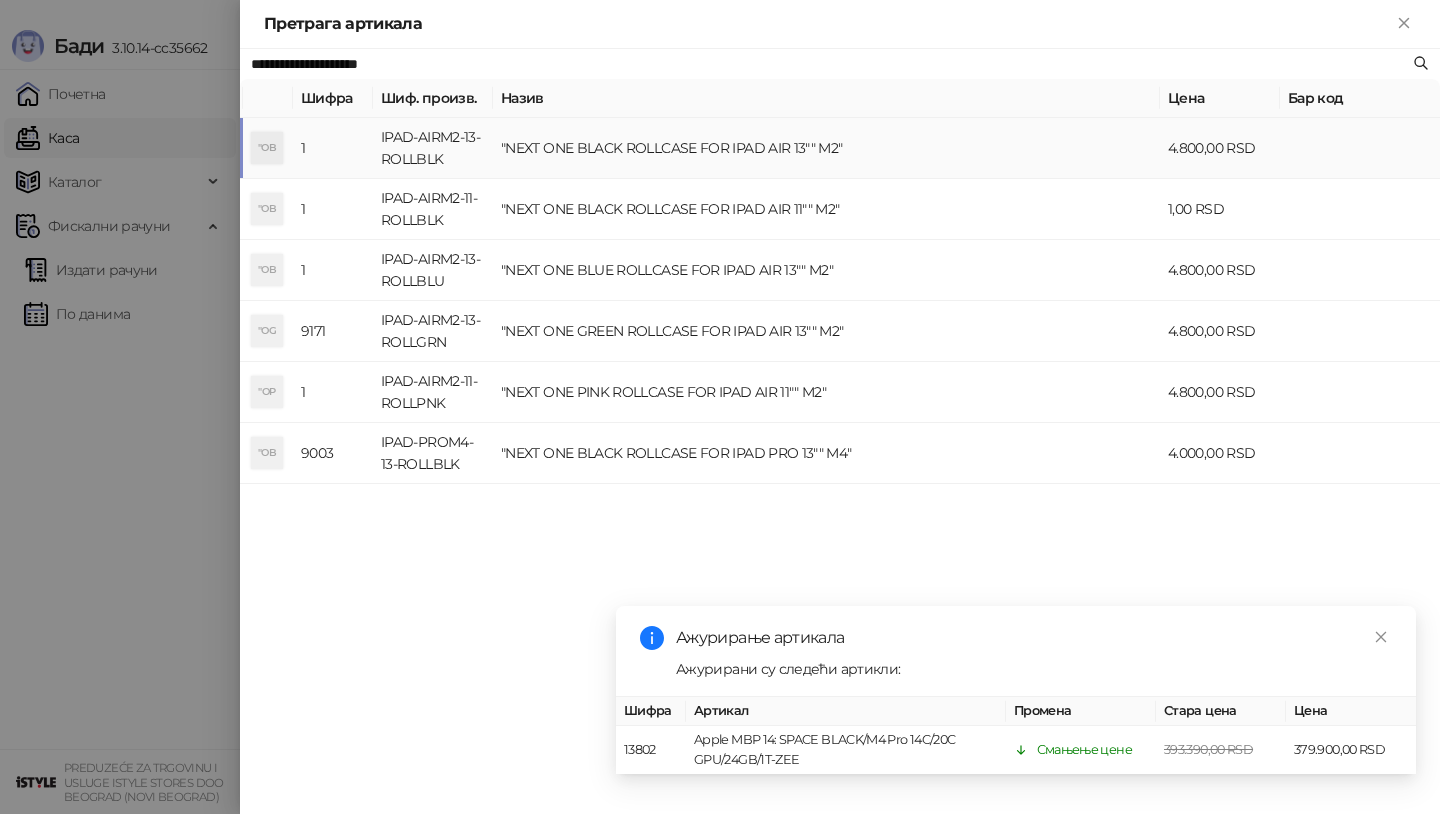 click on ""OB" at bounding box center (268, 148) 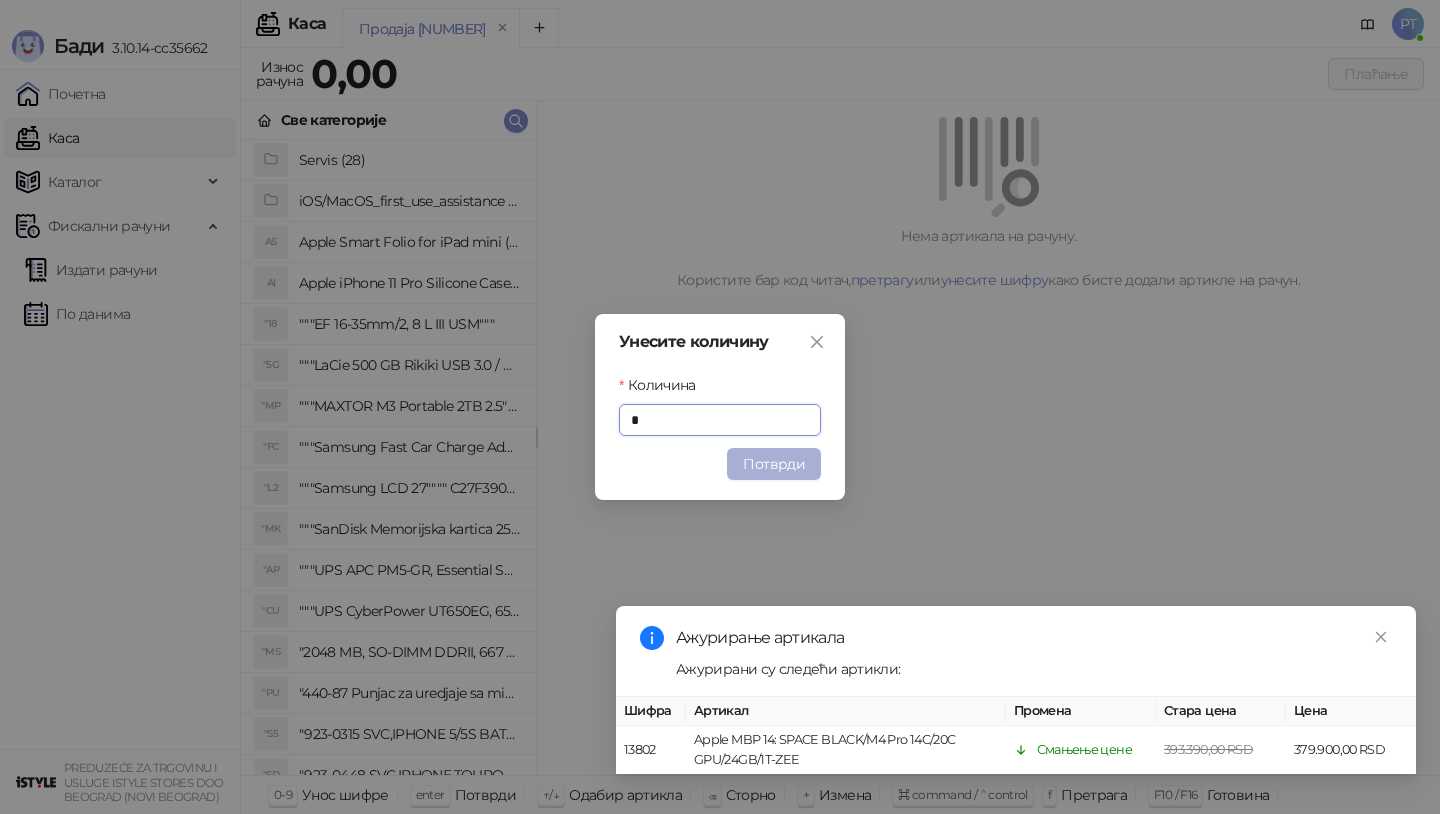 click on "Потврди" at bounding box center [774, 464] 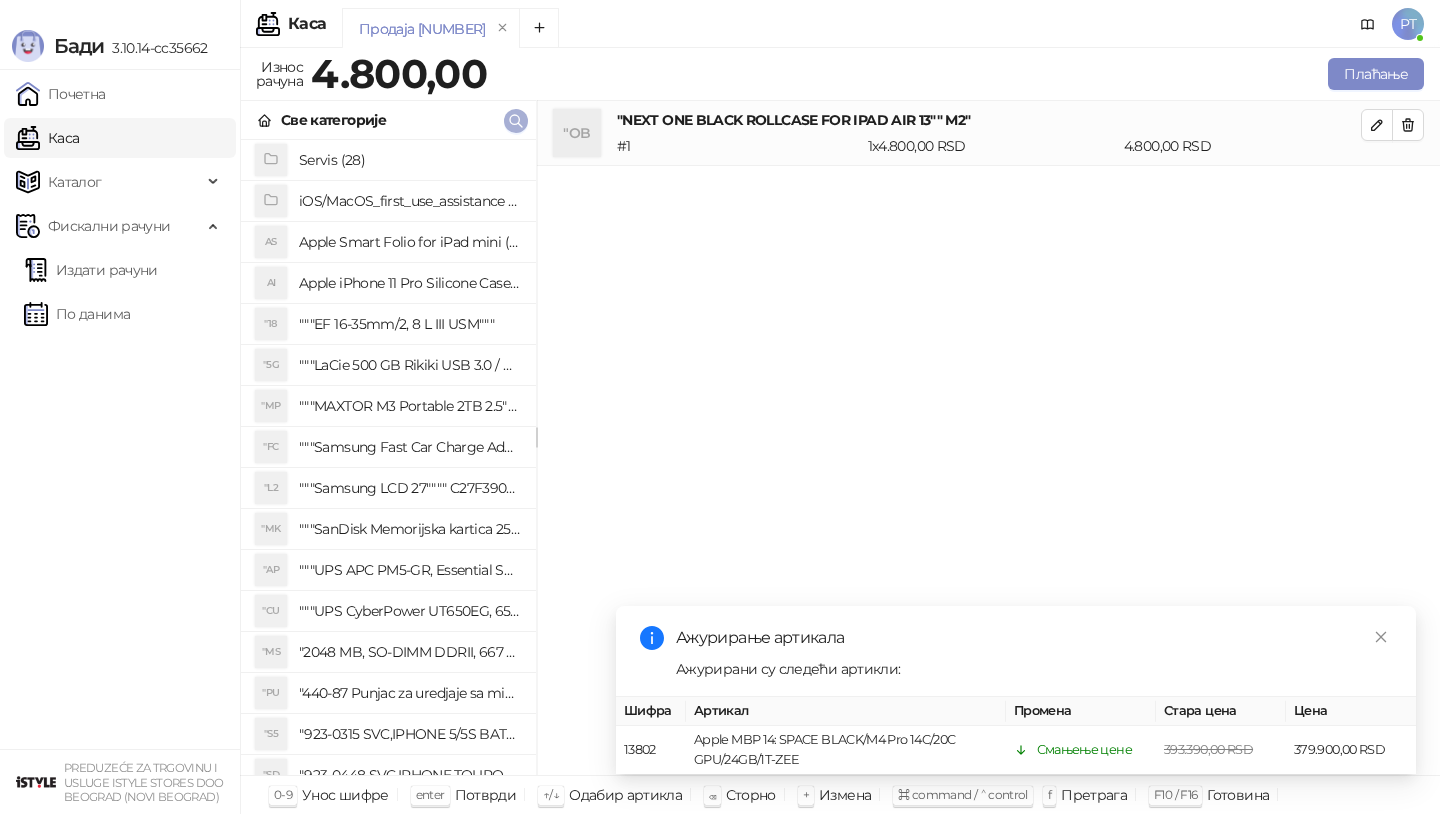 click 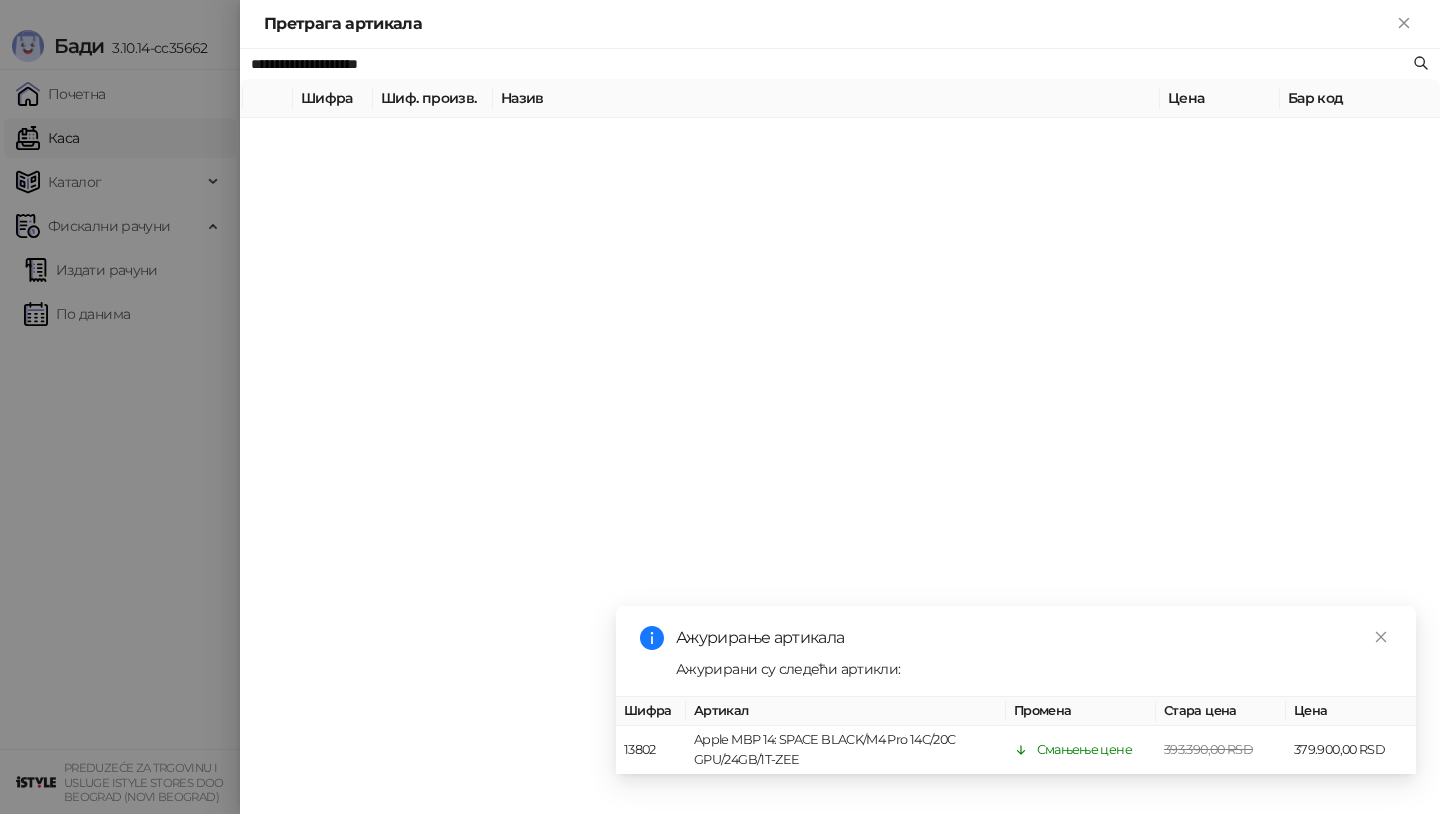 paste on "**" 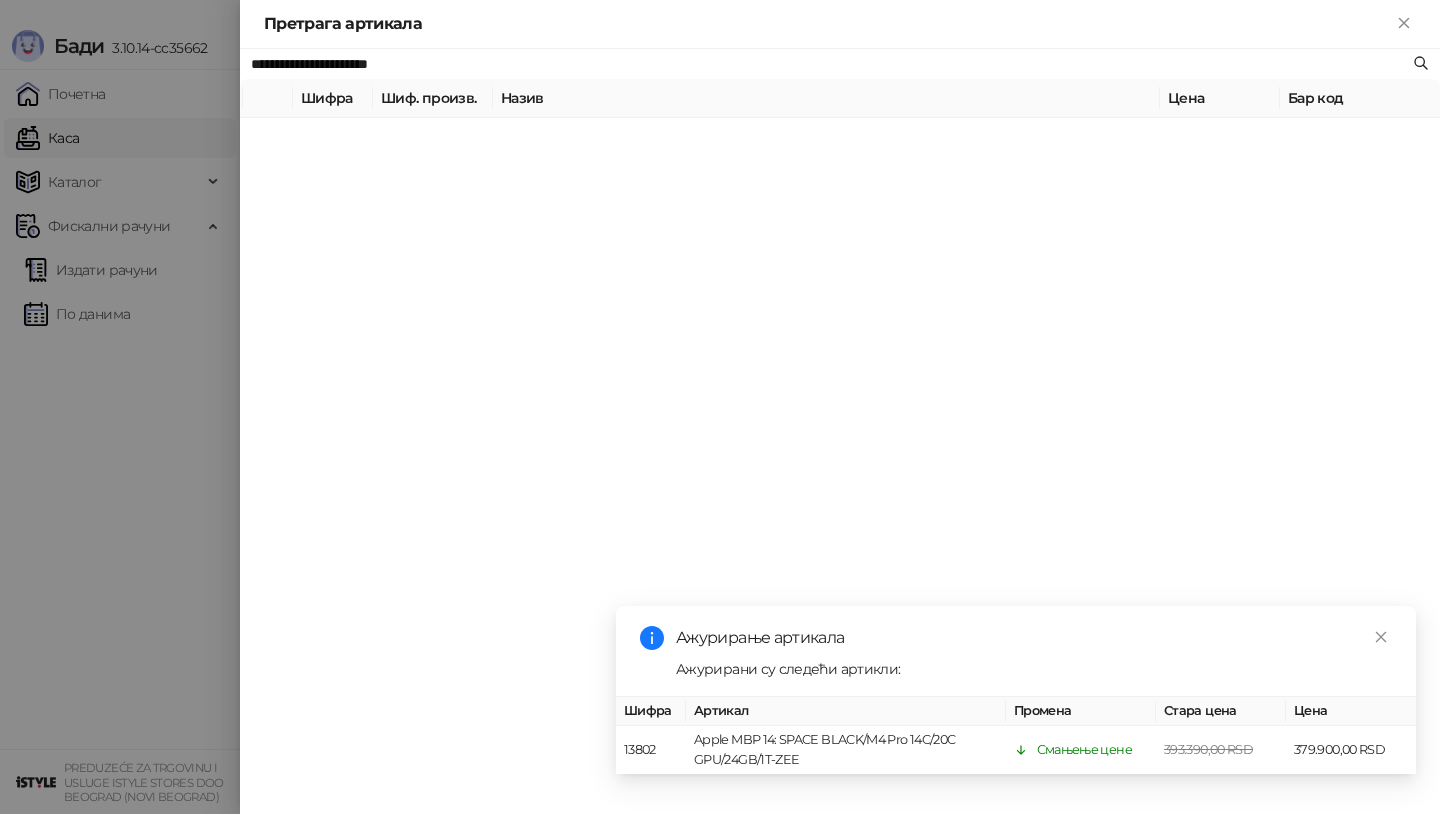 type on "**********" 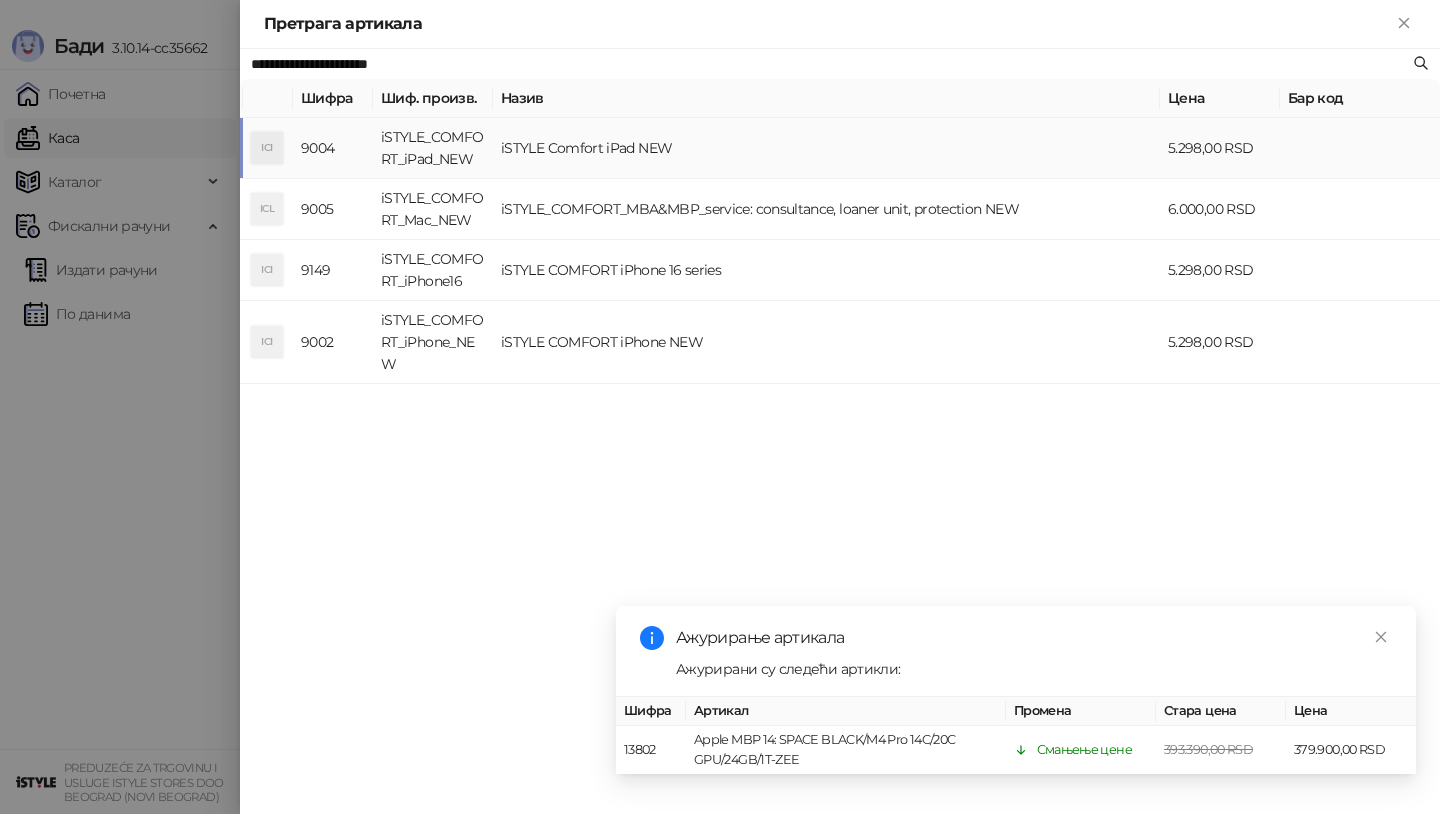 click on "ICI" at bounding box center (268, 148) 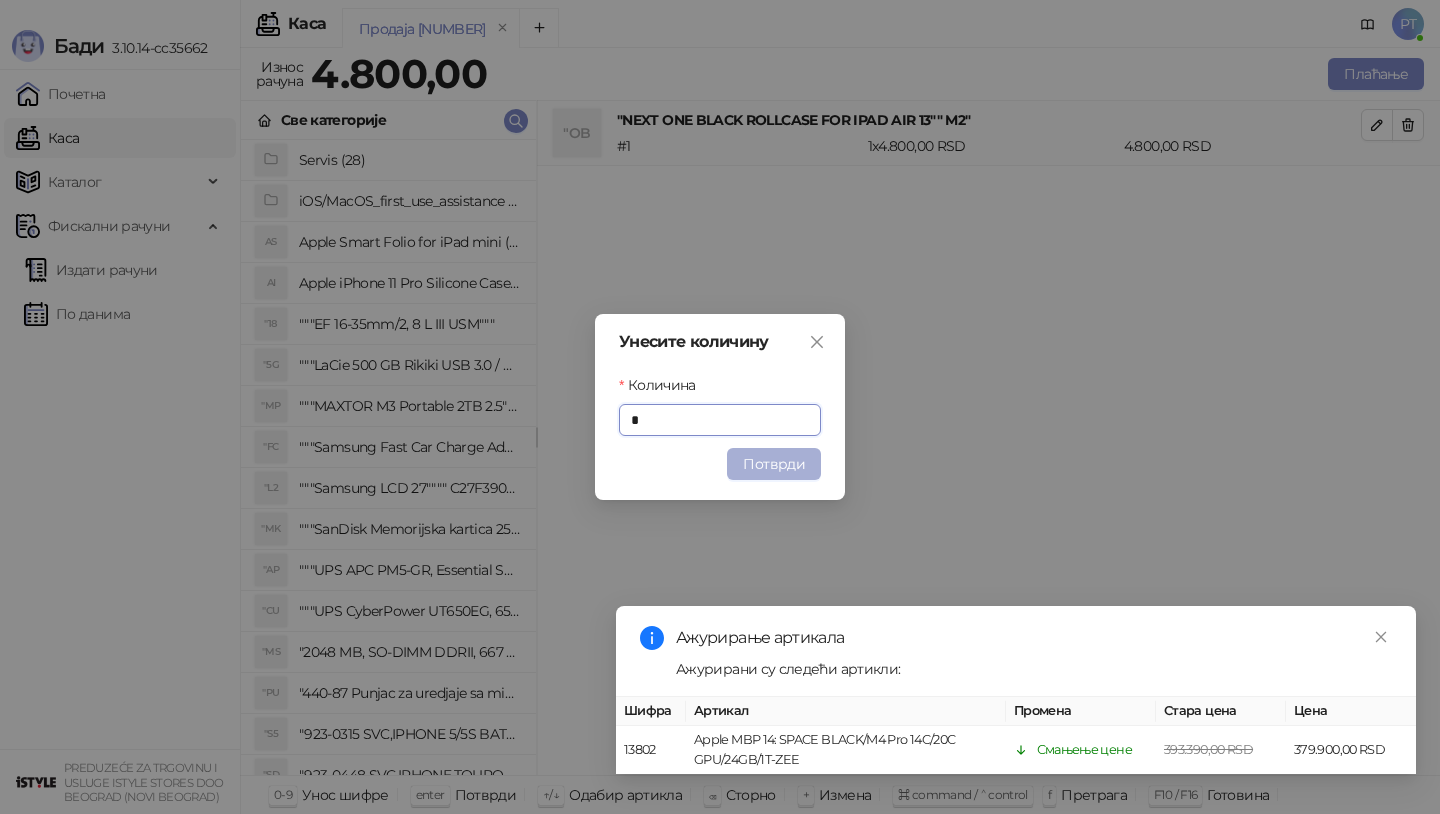 click on "Потврди" at bounding box center (774, 464) 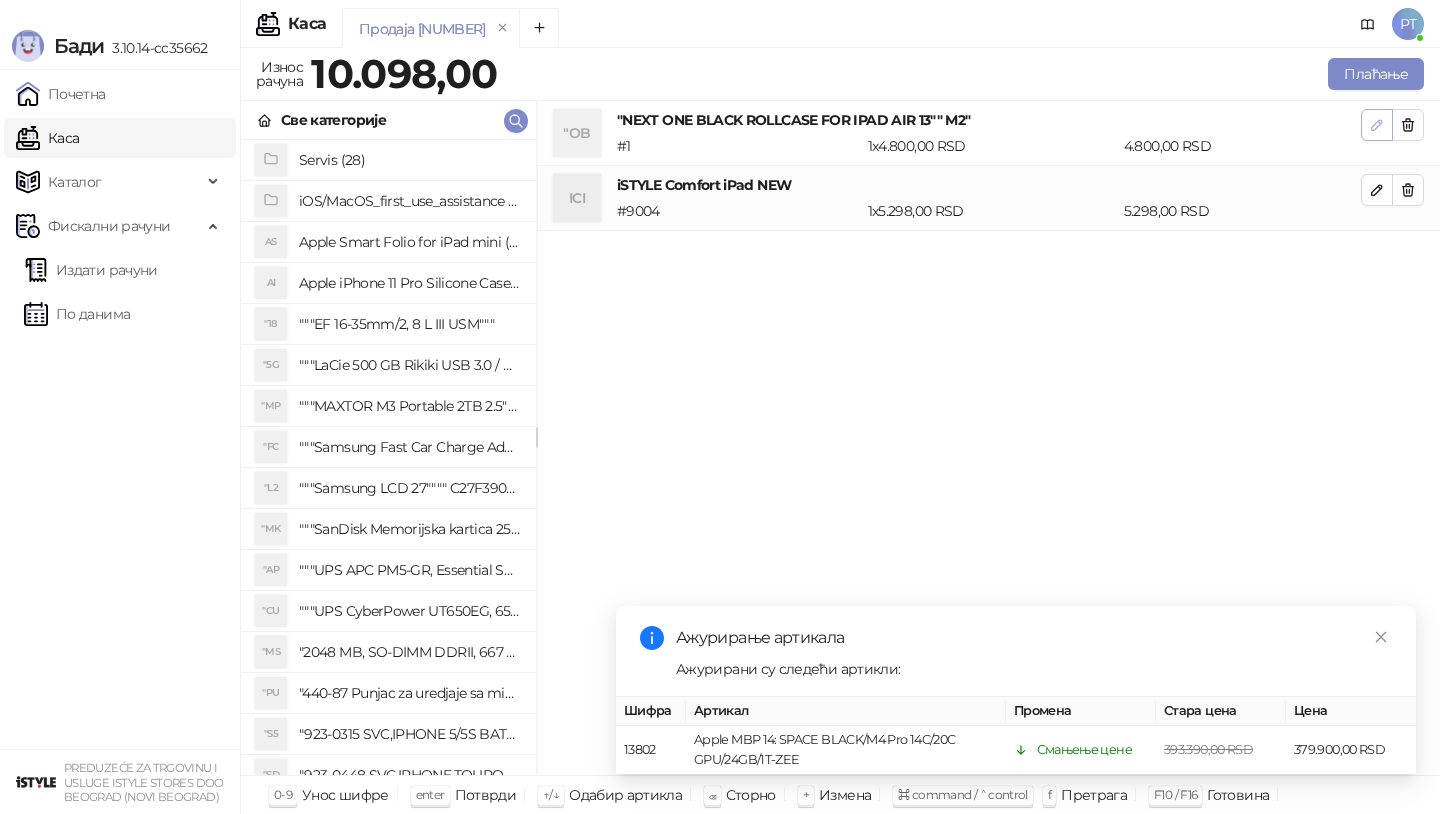 click 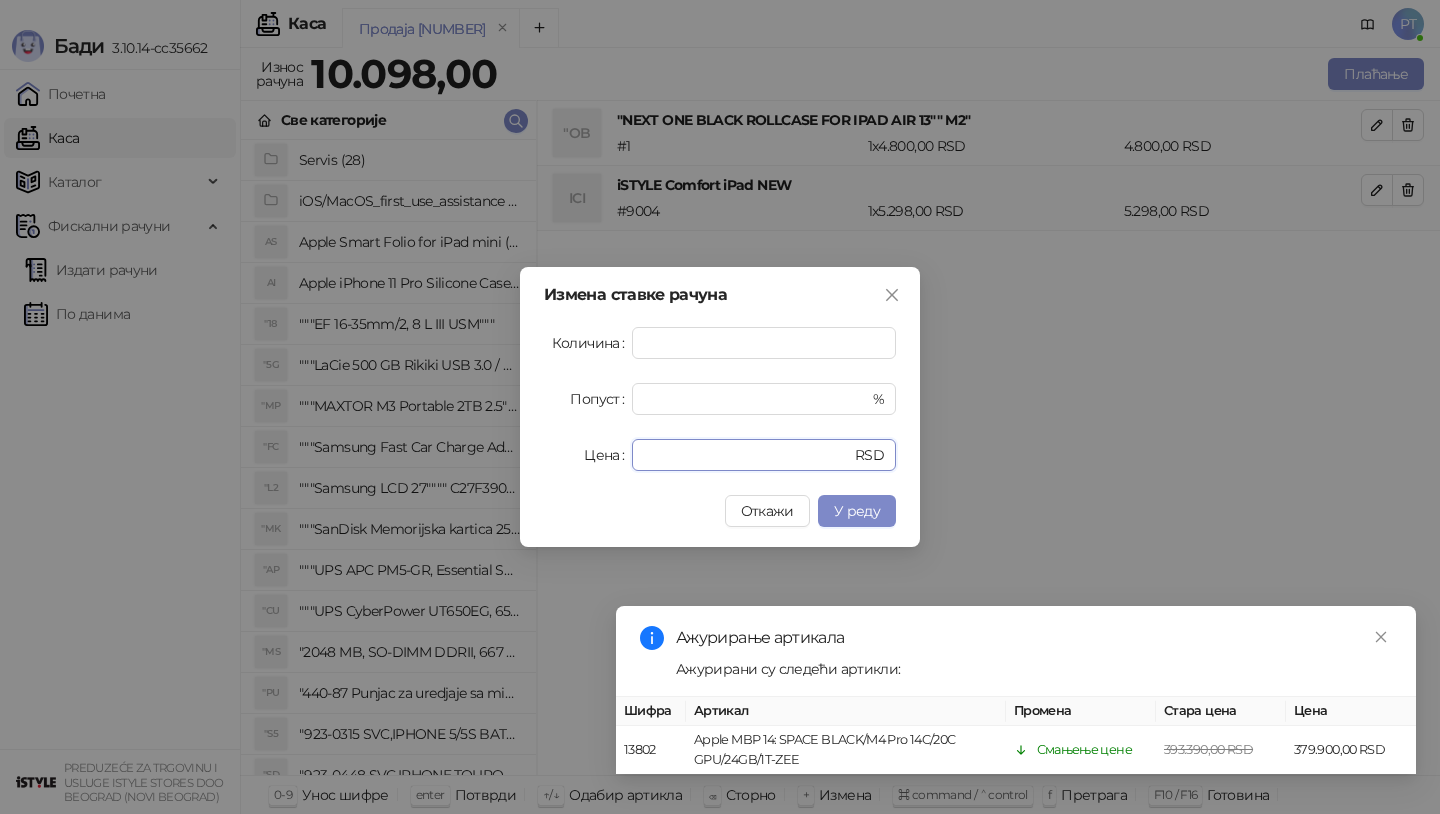 drag, startPoint x: 696, startPoint y: 450, endPoint x: 522, endPoint y: 450, distance: 174 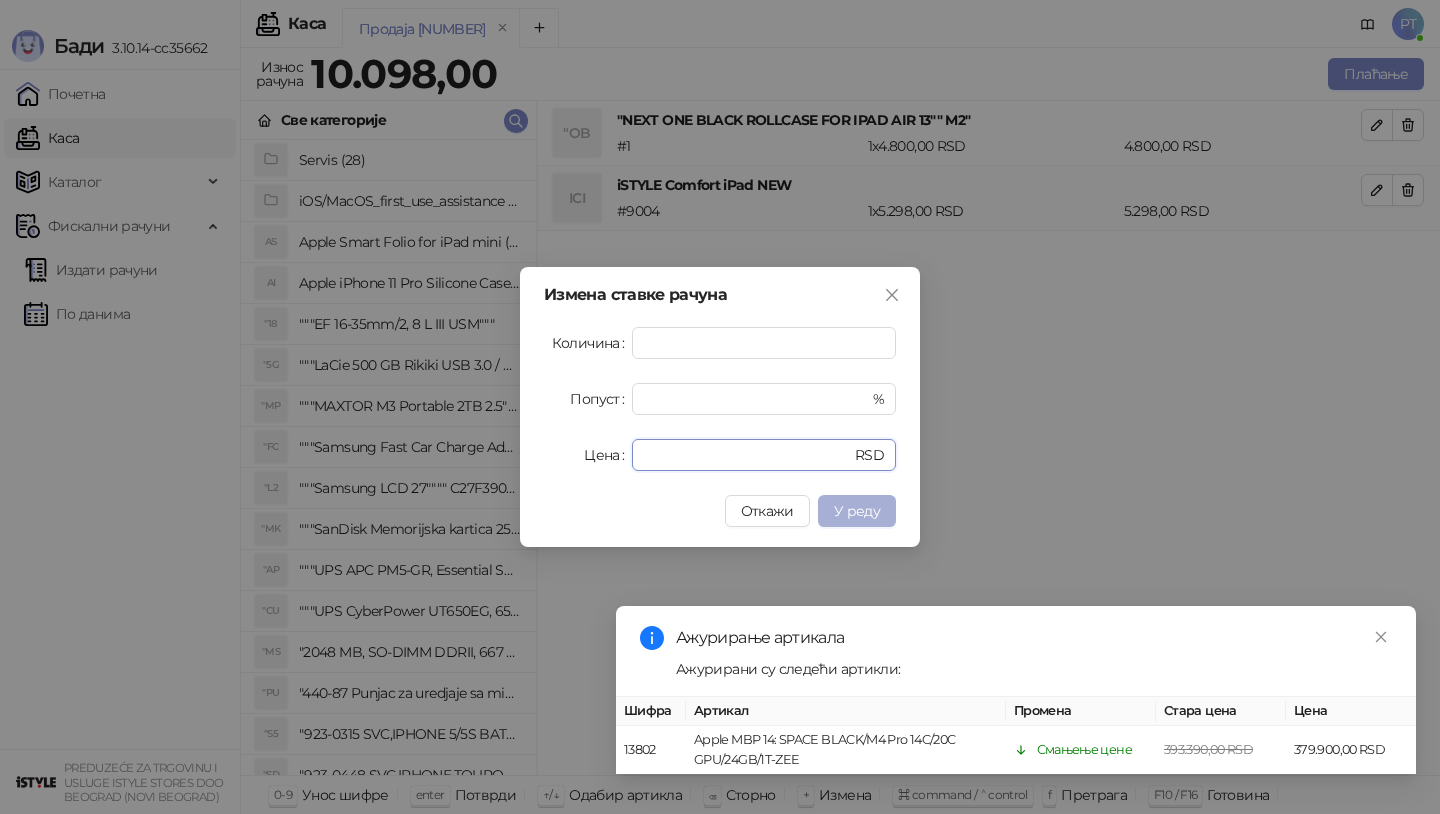 type on "*" 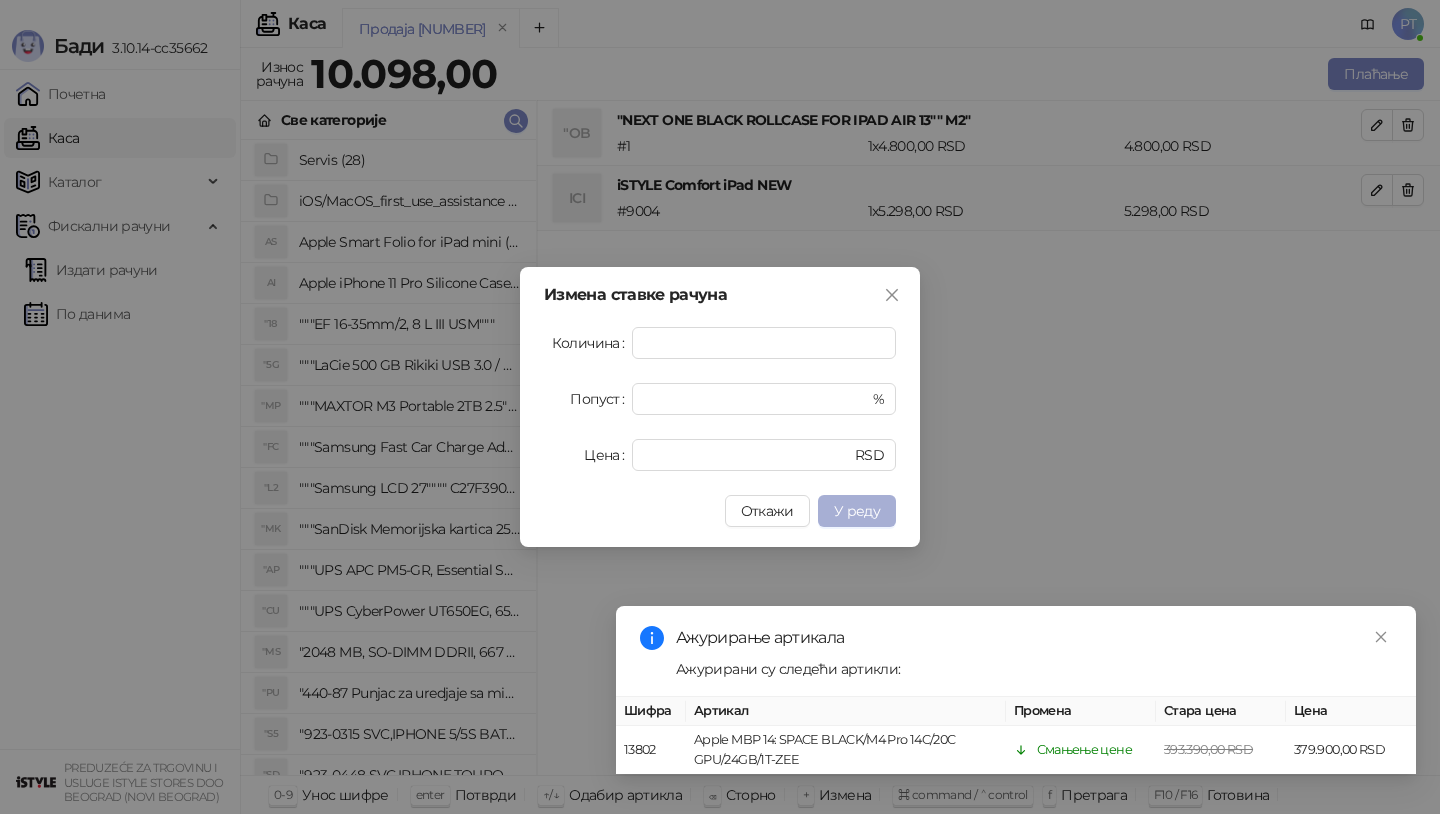 click on "У реду" at bounding box center [857, 511] 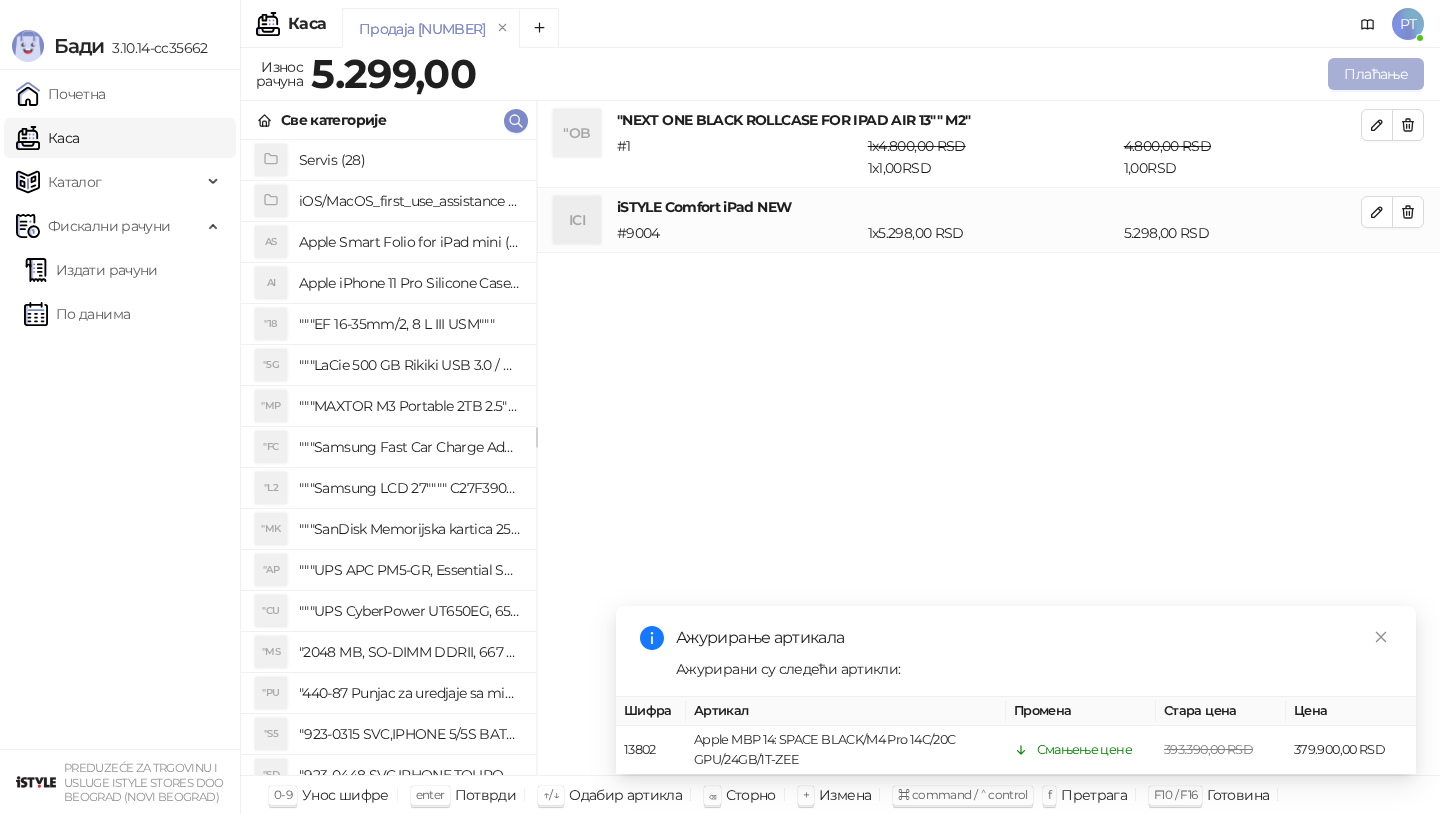 click on "Плаћање" at bounding box center (1376, 74) 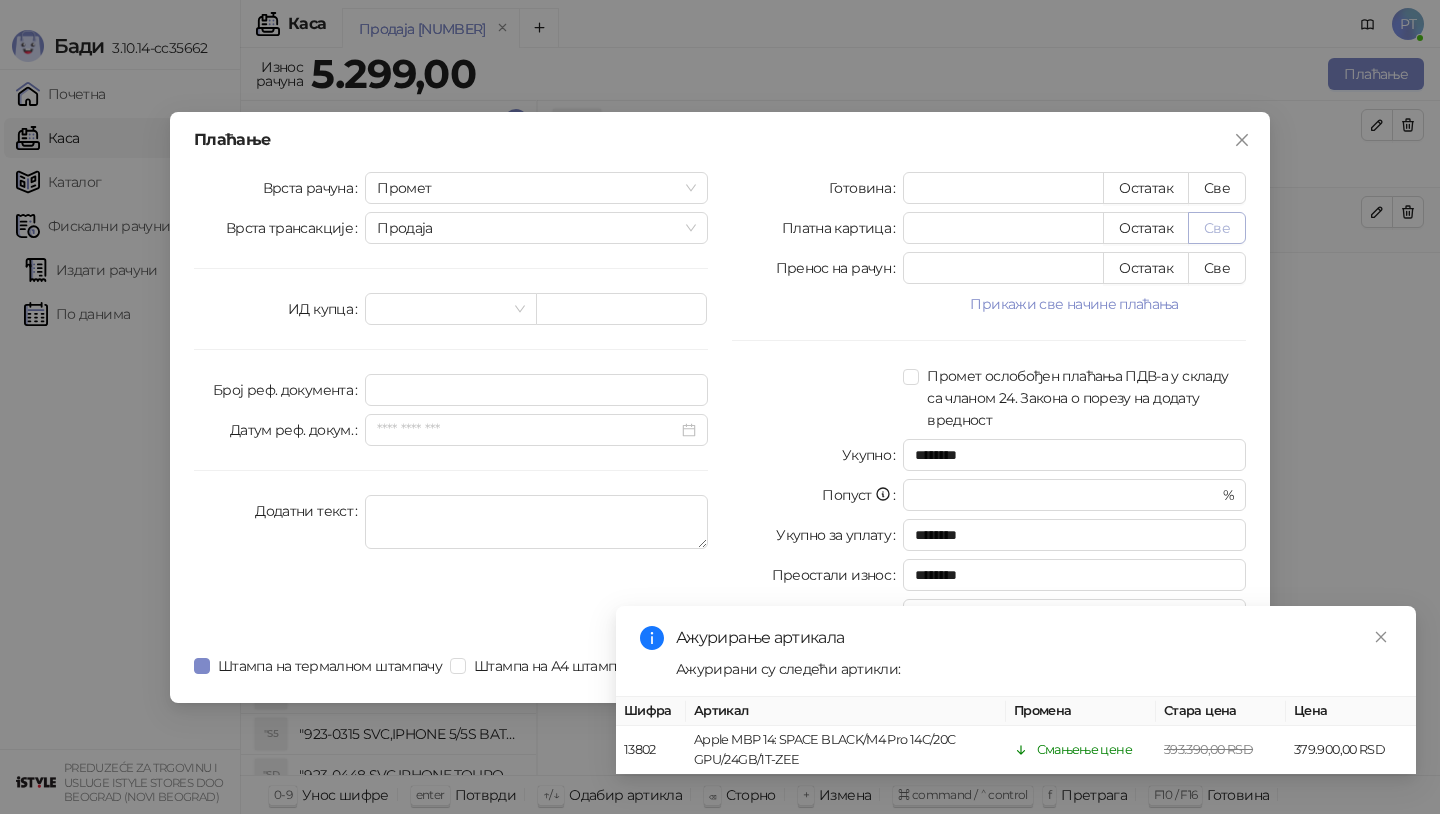 click on "Све" at bounding box center (1217, 228) 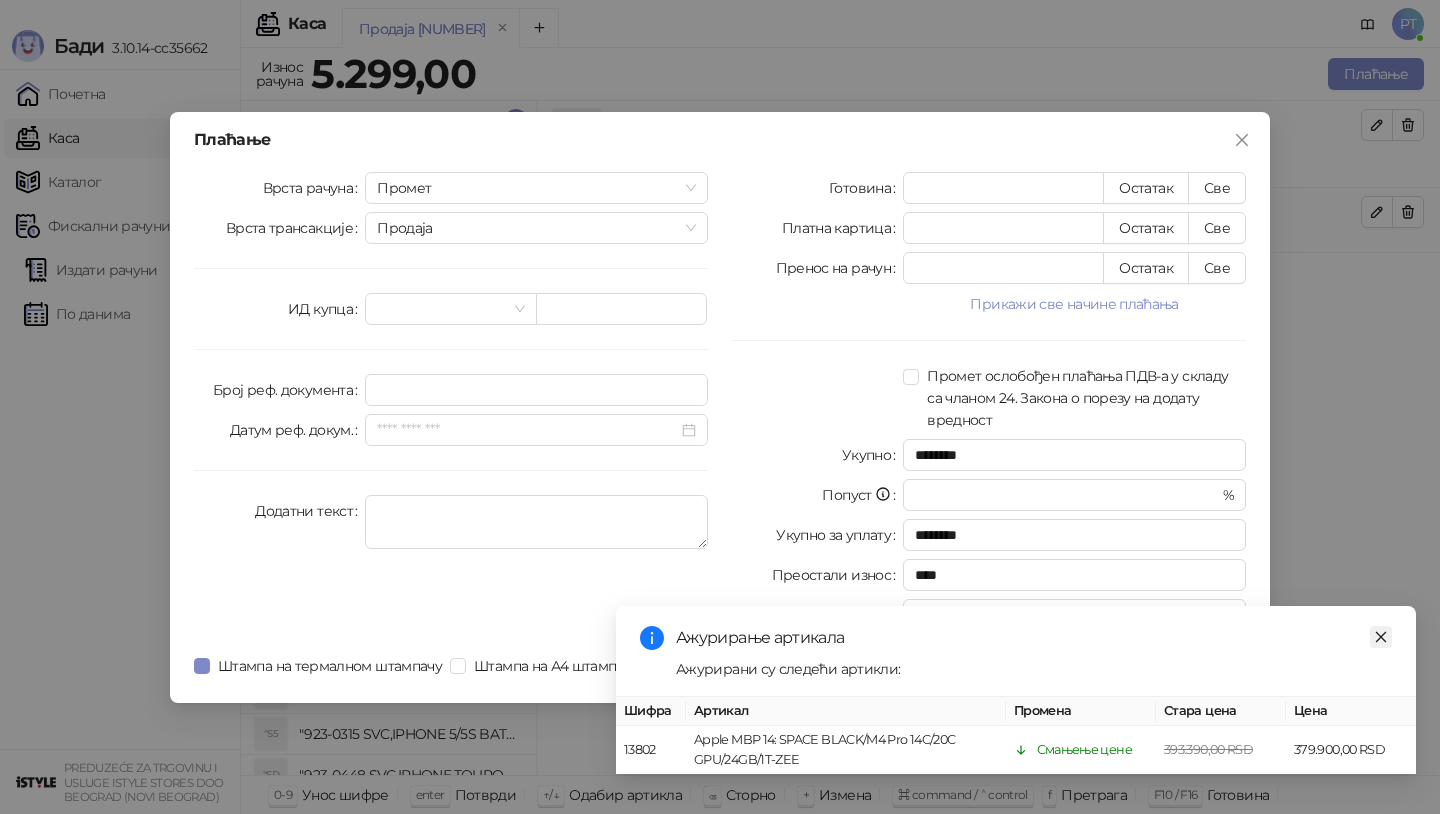 click 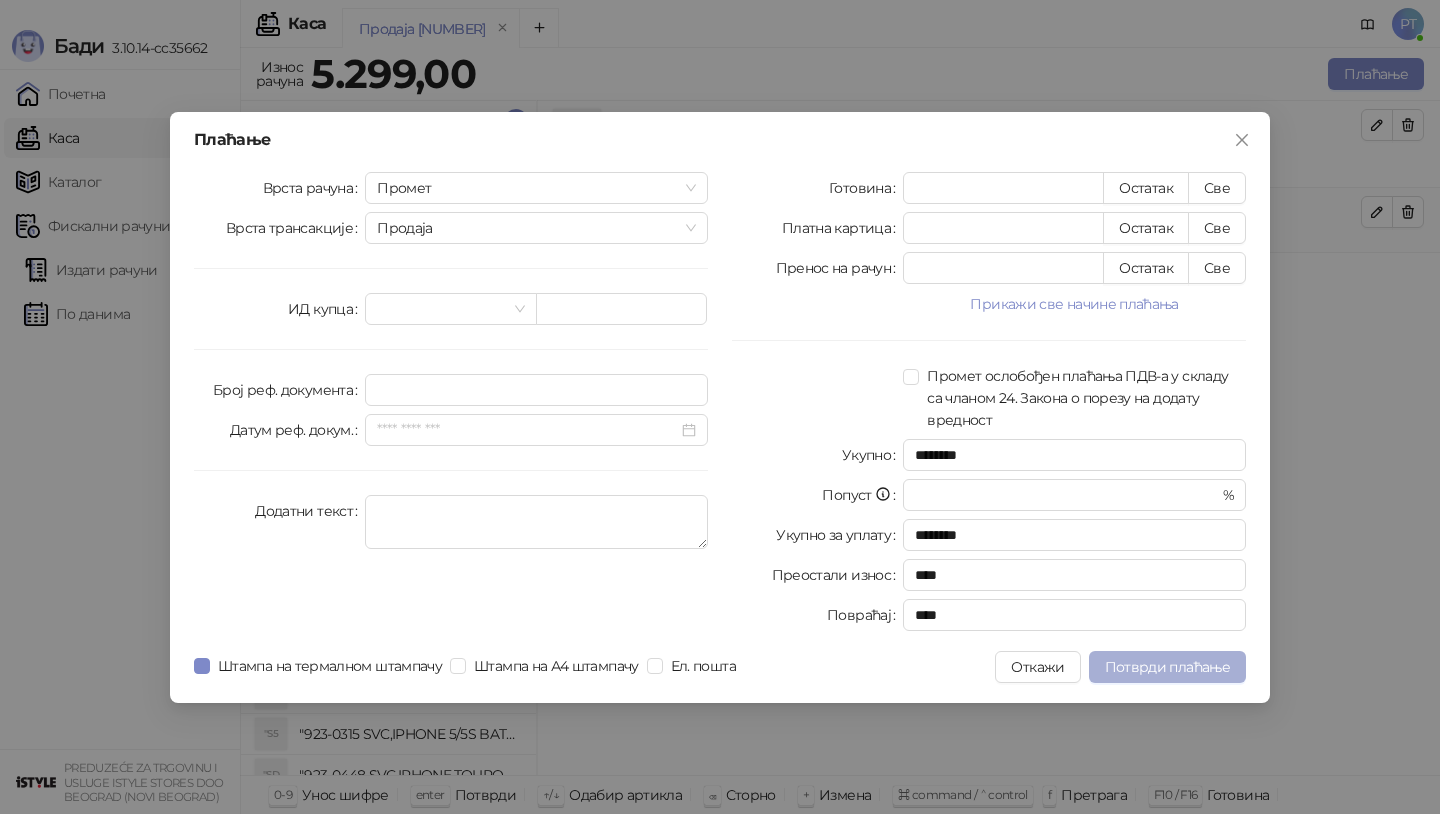 click on "Потврди плаћање" at bounding box center (1167, 667) 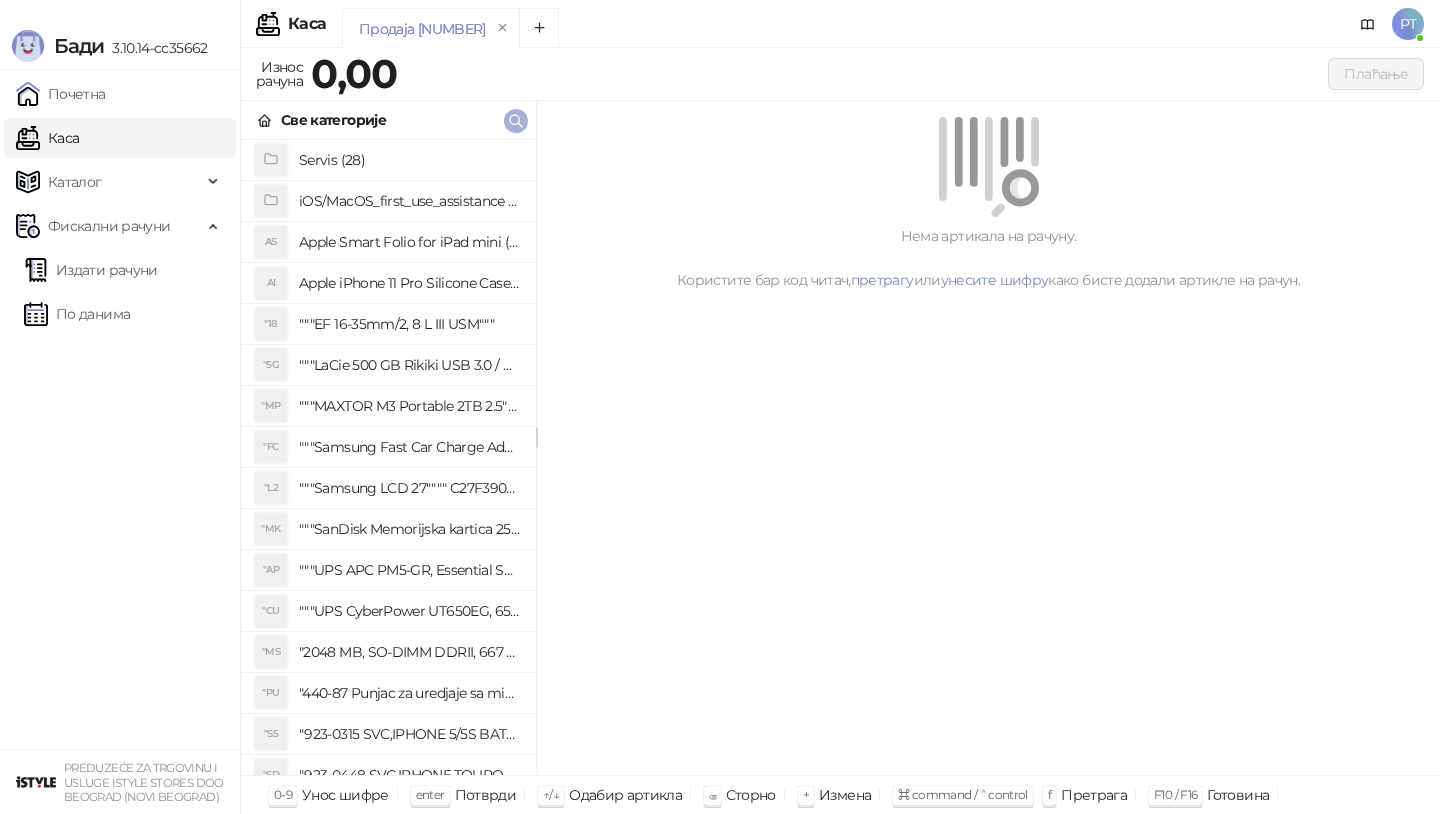 click 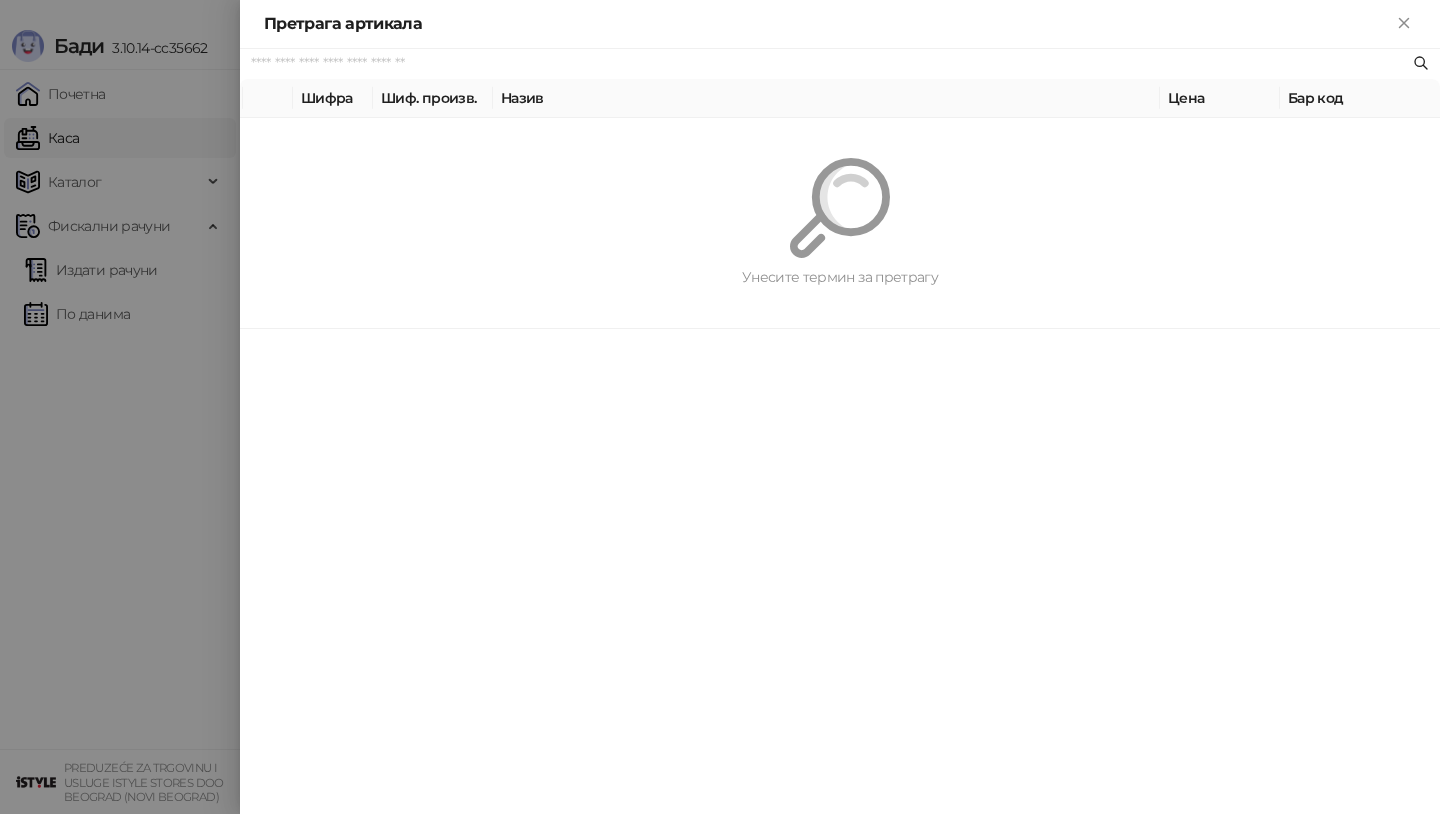 paste on "**********" 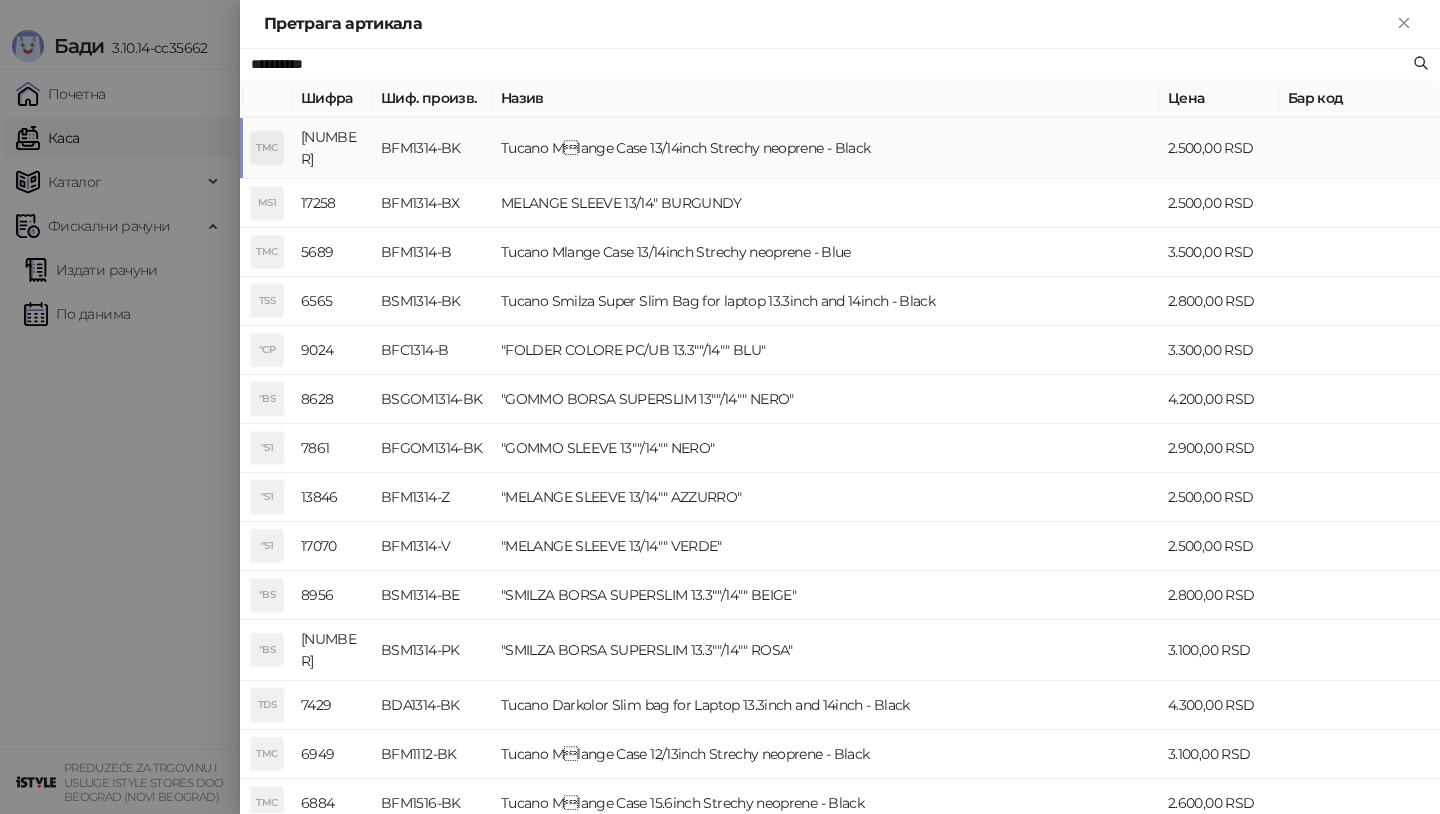 click on "TMC" at bounding box center [267, 148] 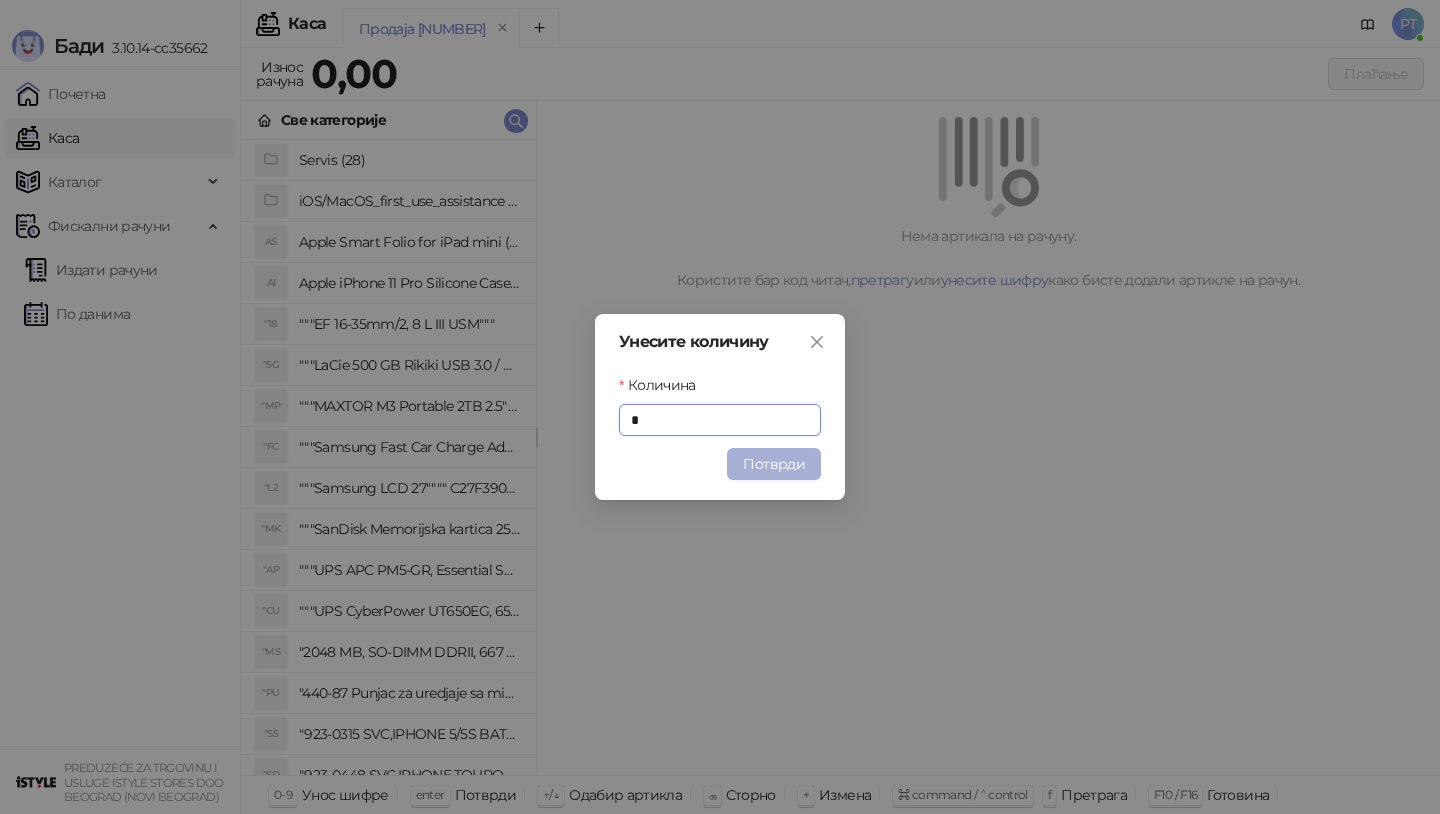 click on "Потврди" at bounding box center (774, 464) 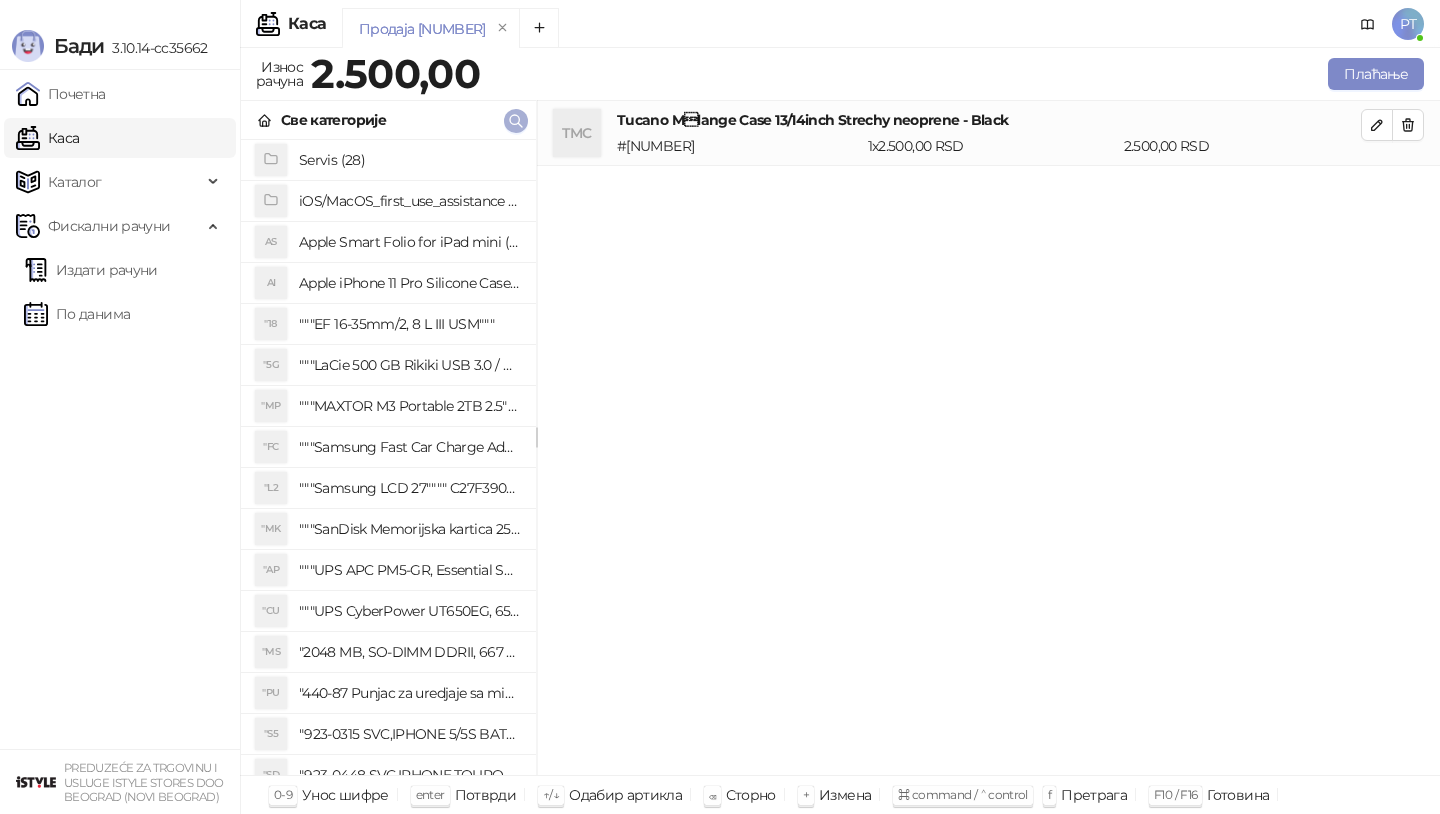 click 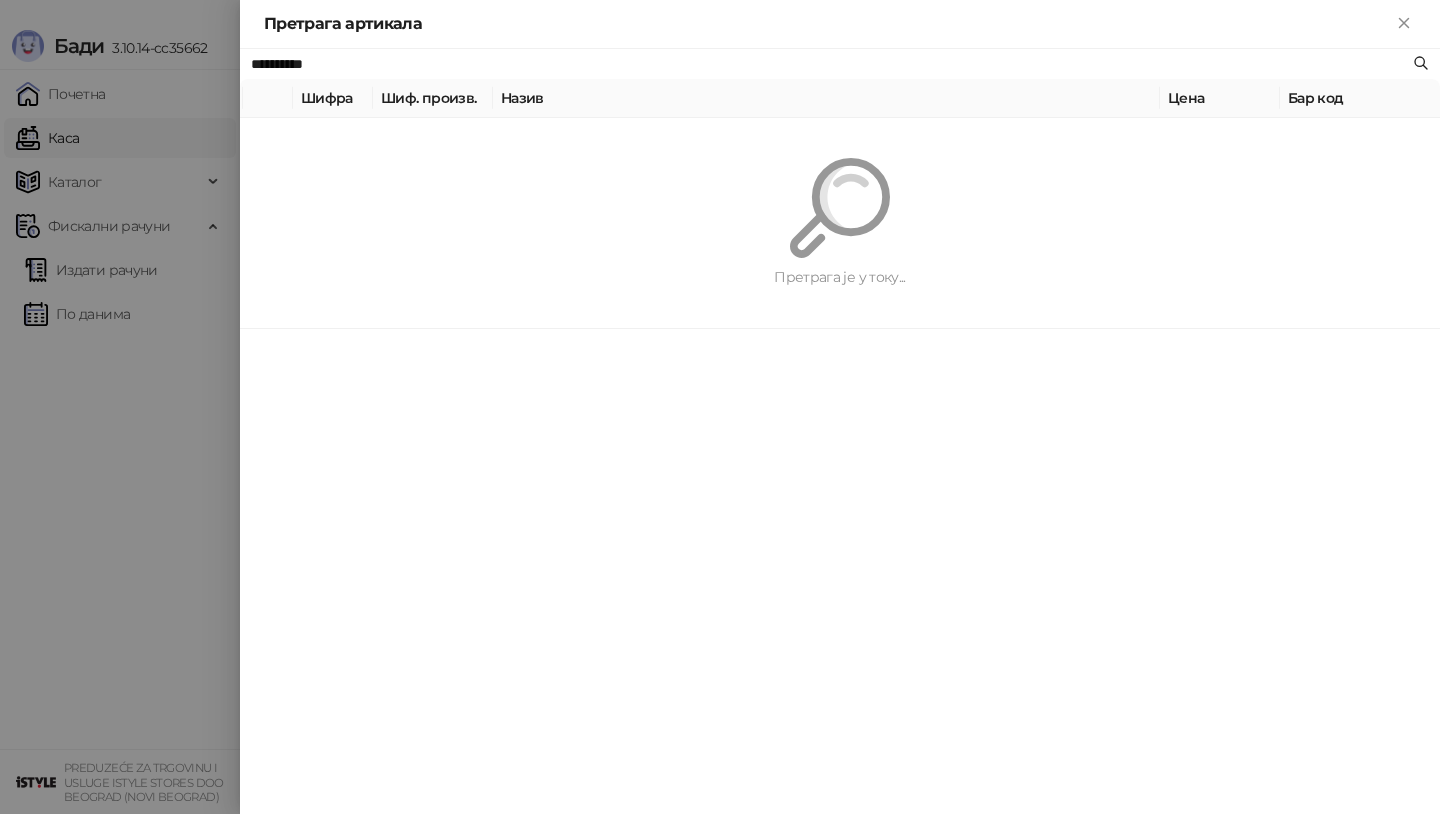 paste 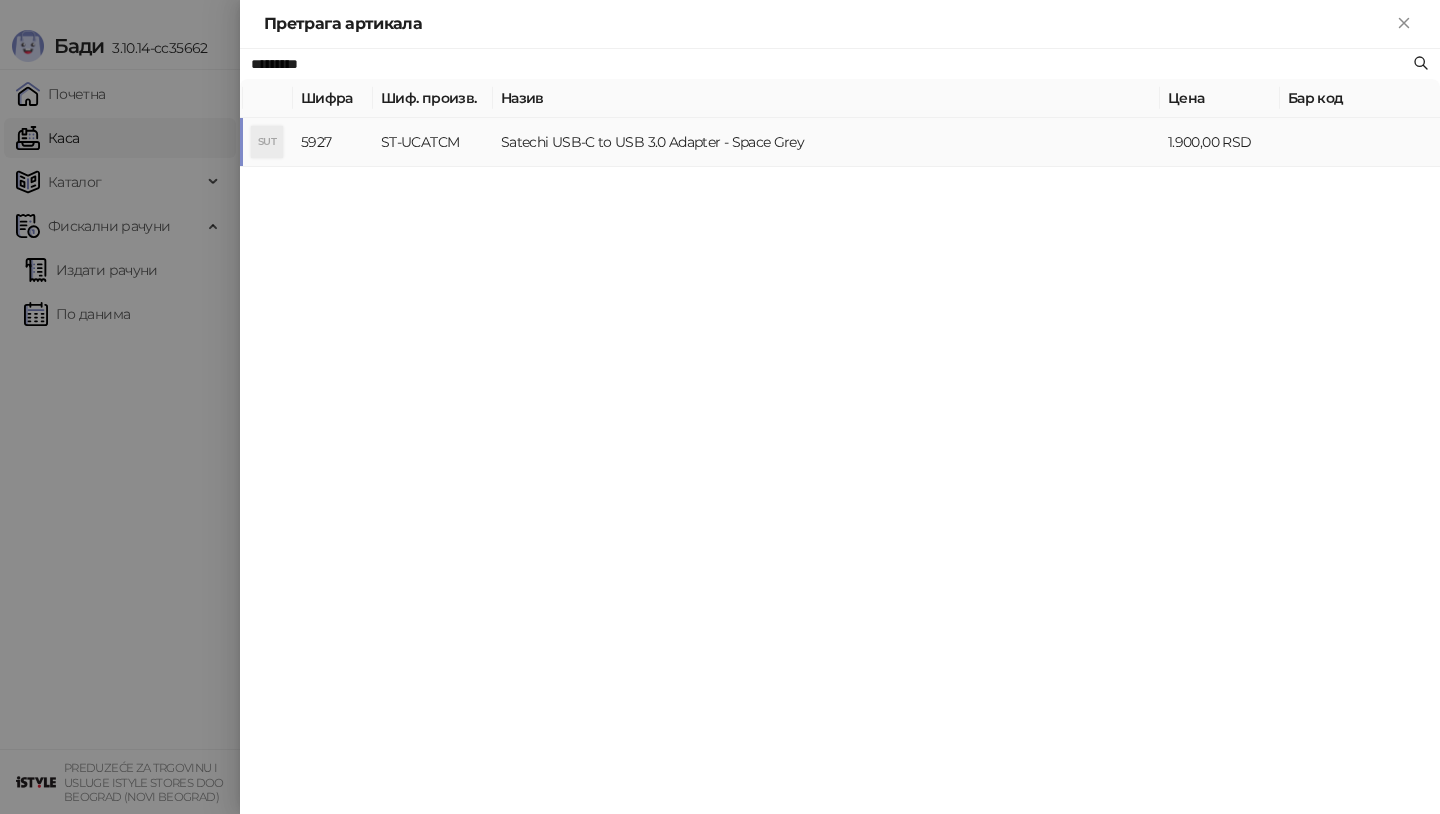 click on "SUT" at bounding box center (267, 142) 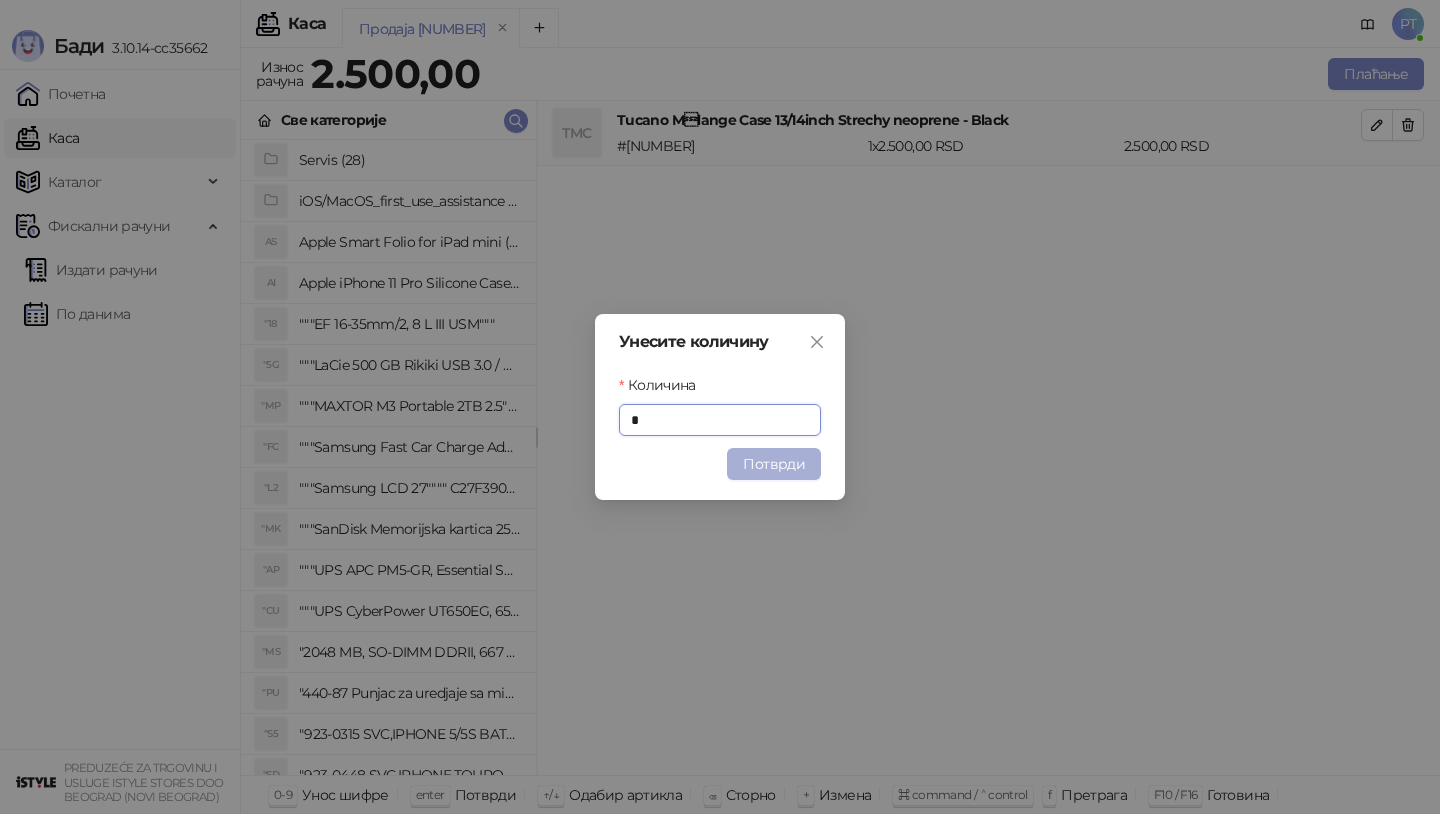 click on "Потврди" at bounding box center [774, 464] 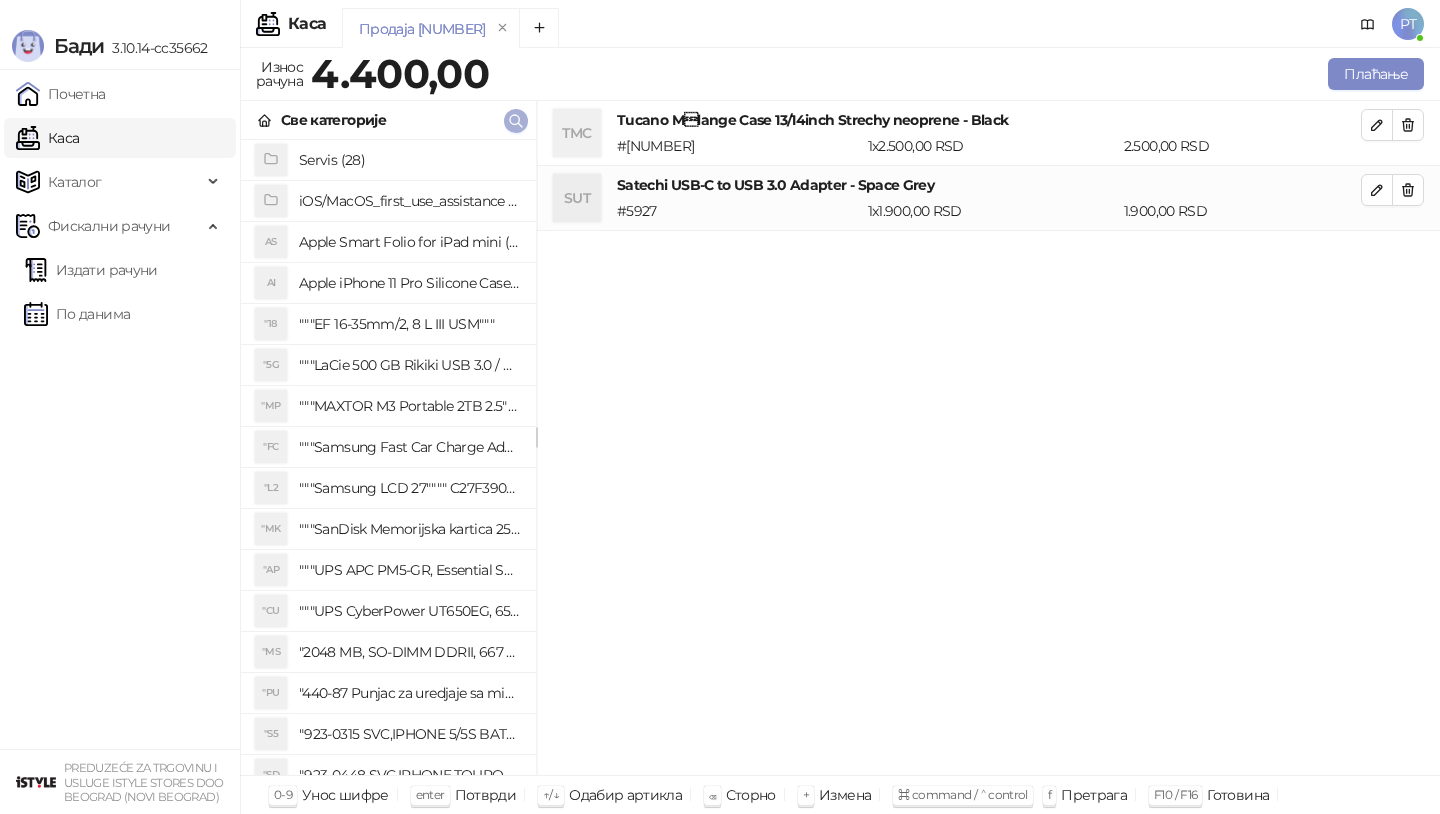 click 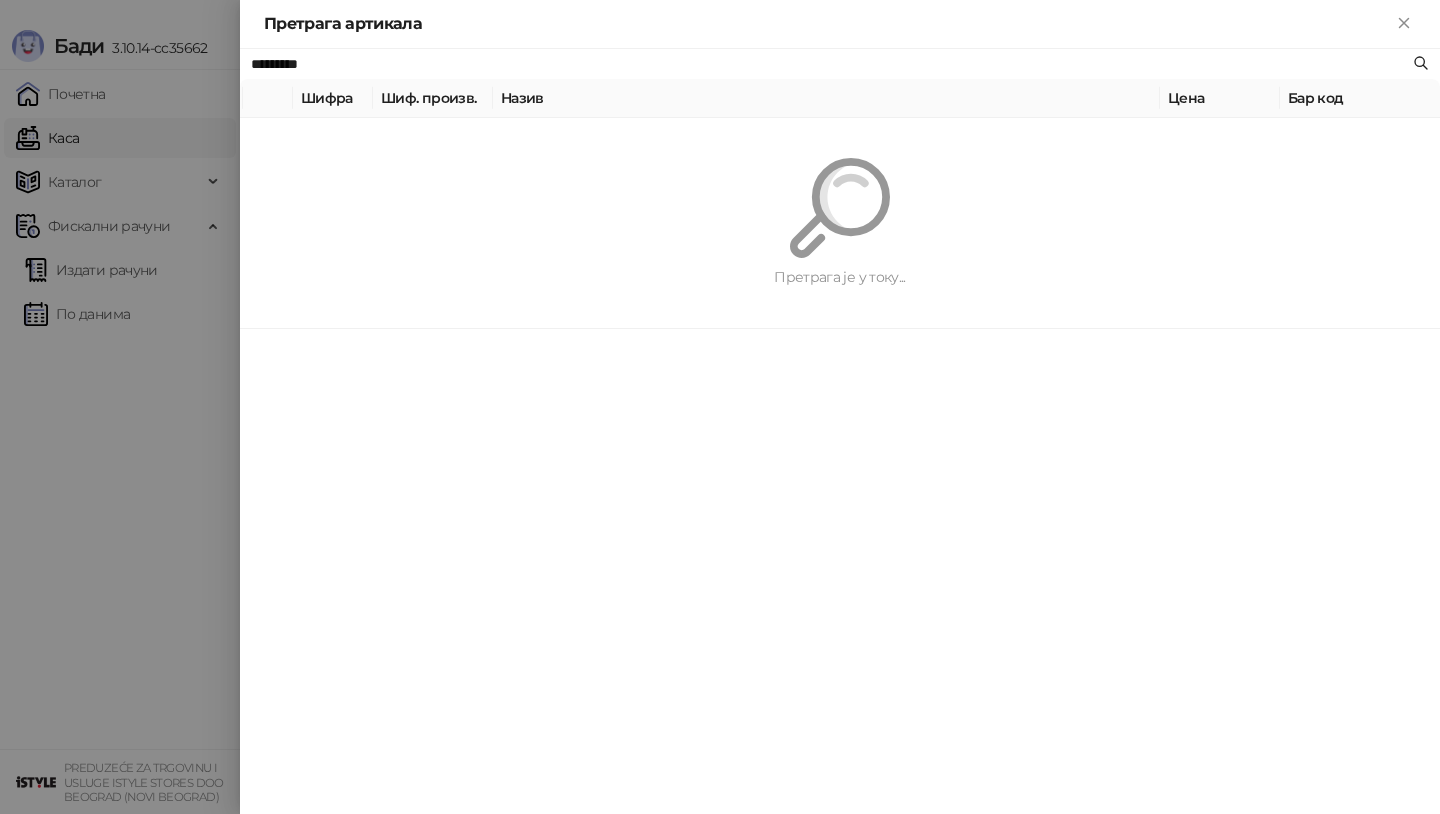 paste on "**********" 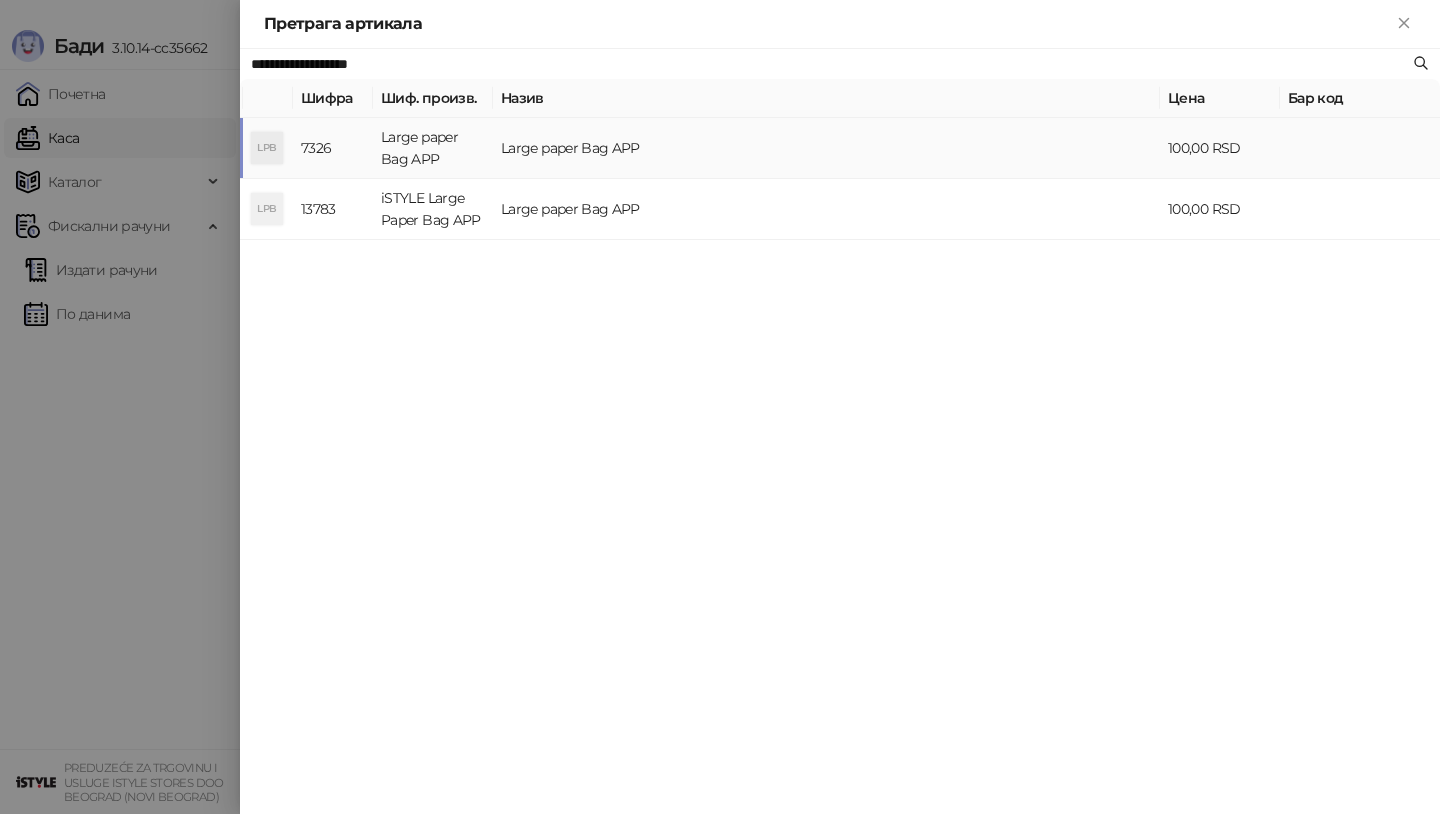 type on "**********" 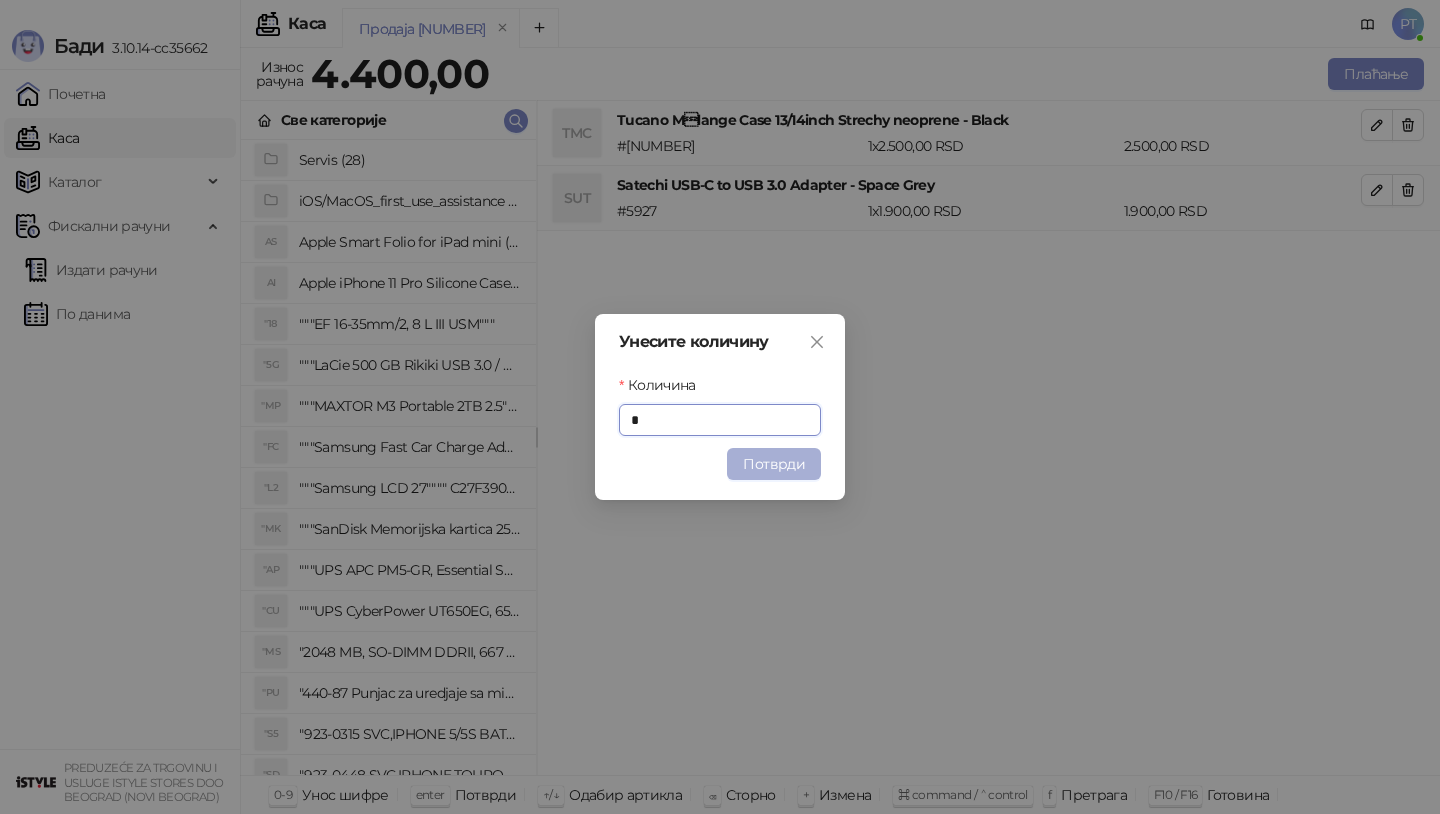 click on "Потврди" at bounding box center (774, 464) 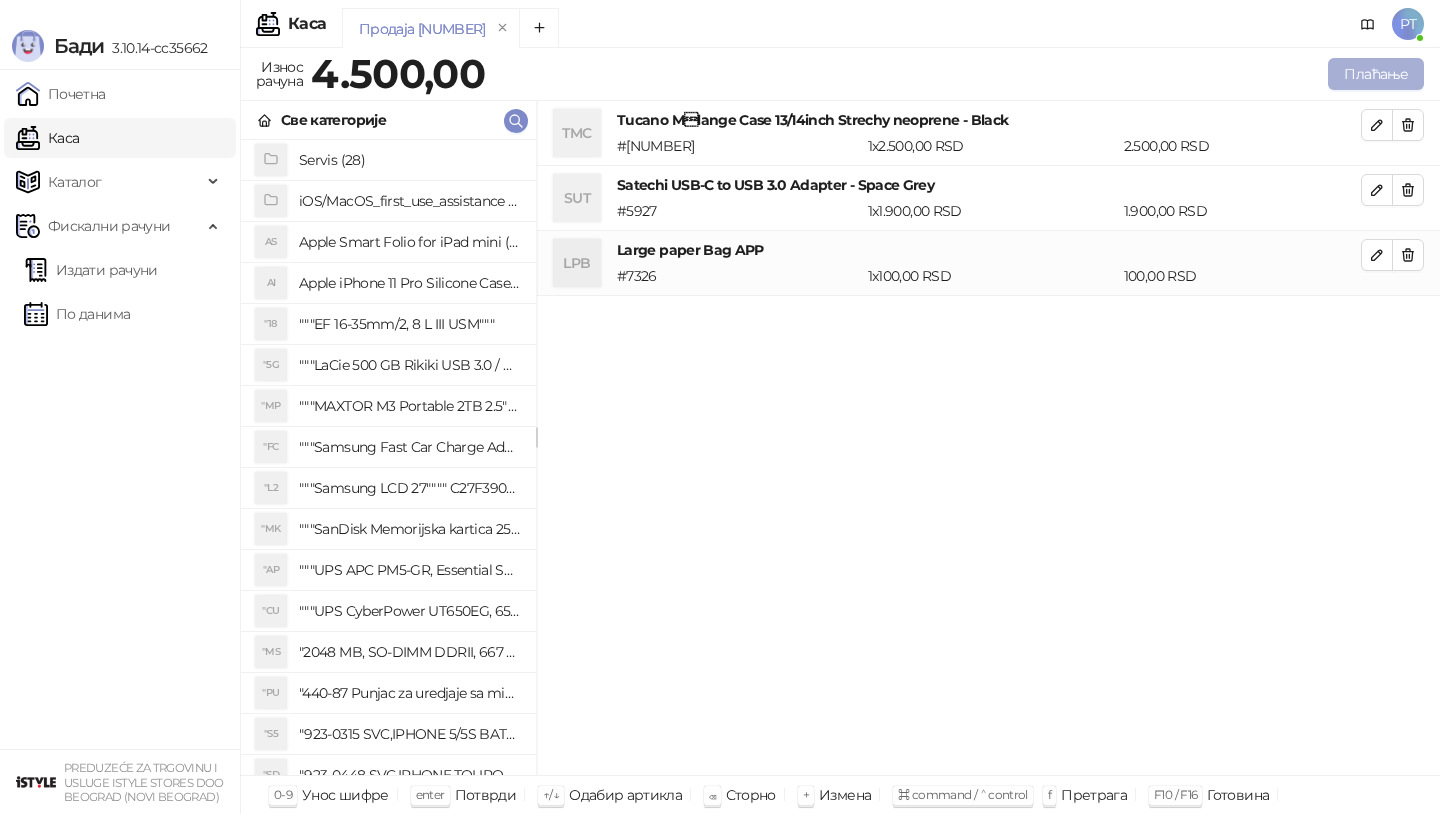 click on "Плаћање" at bounding box center [1376, 74] 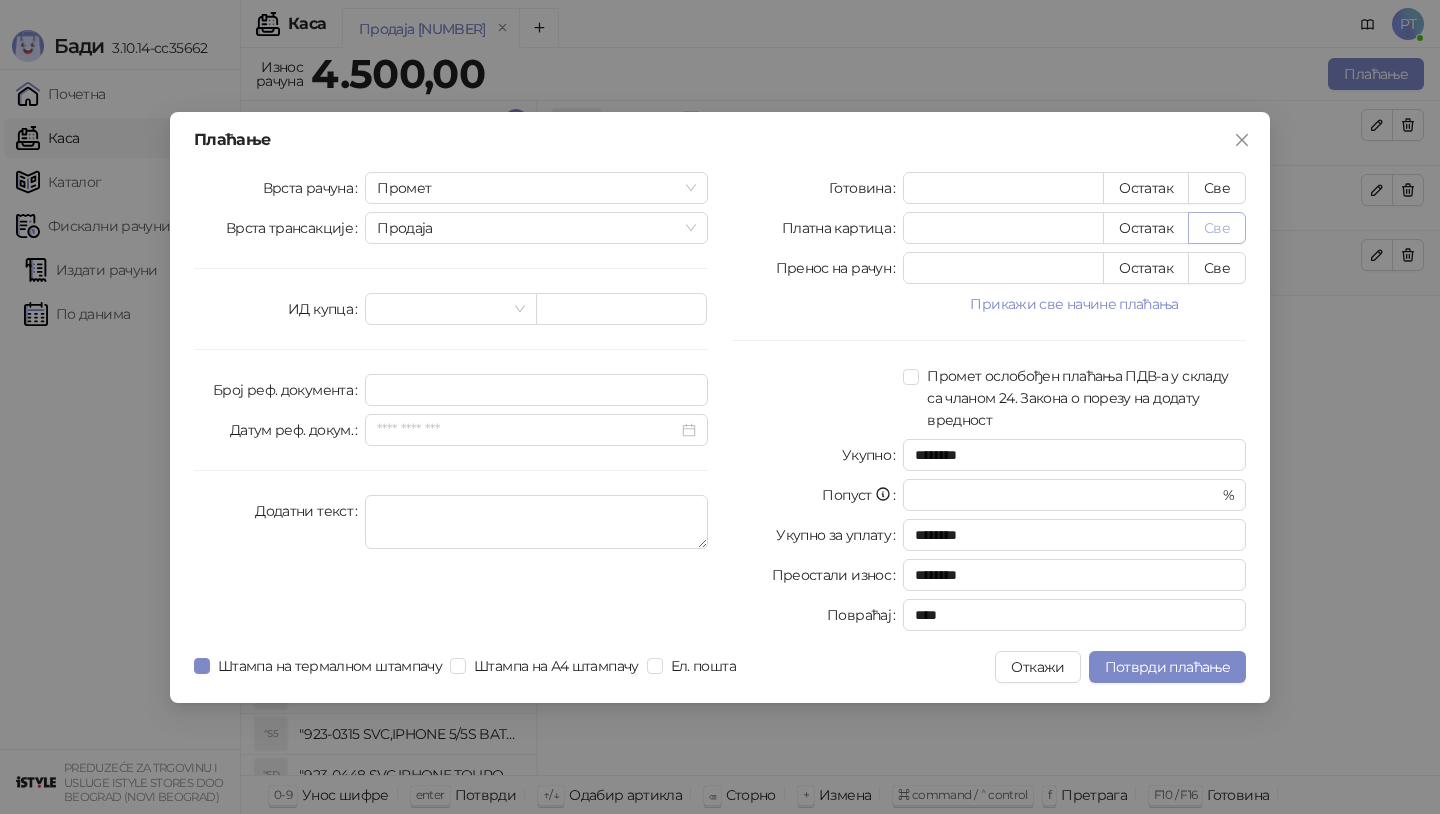 click on "Све" at bounding box center (1217, 228) 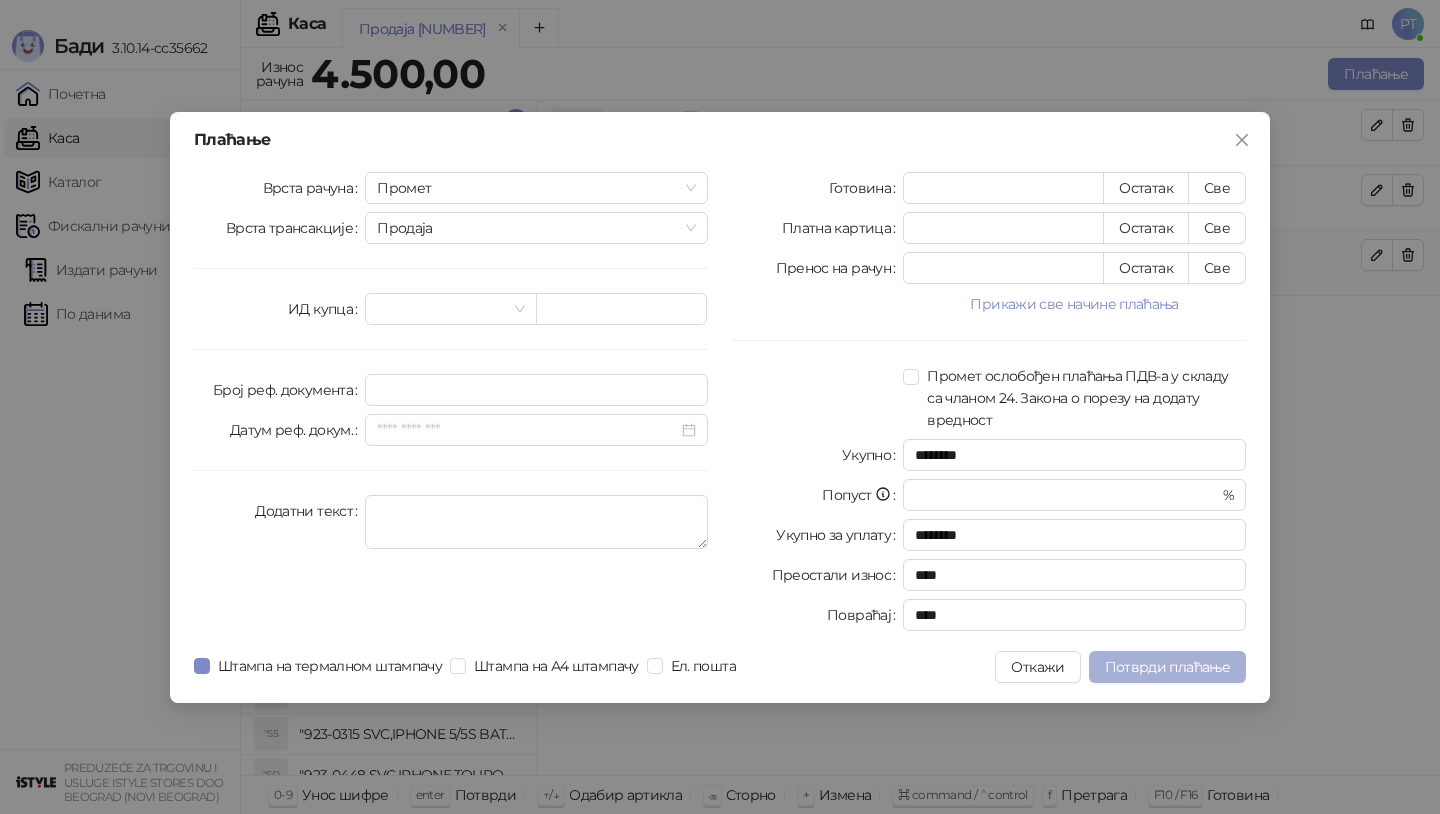 click on "Потврди плаћање" at bounding box center [1167, 667] 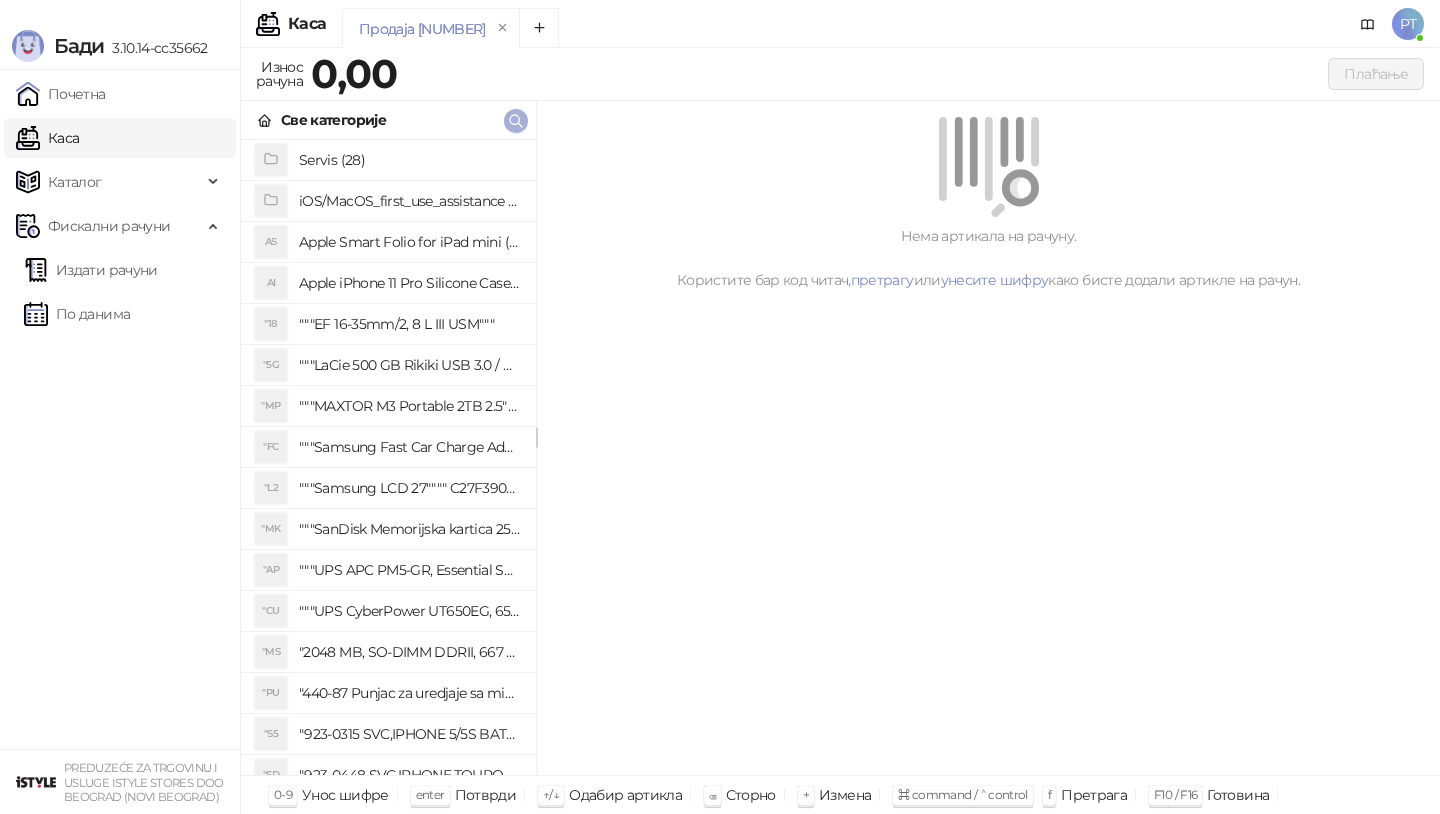 click 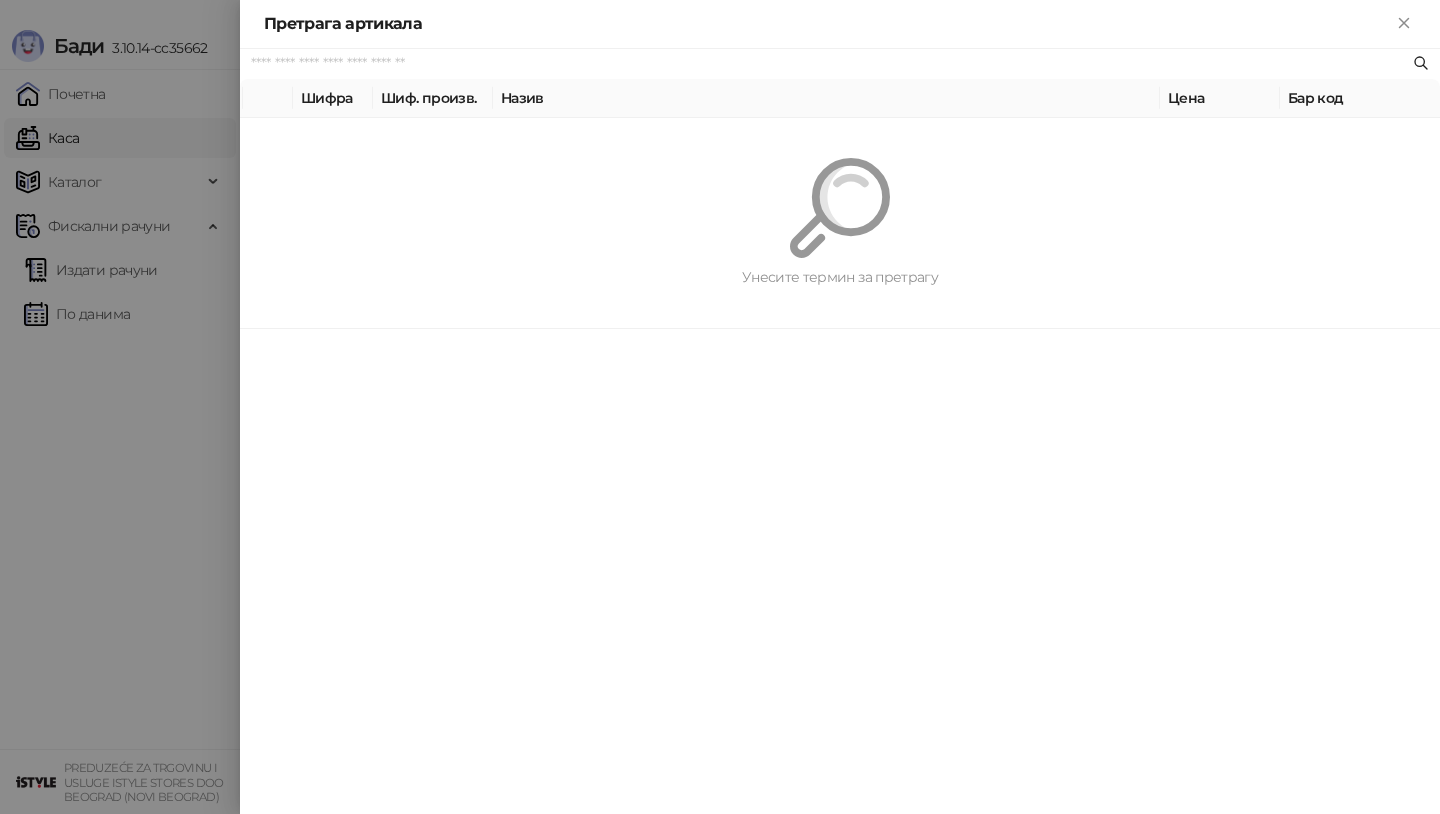 paste on "*********" 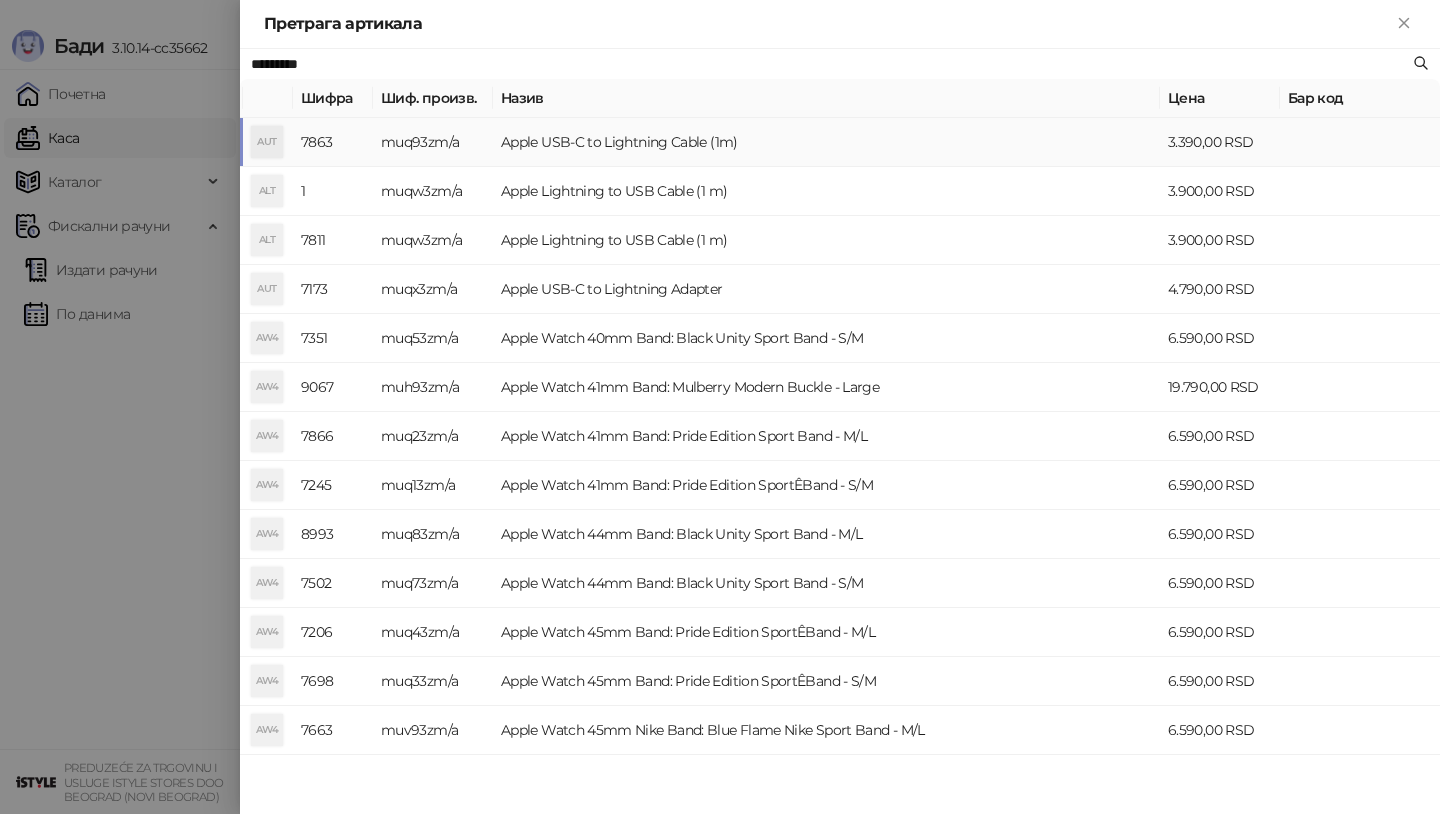 click on "AUT" at bounding box center (267, 142) 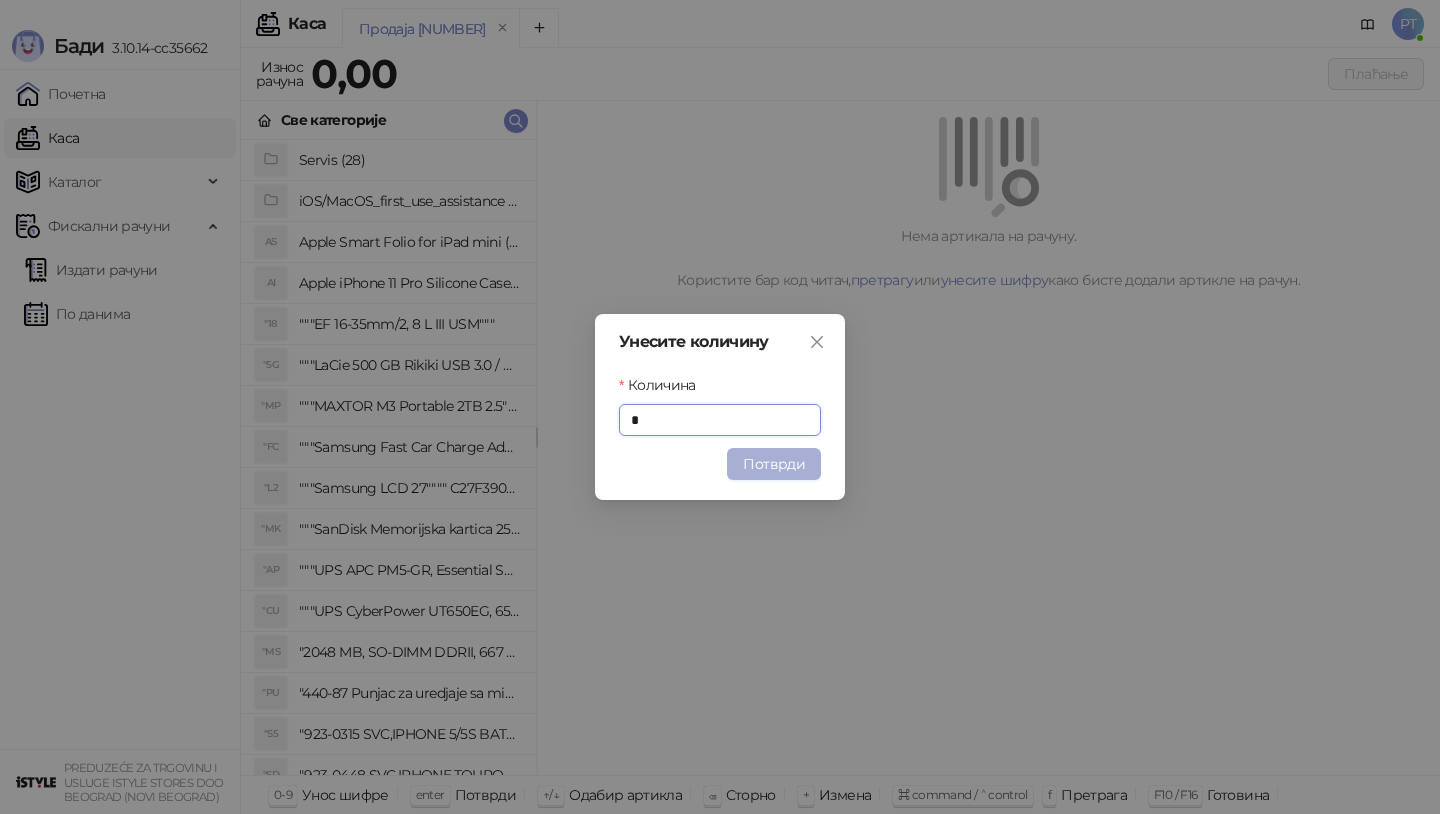 click on "Потврди" at bounding box center (774, 464) 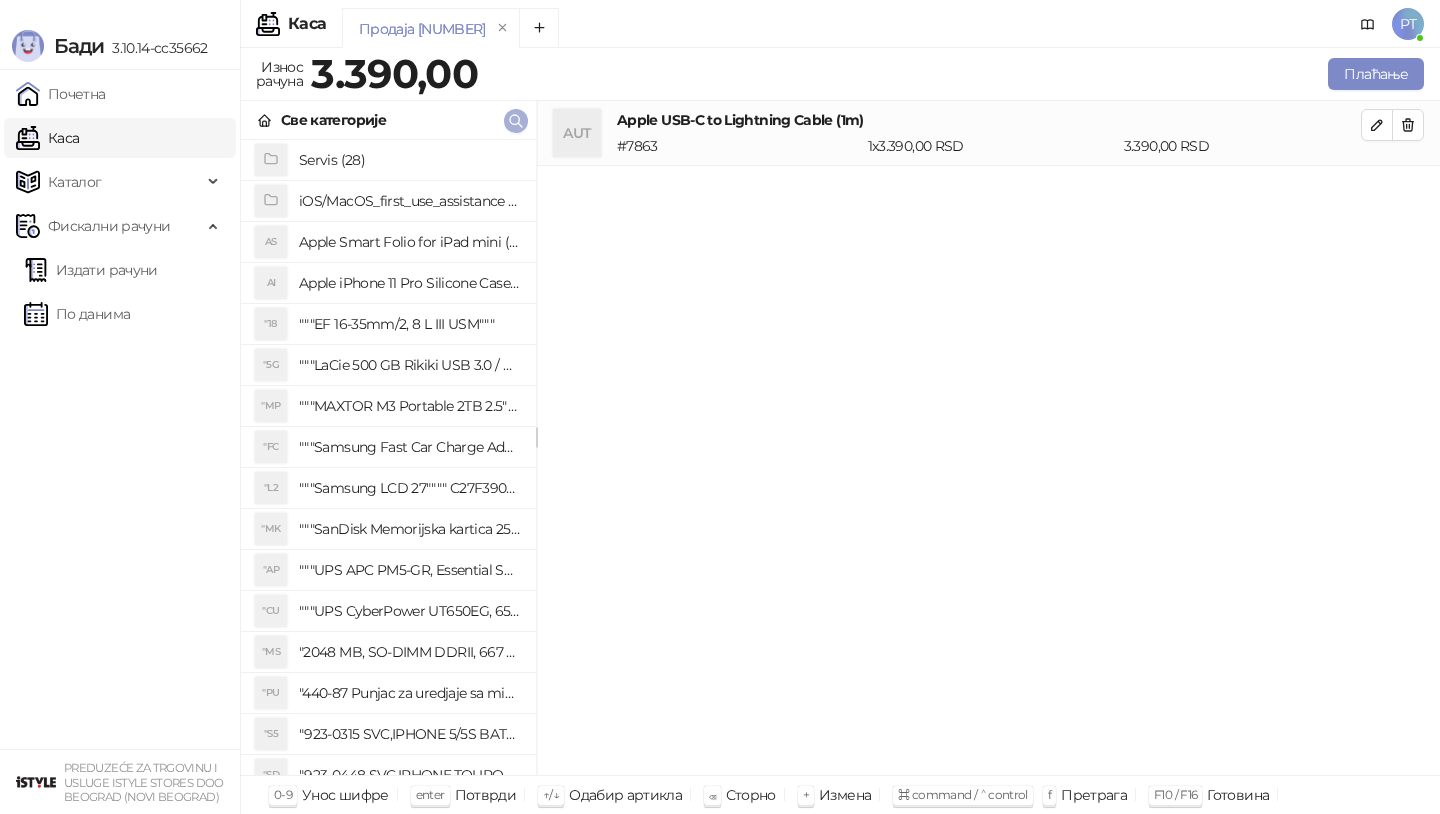click 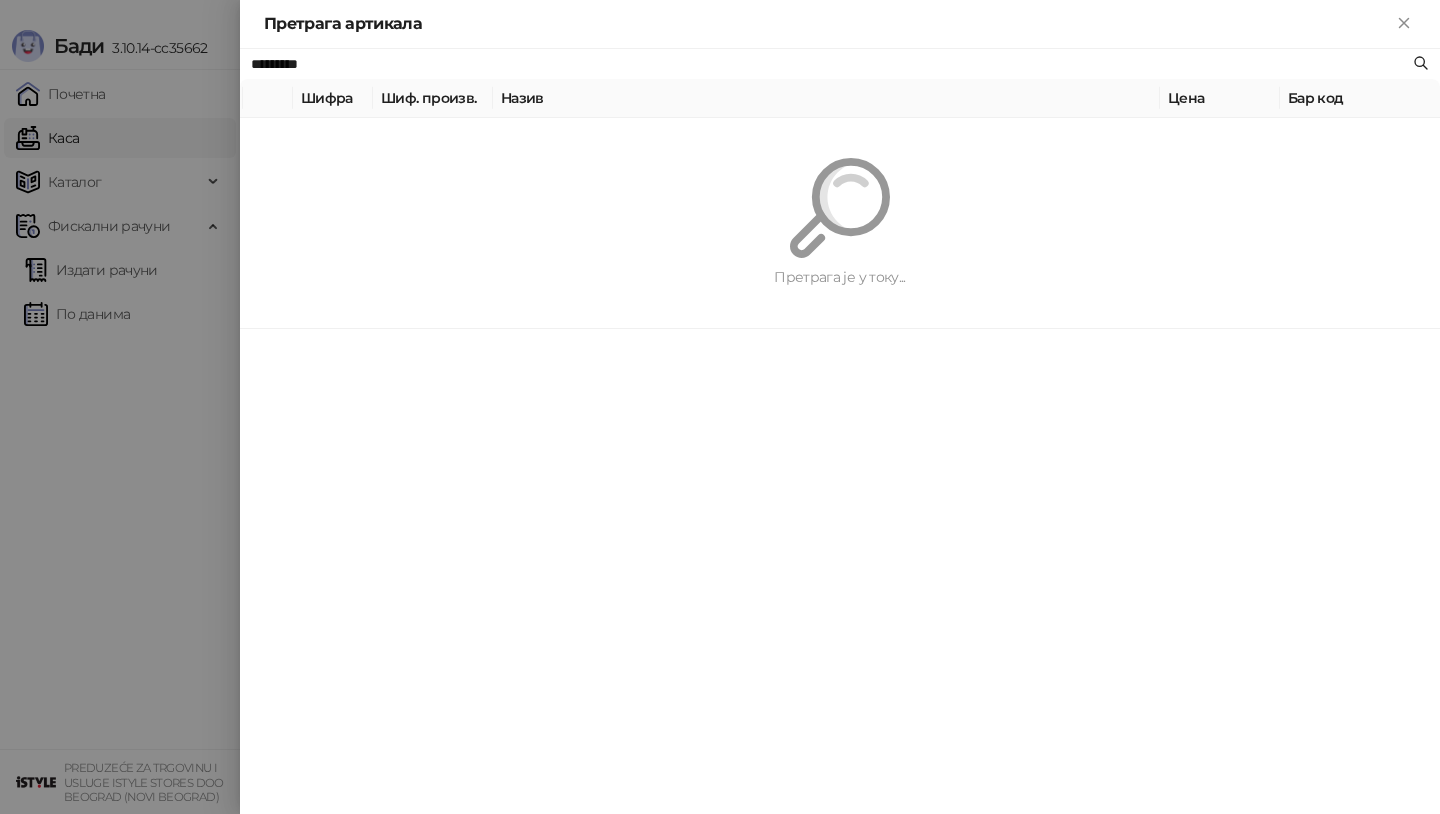 paste 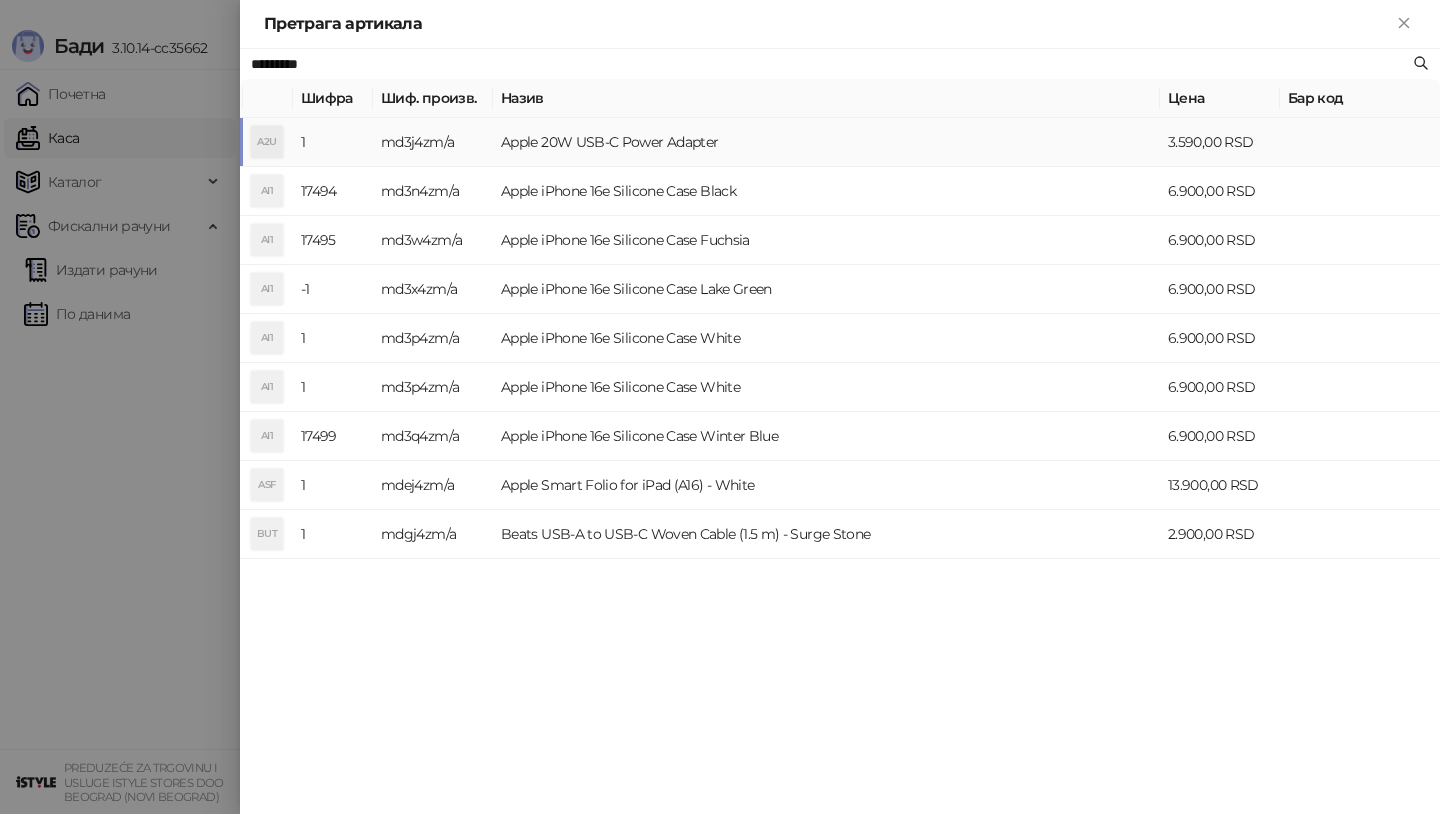 type on "*********" 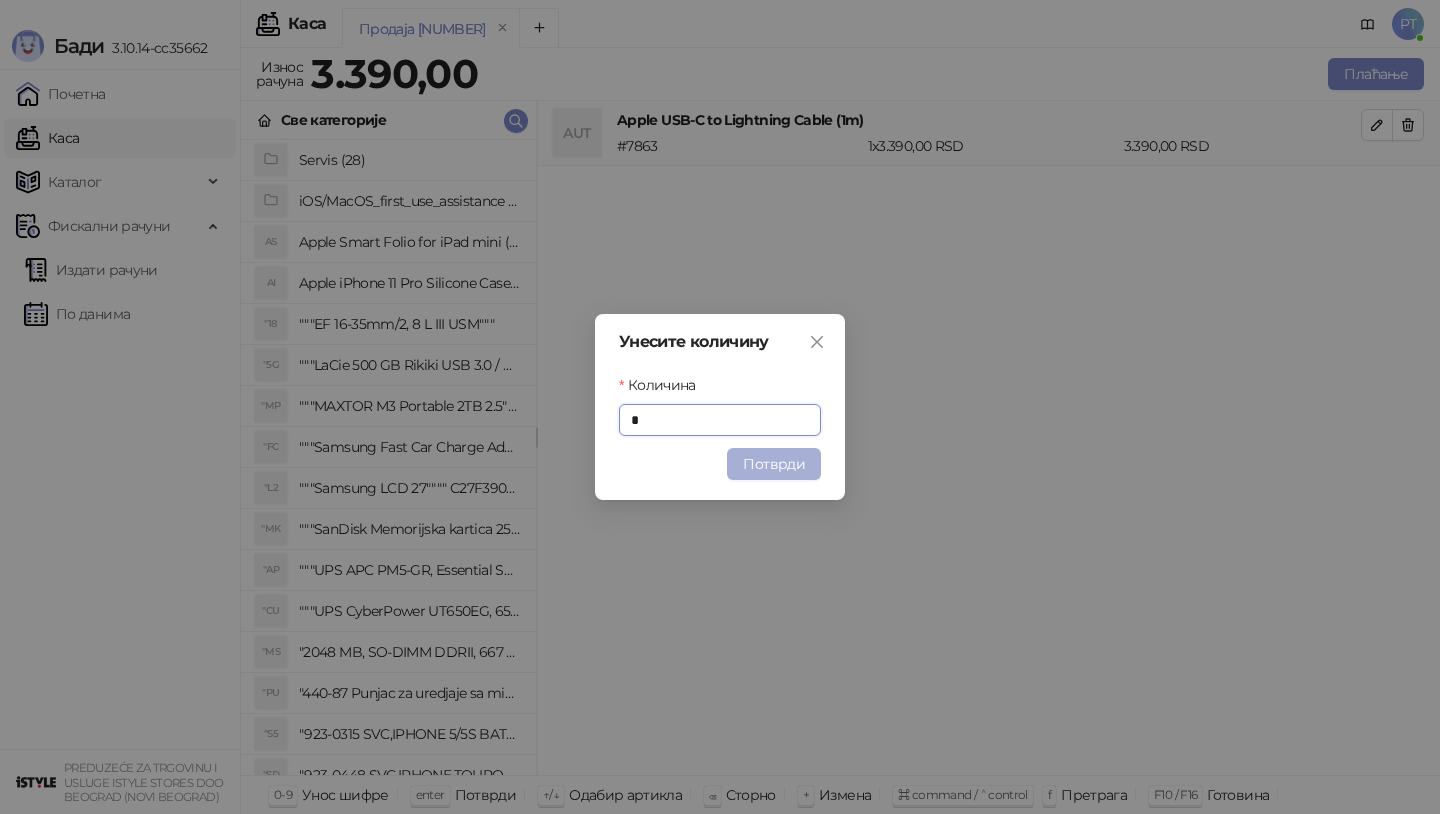 click on "Потврди" at bounding box center (774, 464) 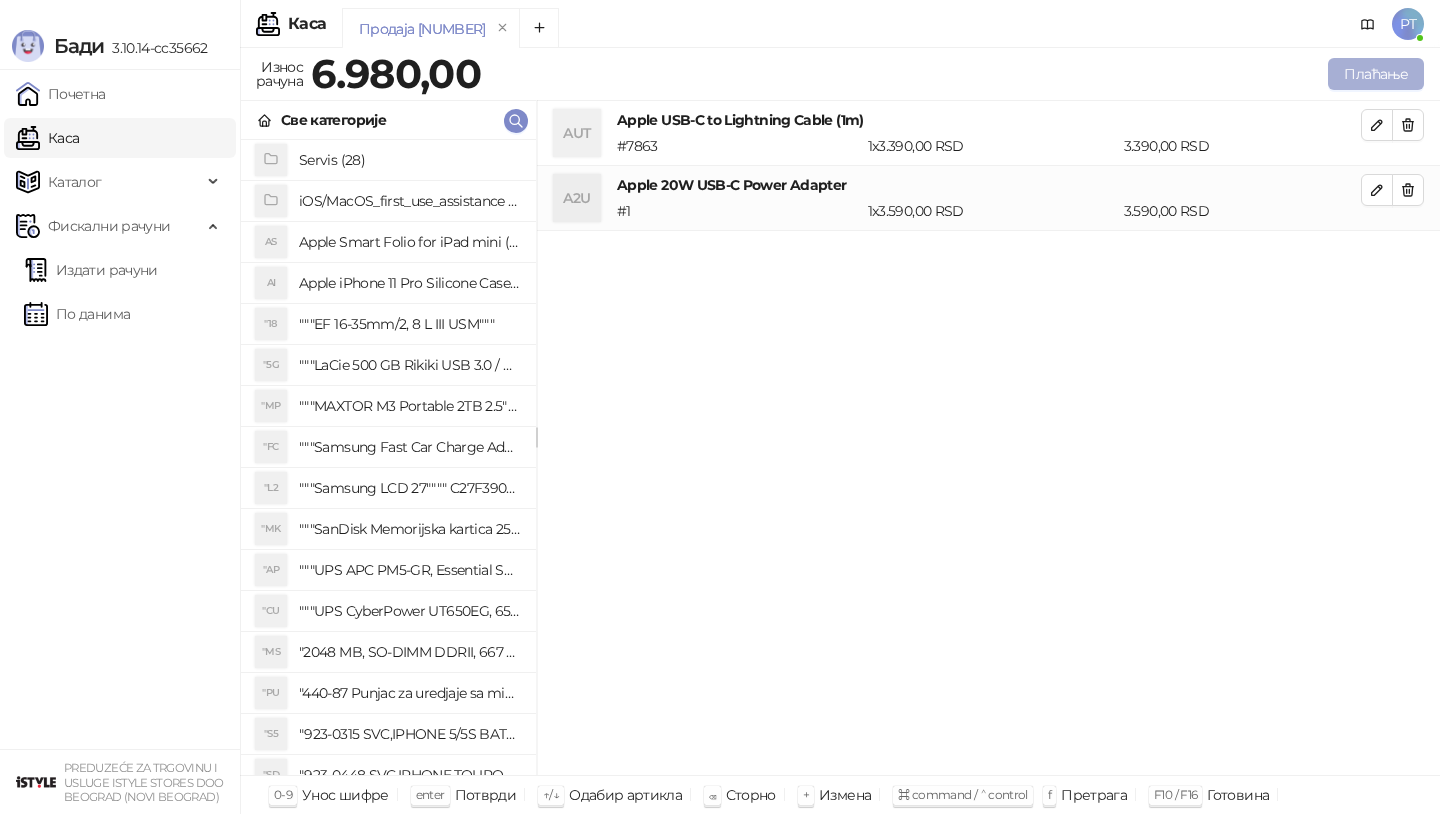 click on "Плаћање" at bounding box center (1376, 74) 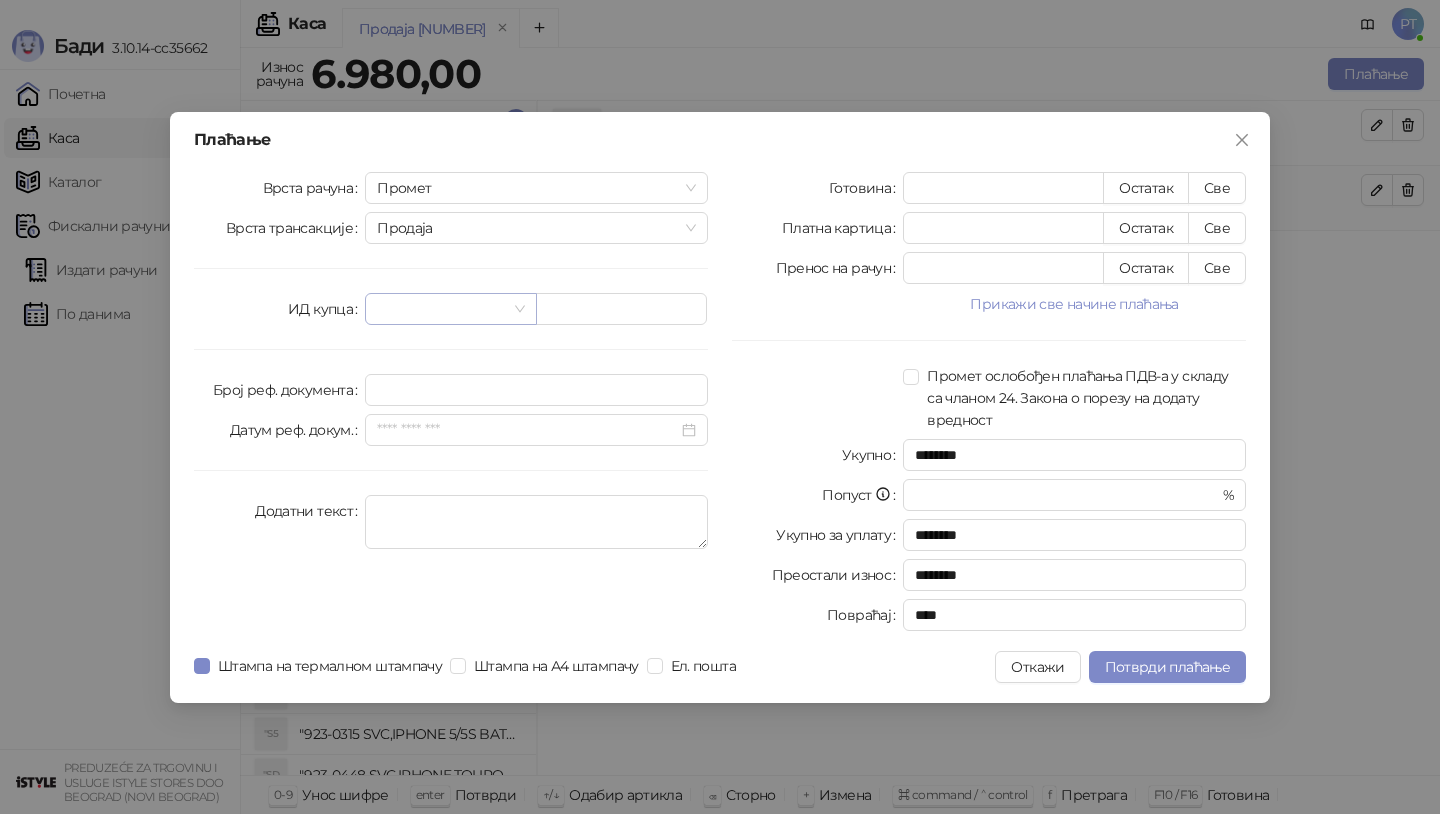 click at bounding box center [450, 309] 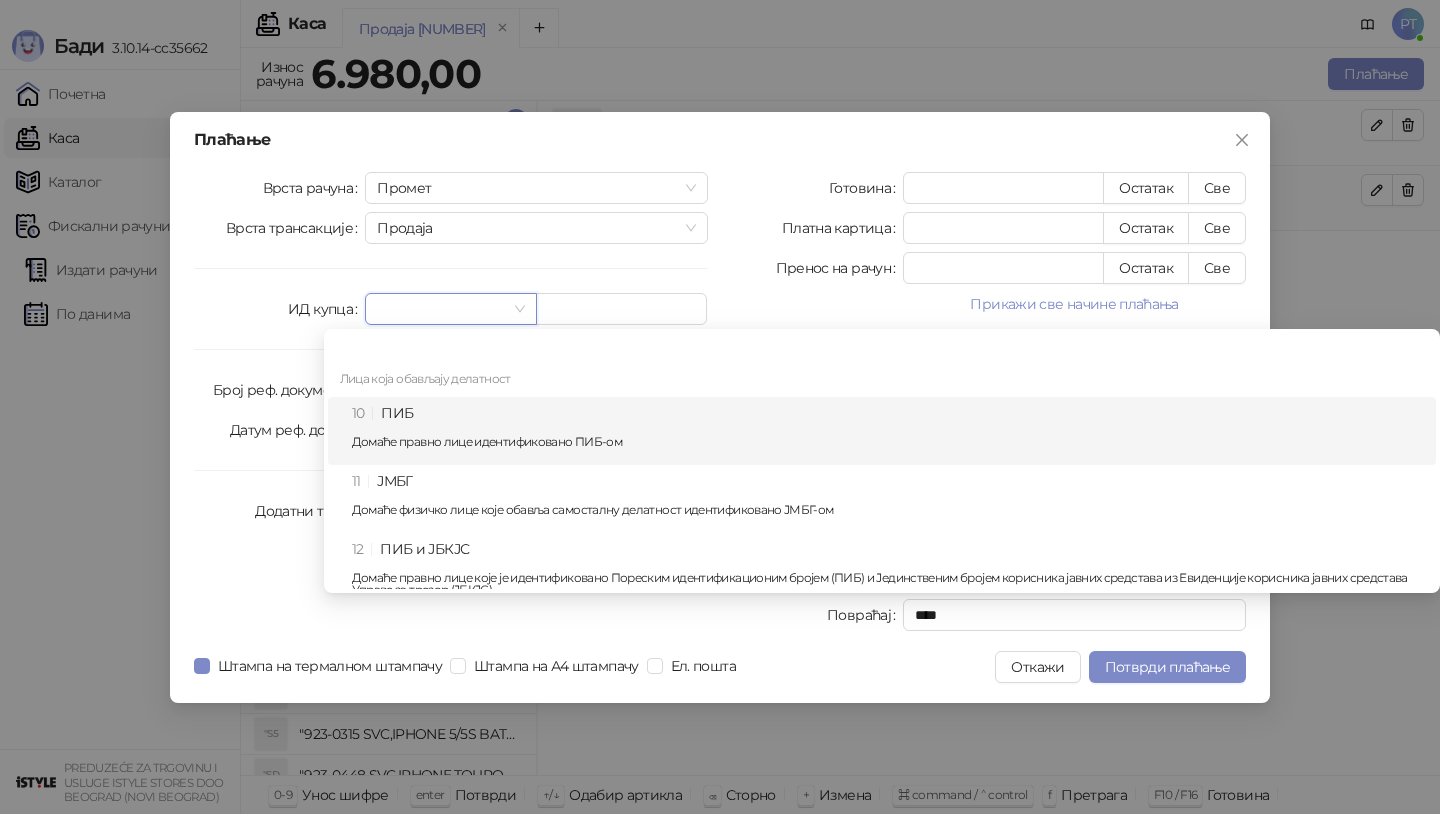 click on "10 ПИБ Домаће правно лице идентификовано ПИБ-ом" at bounding box center [888, 431] 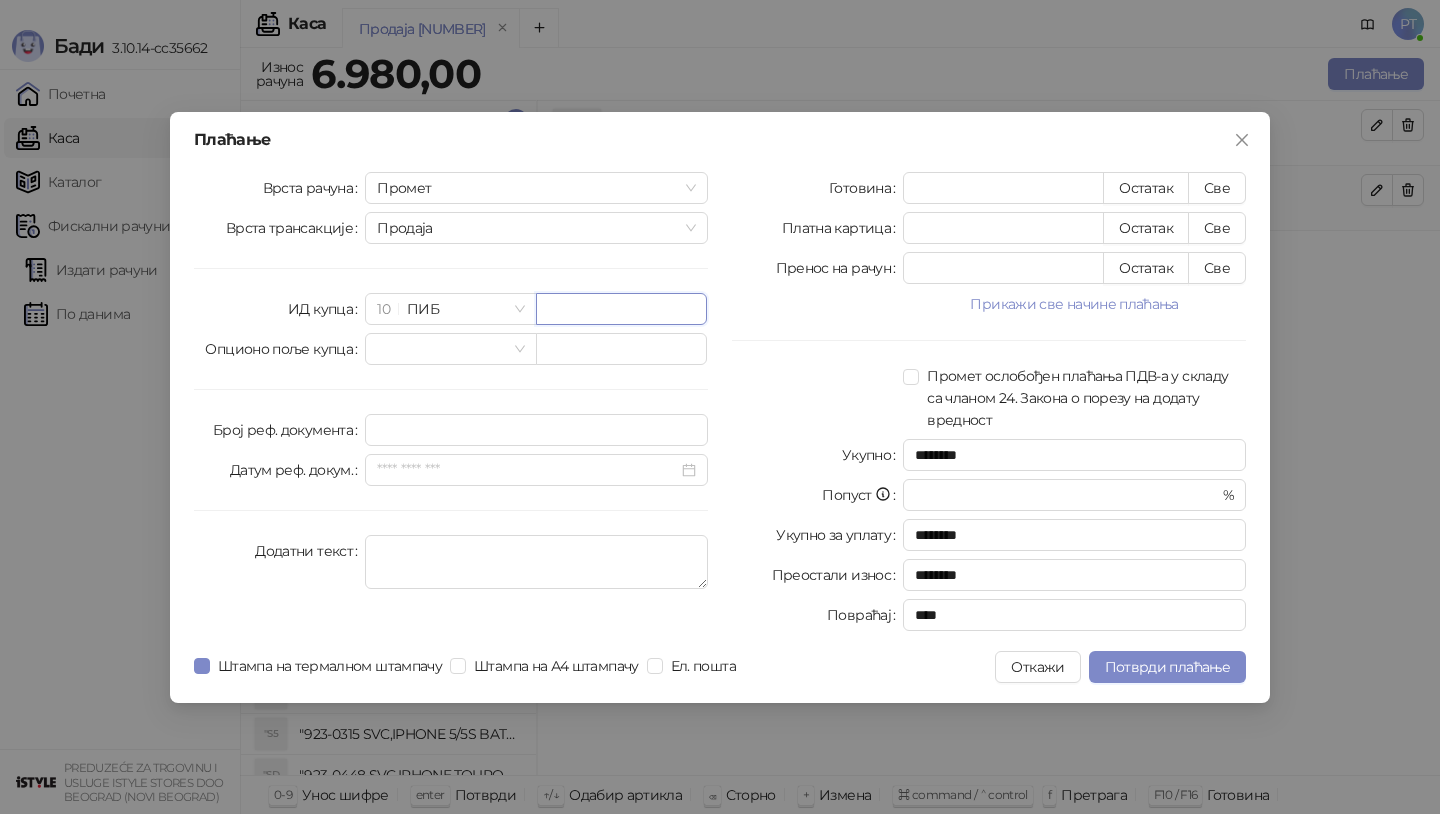 paste on "*********" 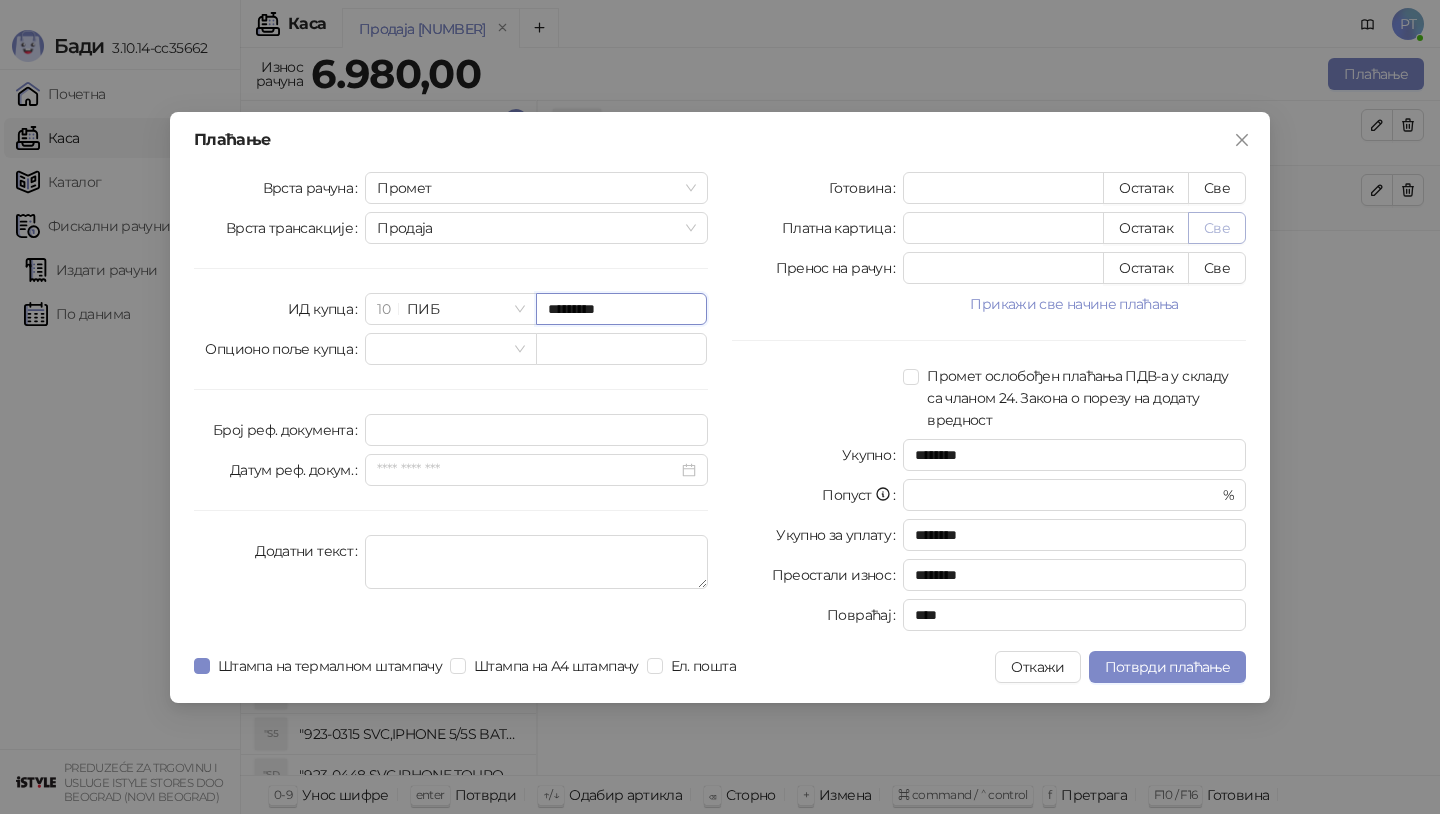 type on "*********" 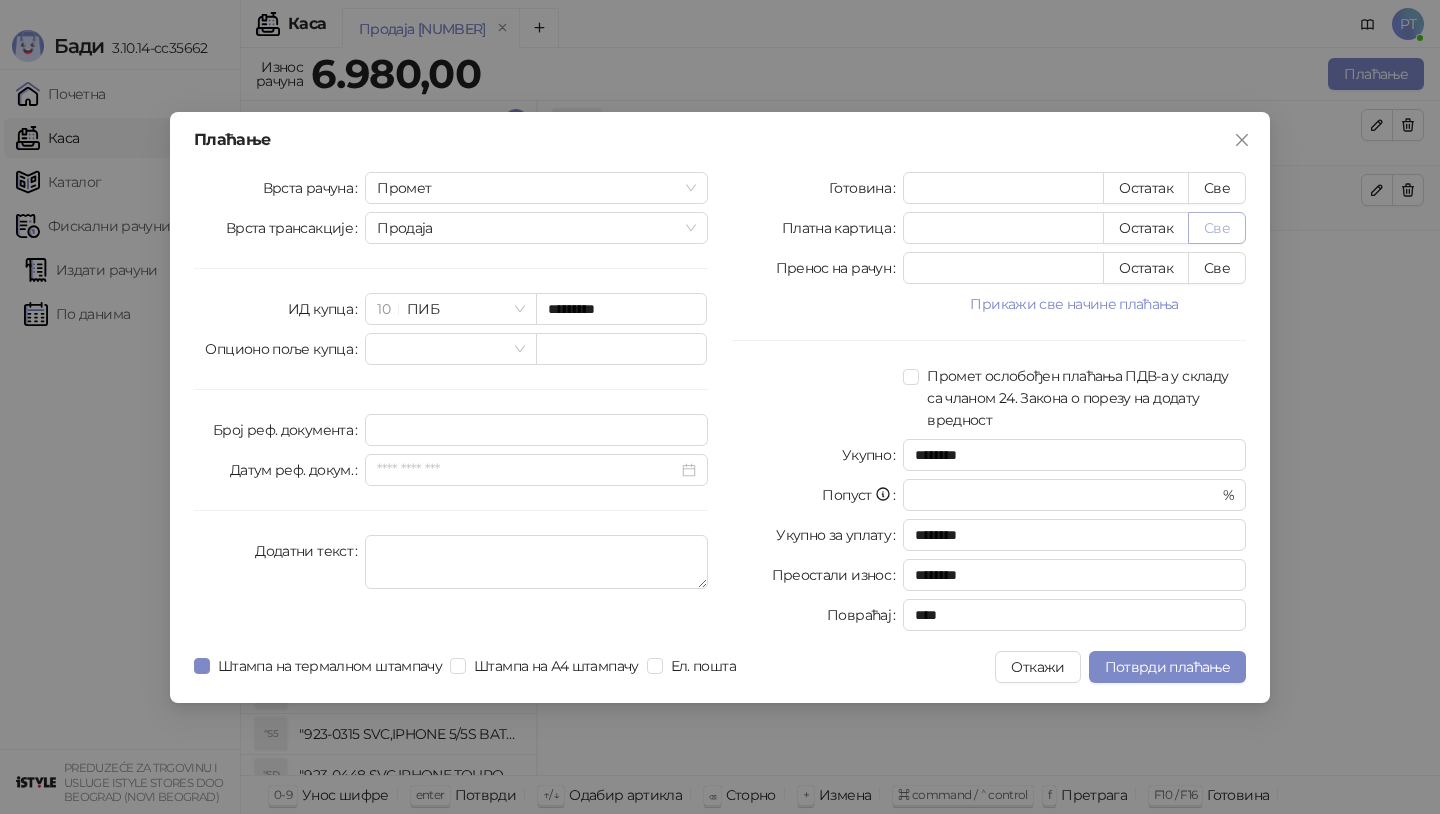 click on "Све" at bounding box center (1217, 228) 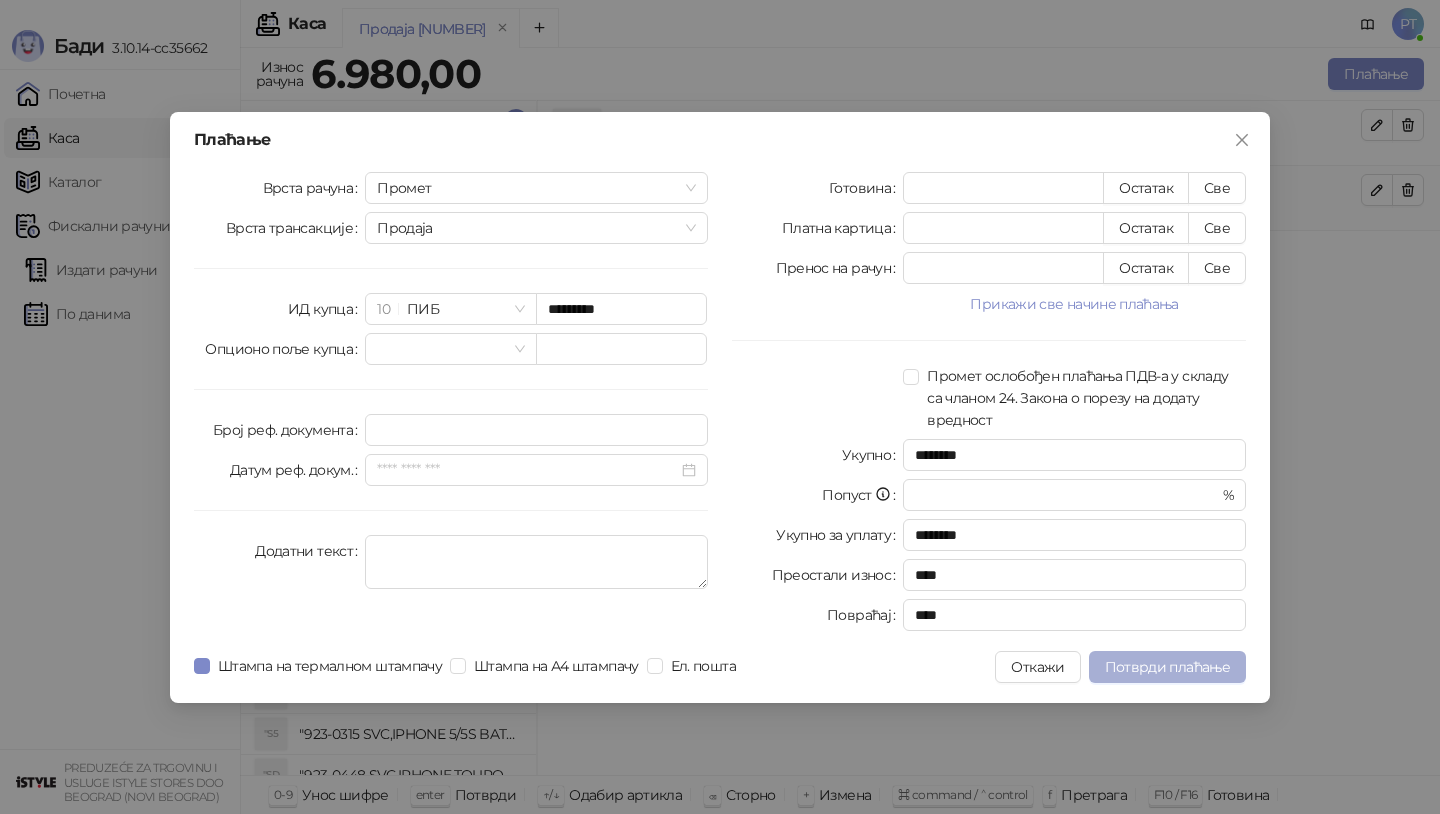 click on "Потврди плаћање" at bounding box center [1167, 667] 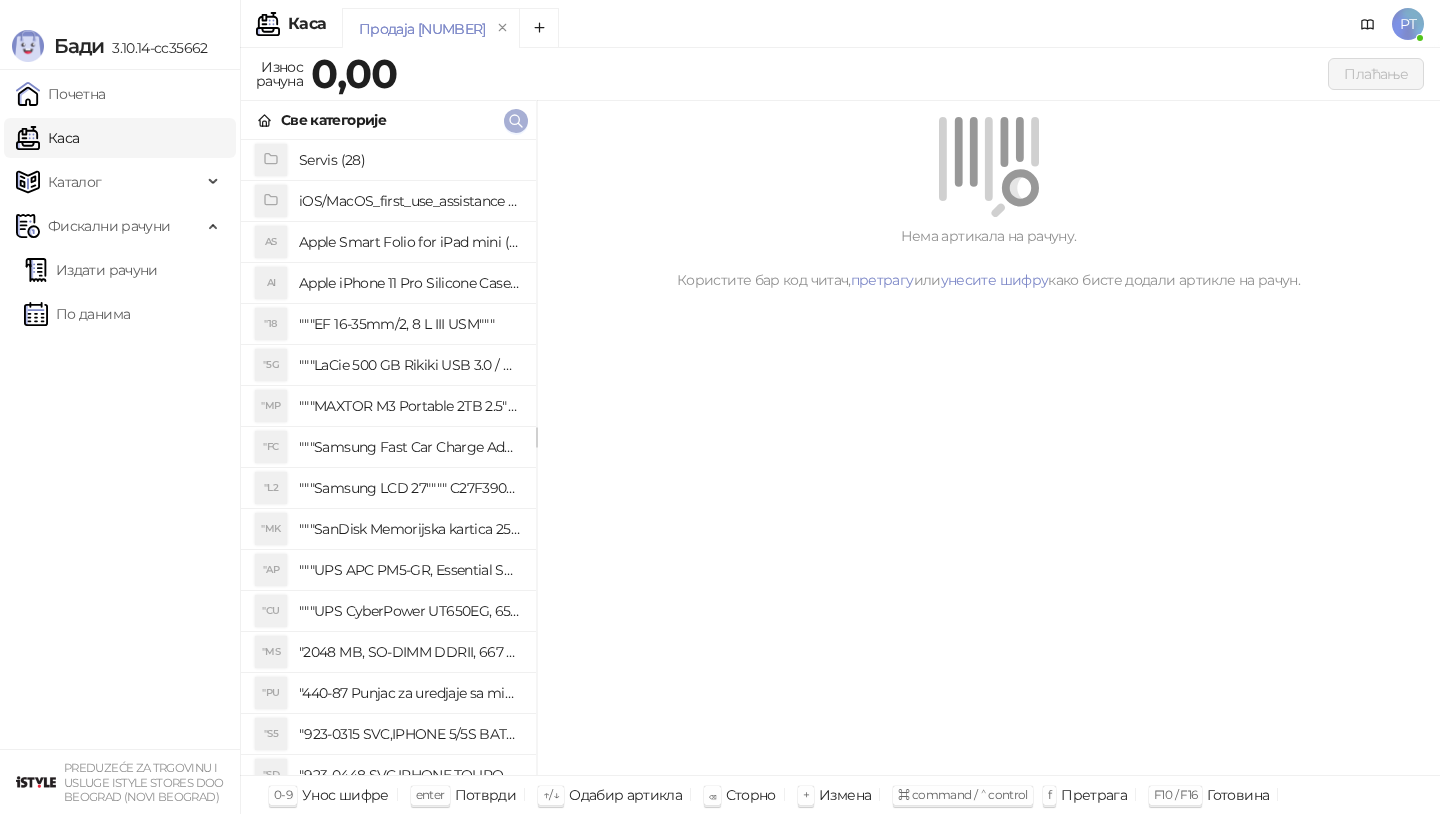 click at bounding box center (516, 120) 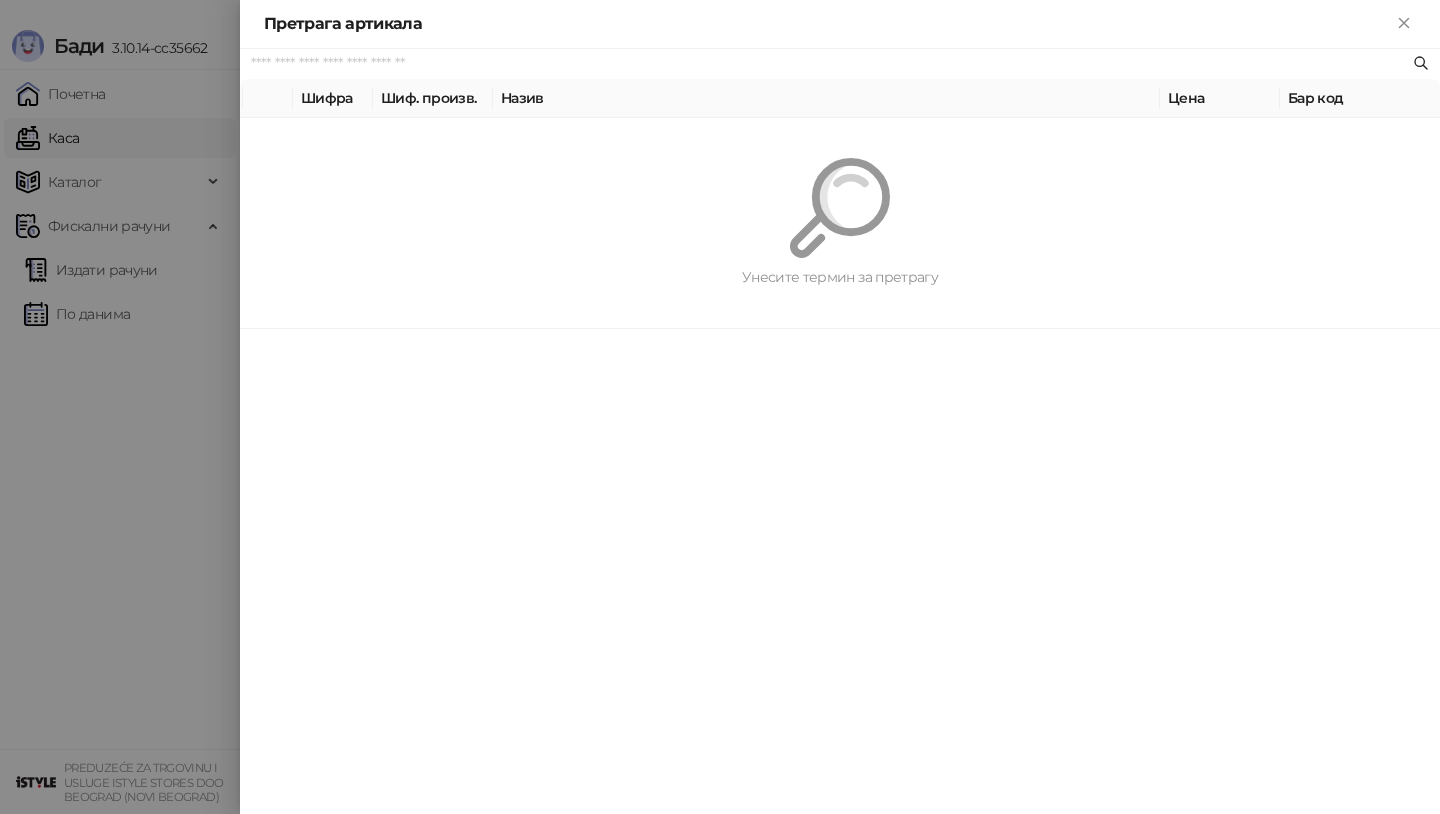 paste on "*********" 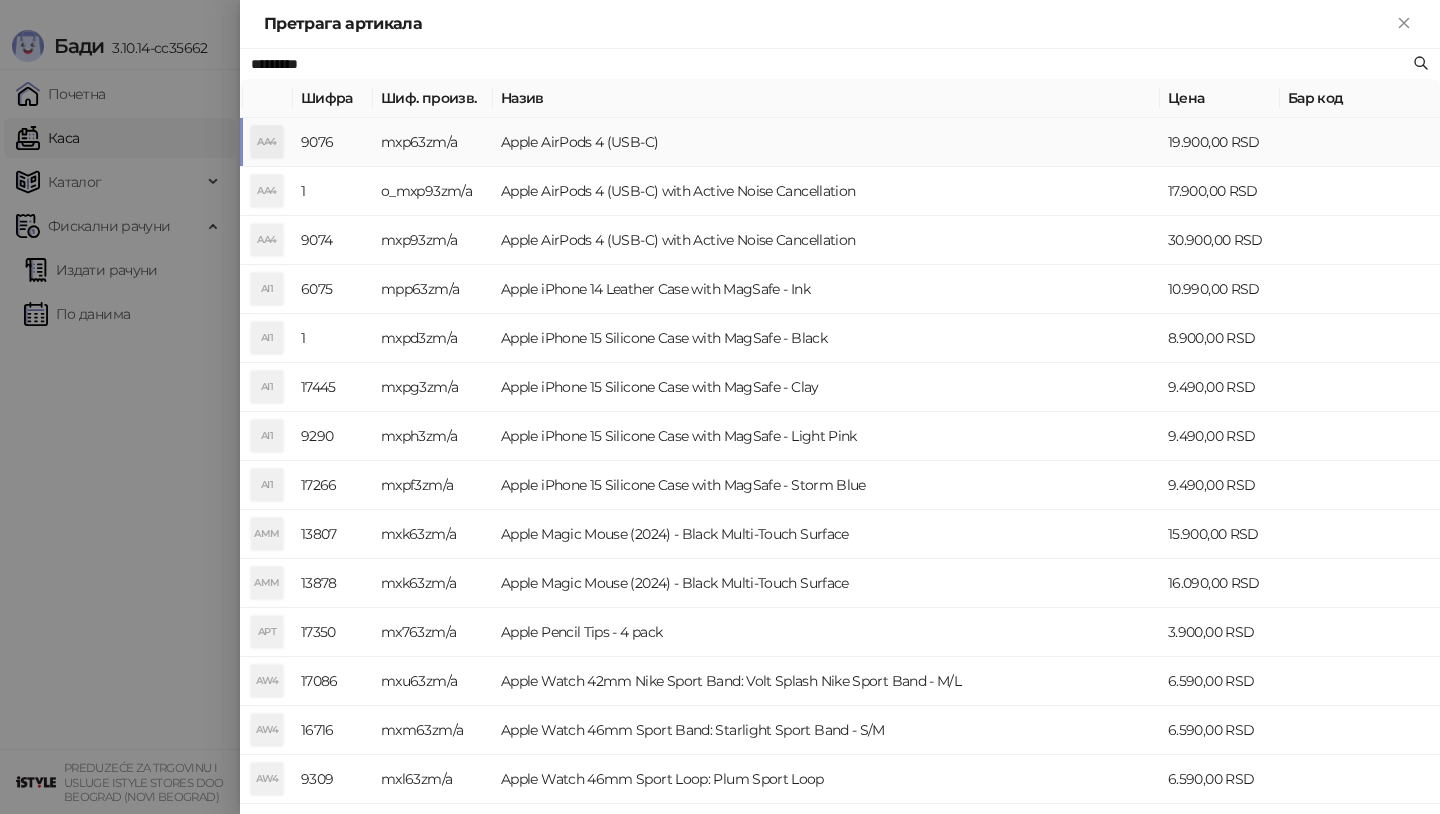 type on "*********" 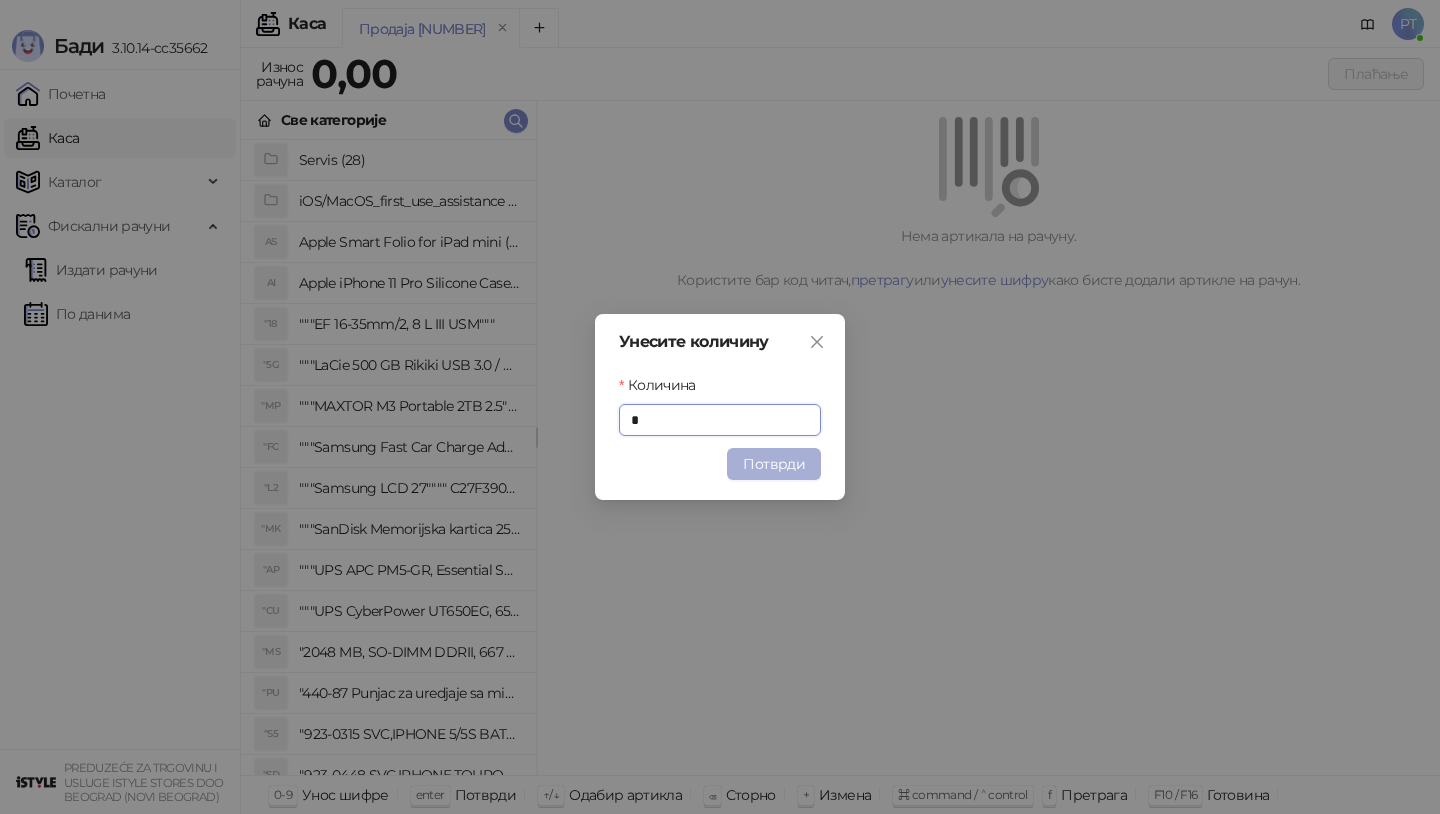 click on "Потврди" at bounding box center [774, 464] 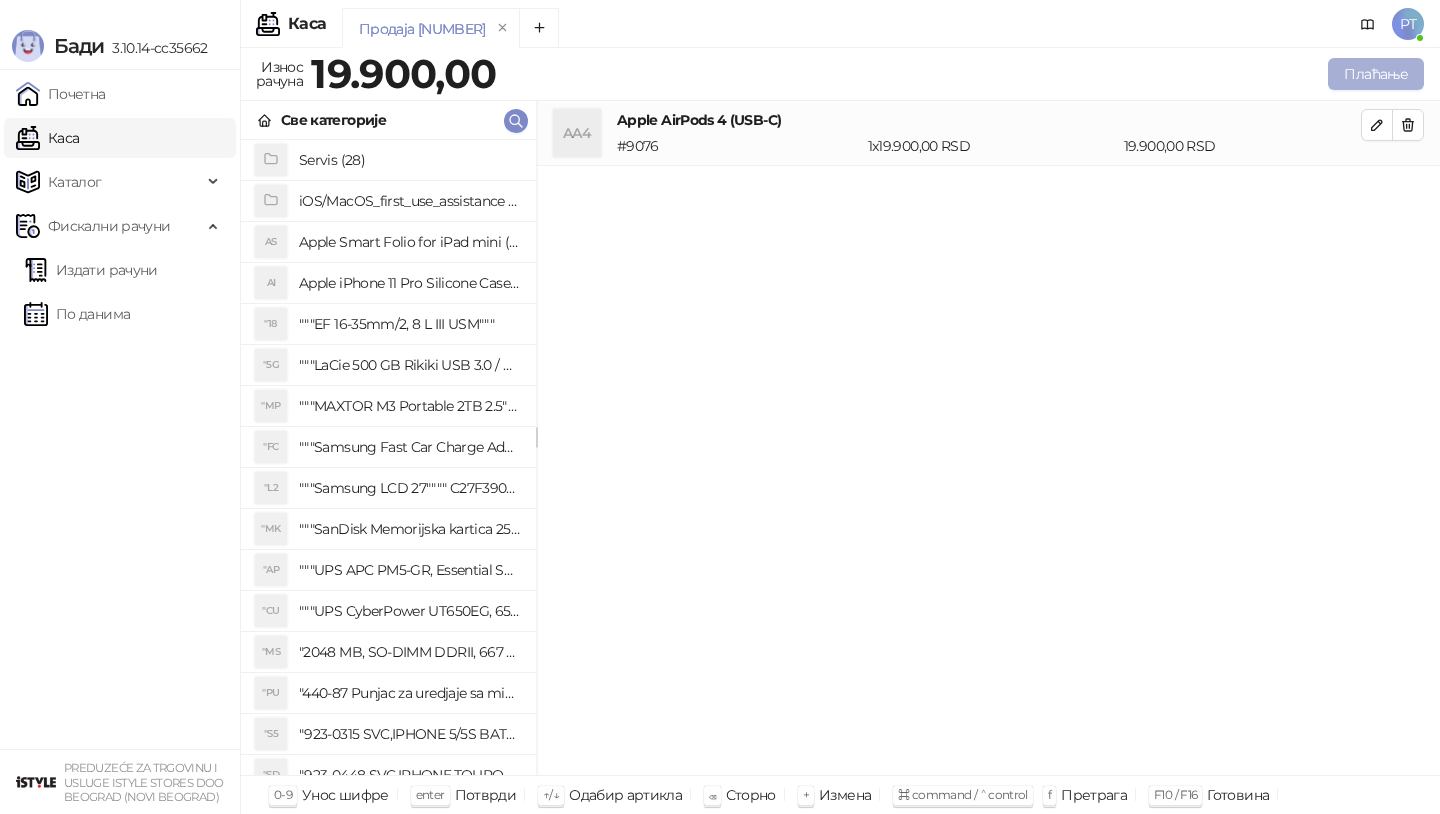 click on "Плаћање" at bounding box center (1376, 74) 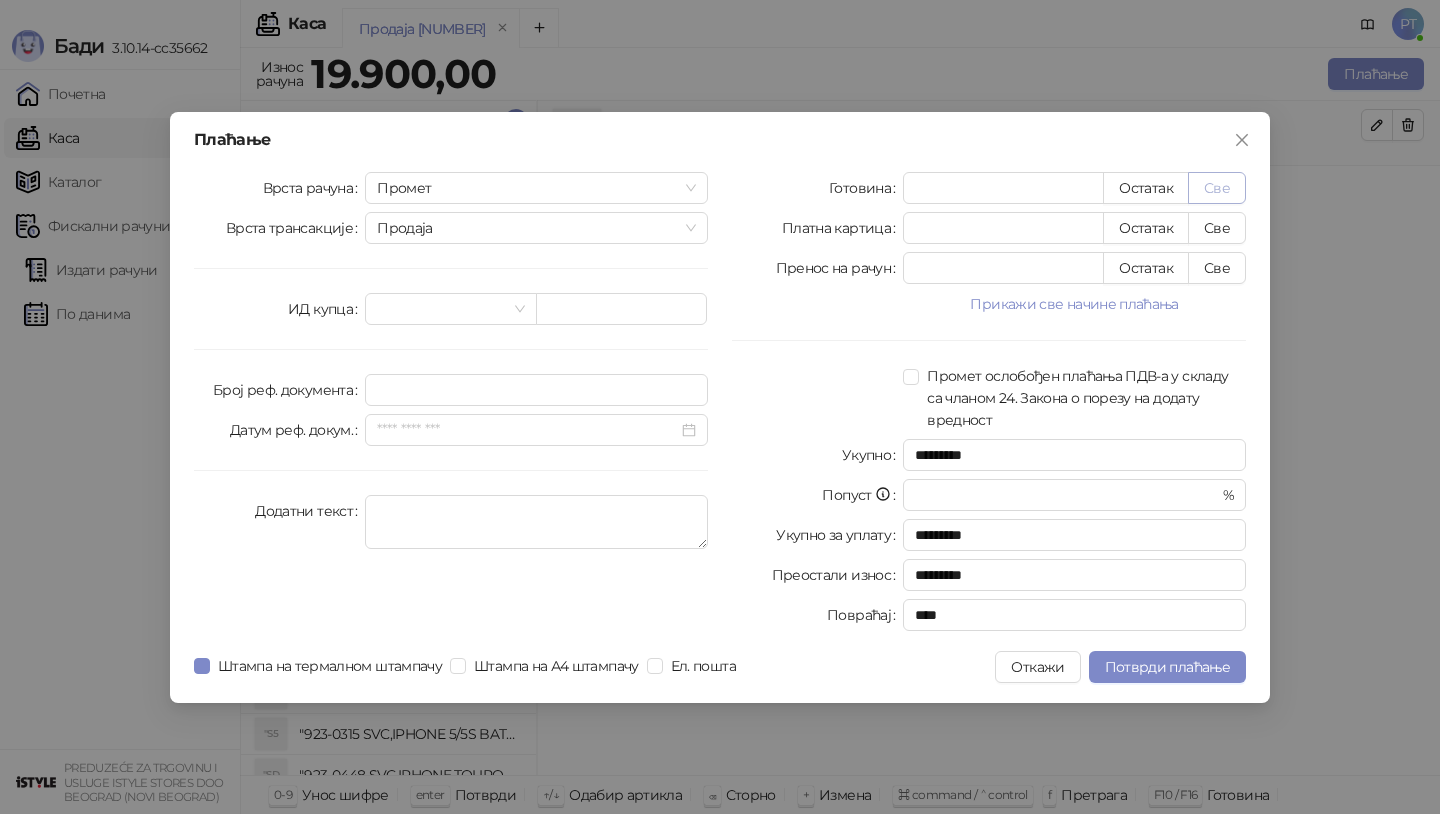 click on "Све" at bounding box center (1217, 188) 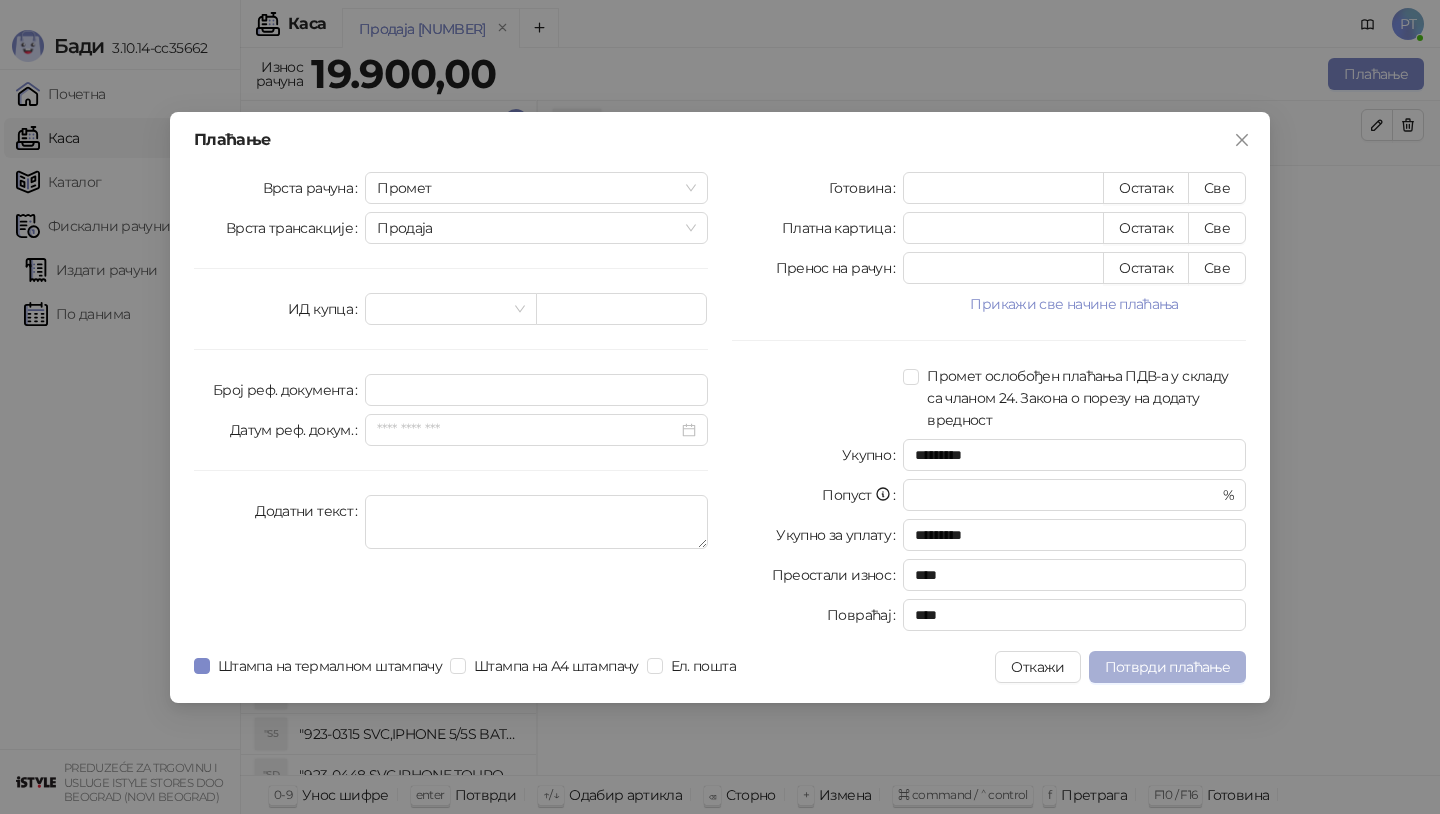 click on "Потврди плаћање" at bounding box center (1167, 667) 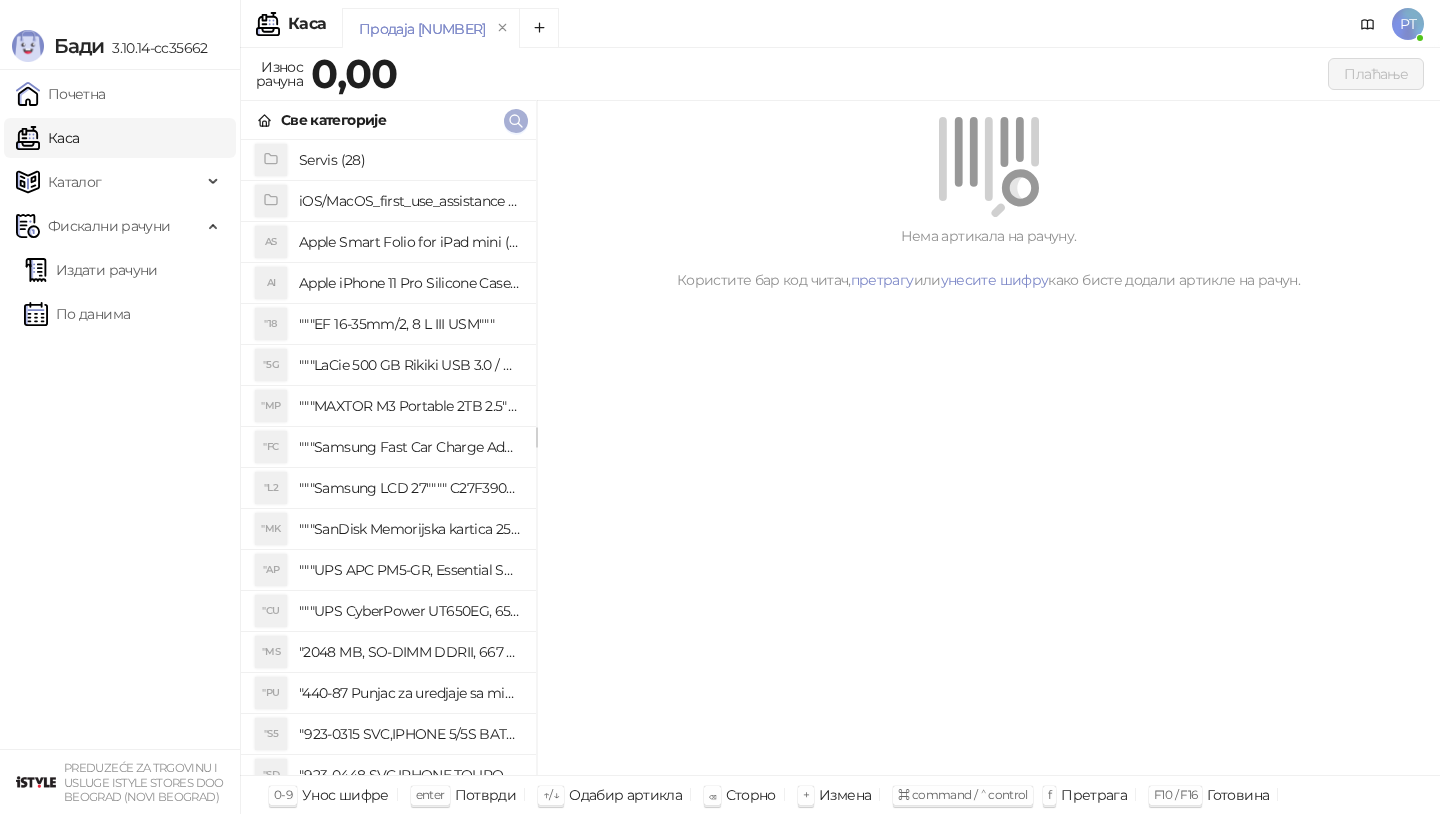 click 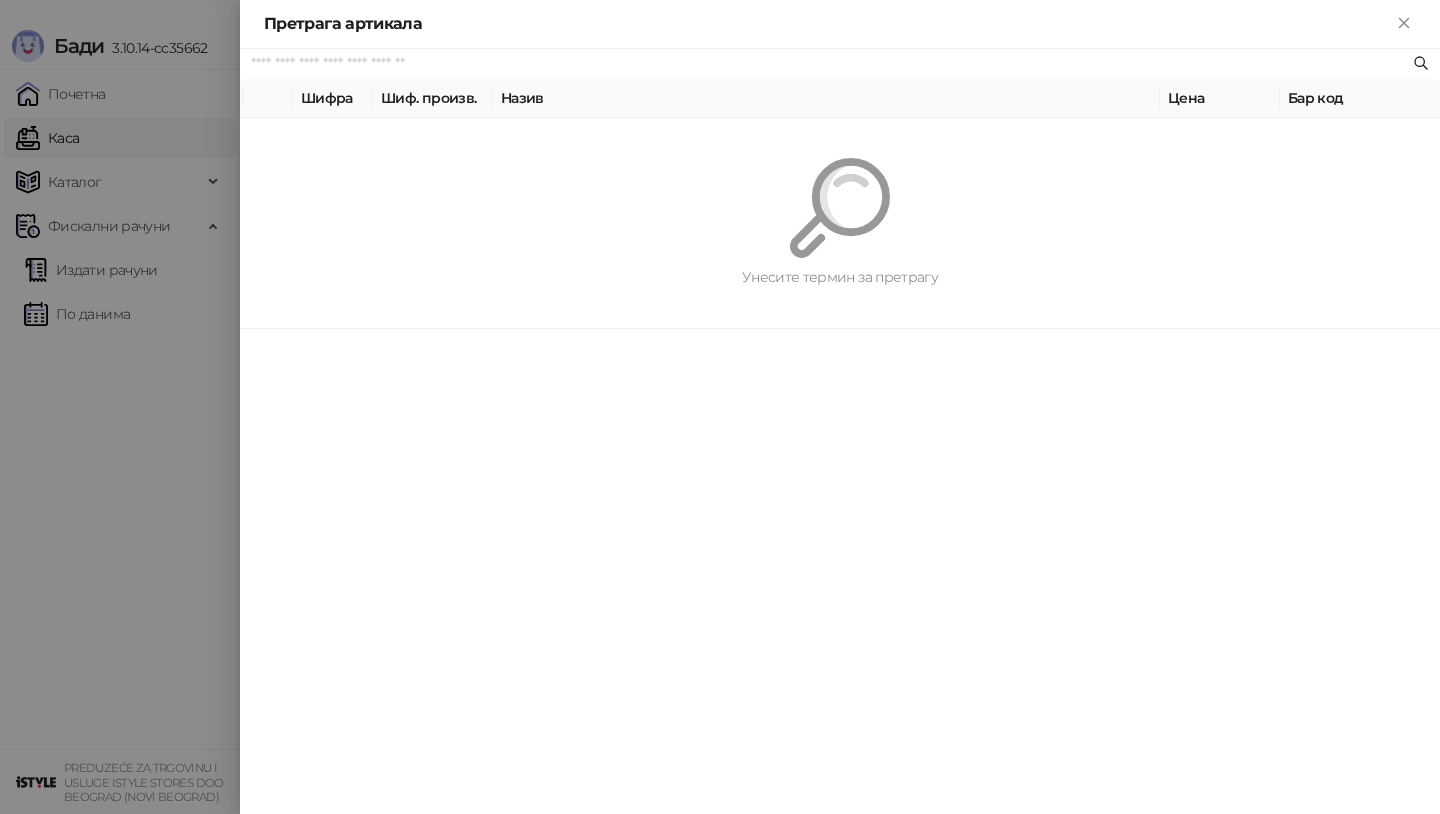paste on "*********" 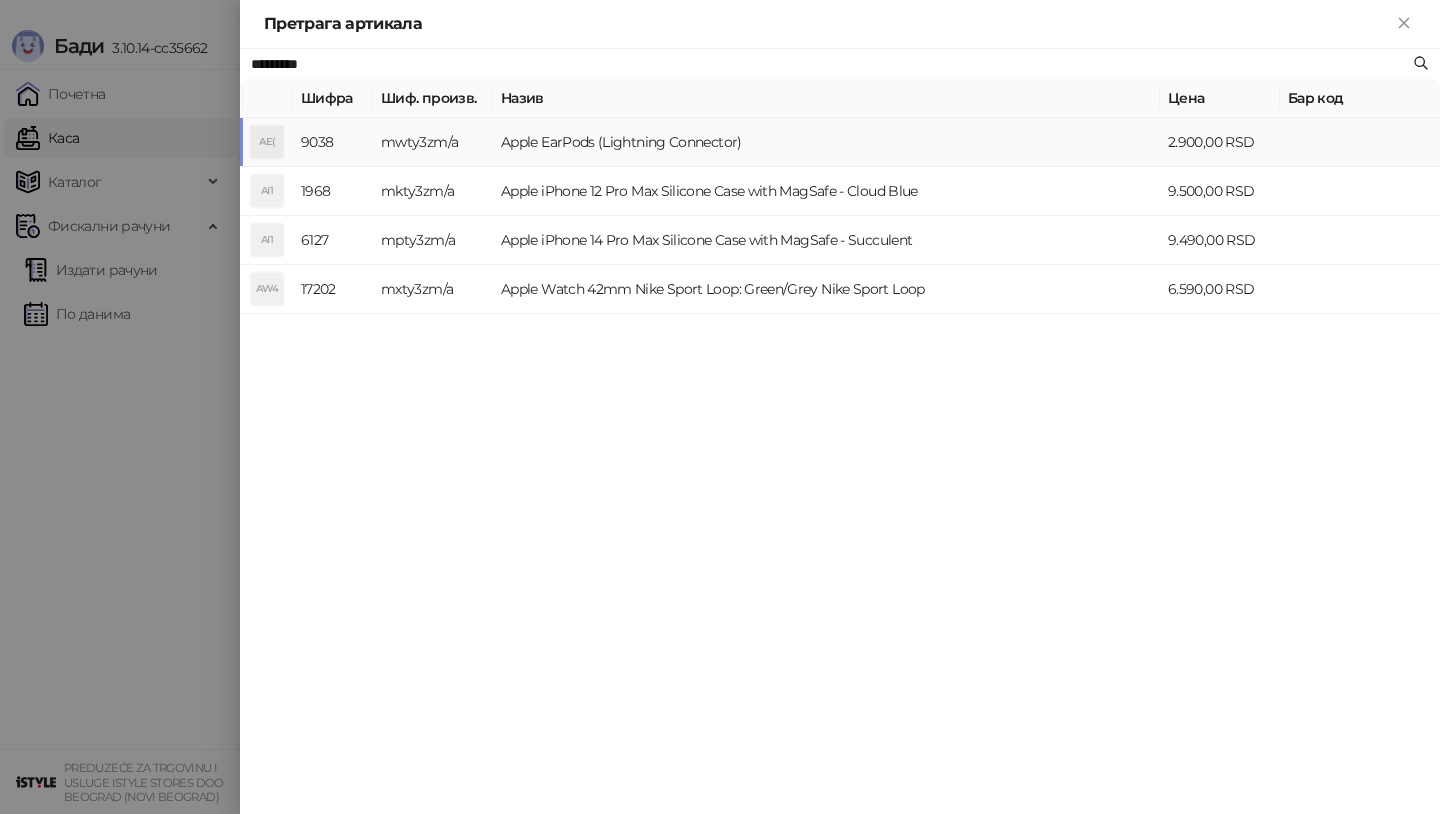 click on "AE(" at bounding box center [267, 142] 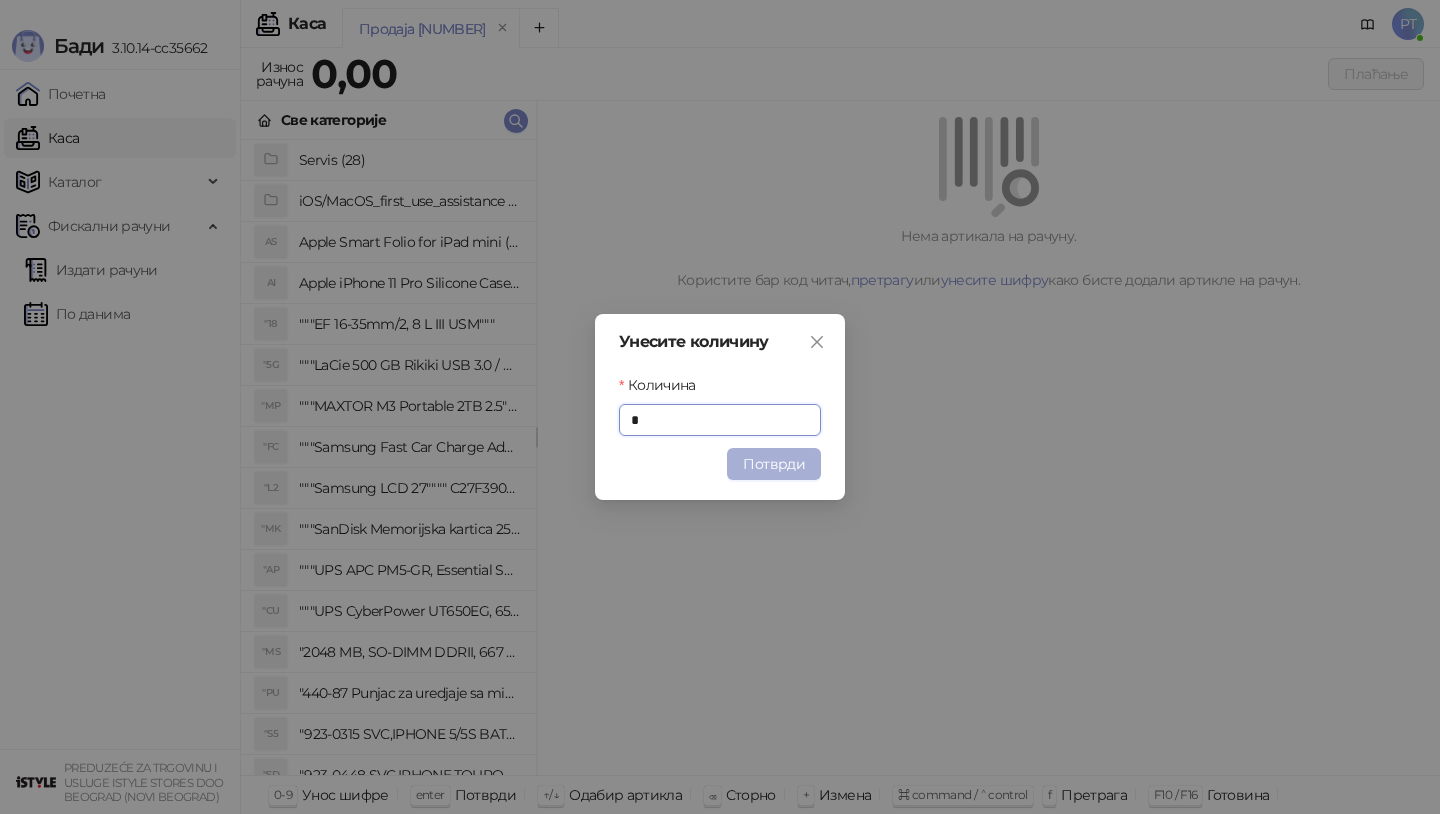 click on "Потврди" at bounding box center (774, 464) 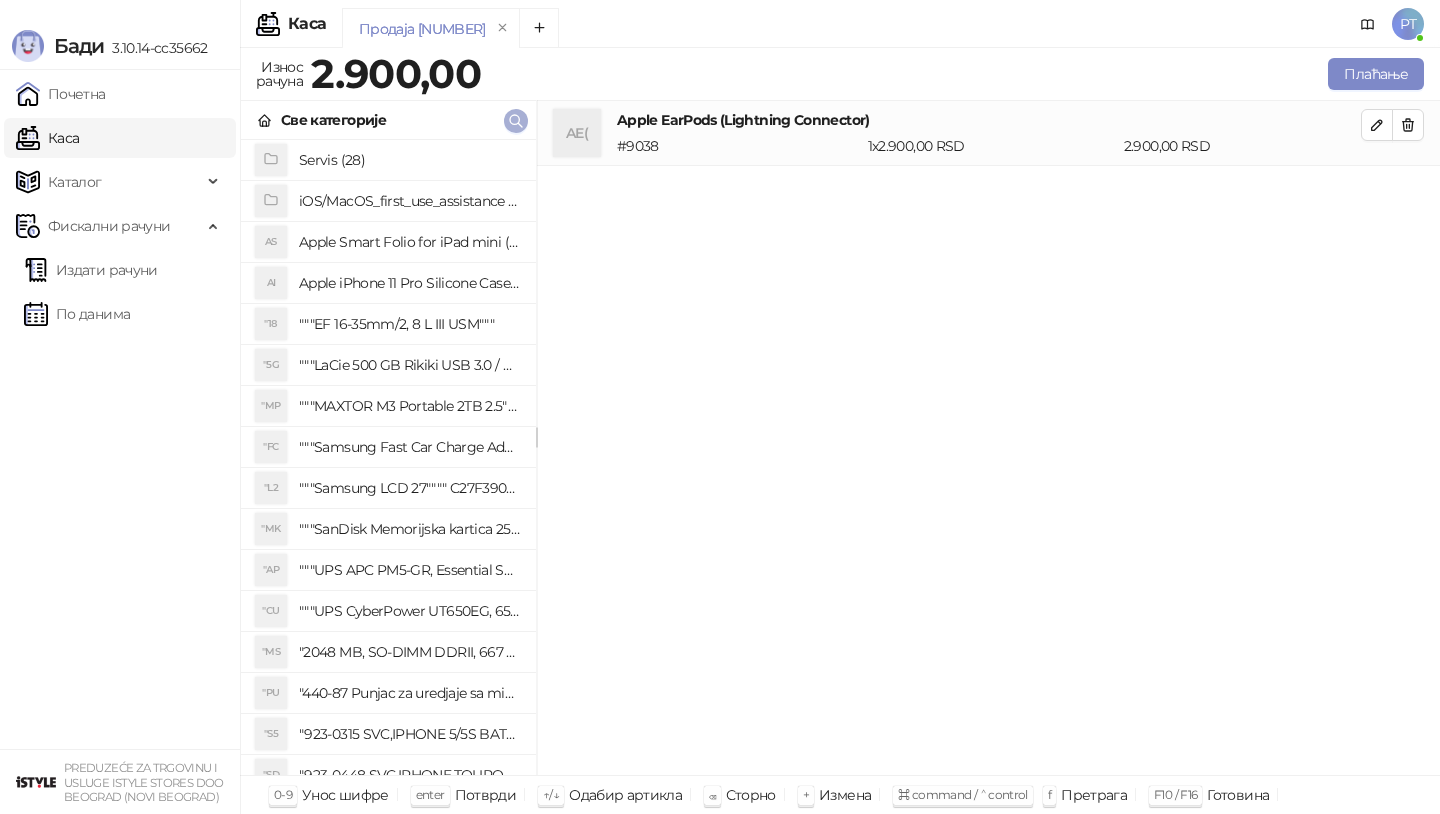 click 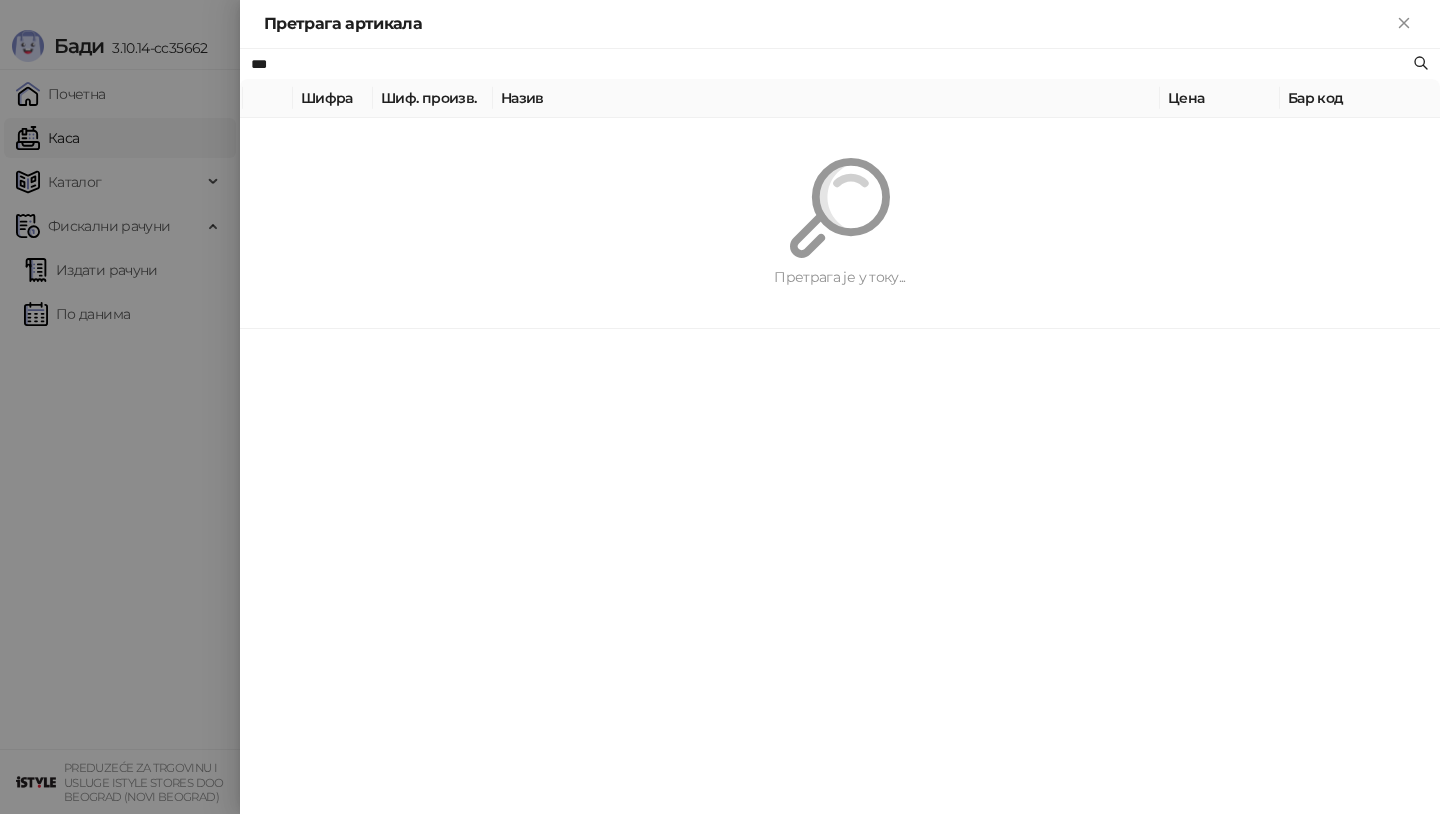 type on "***" 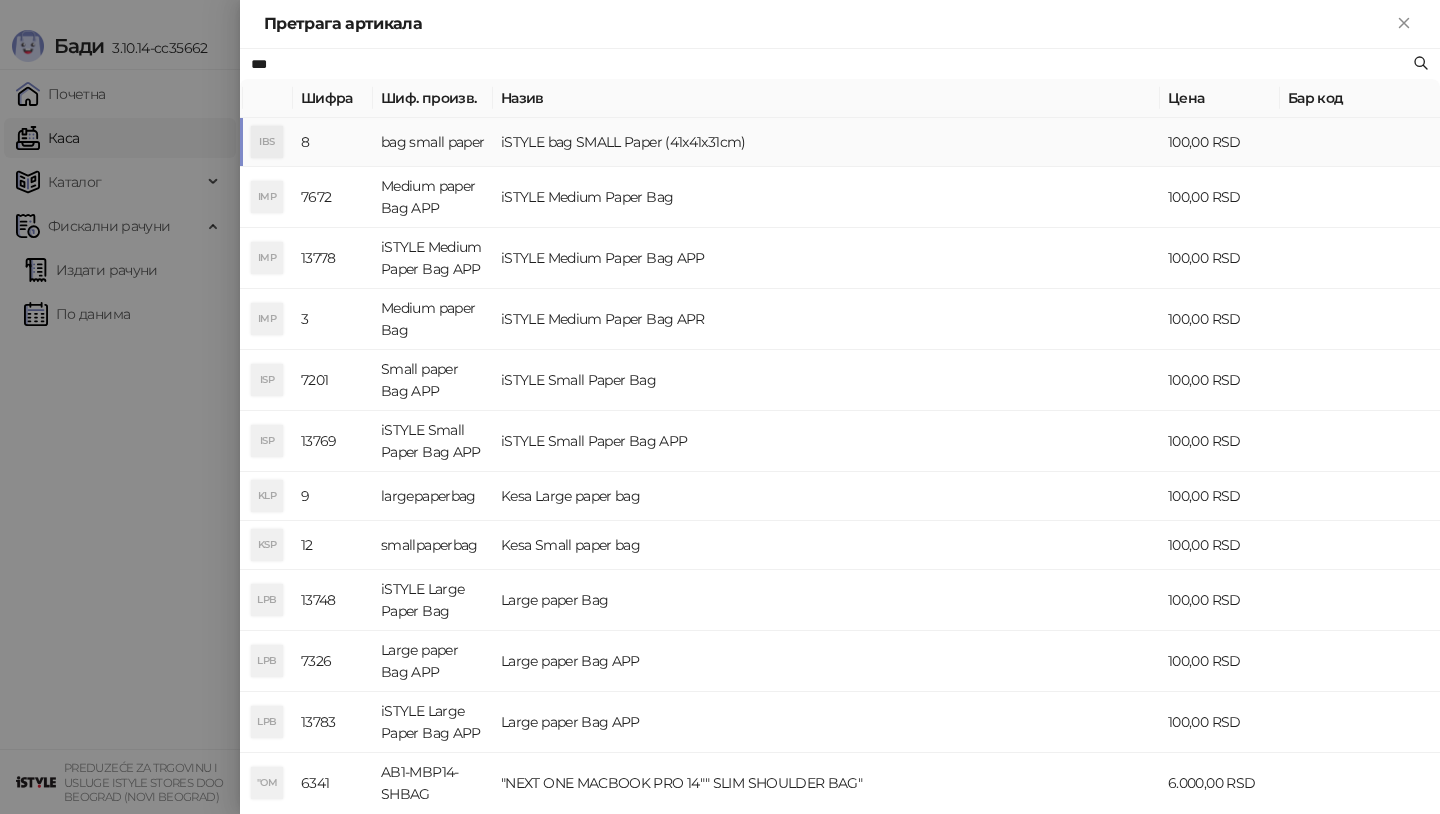 click on "IBS" at bounding box center [267, 142] 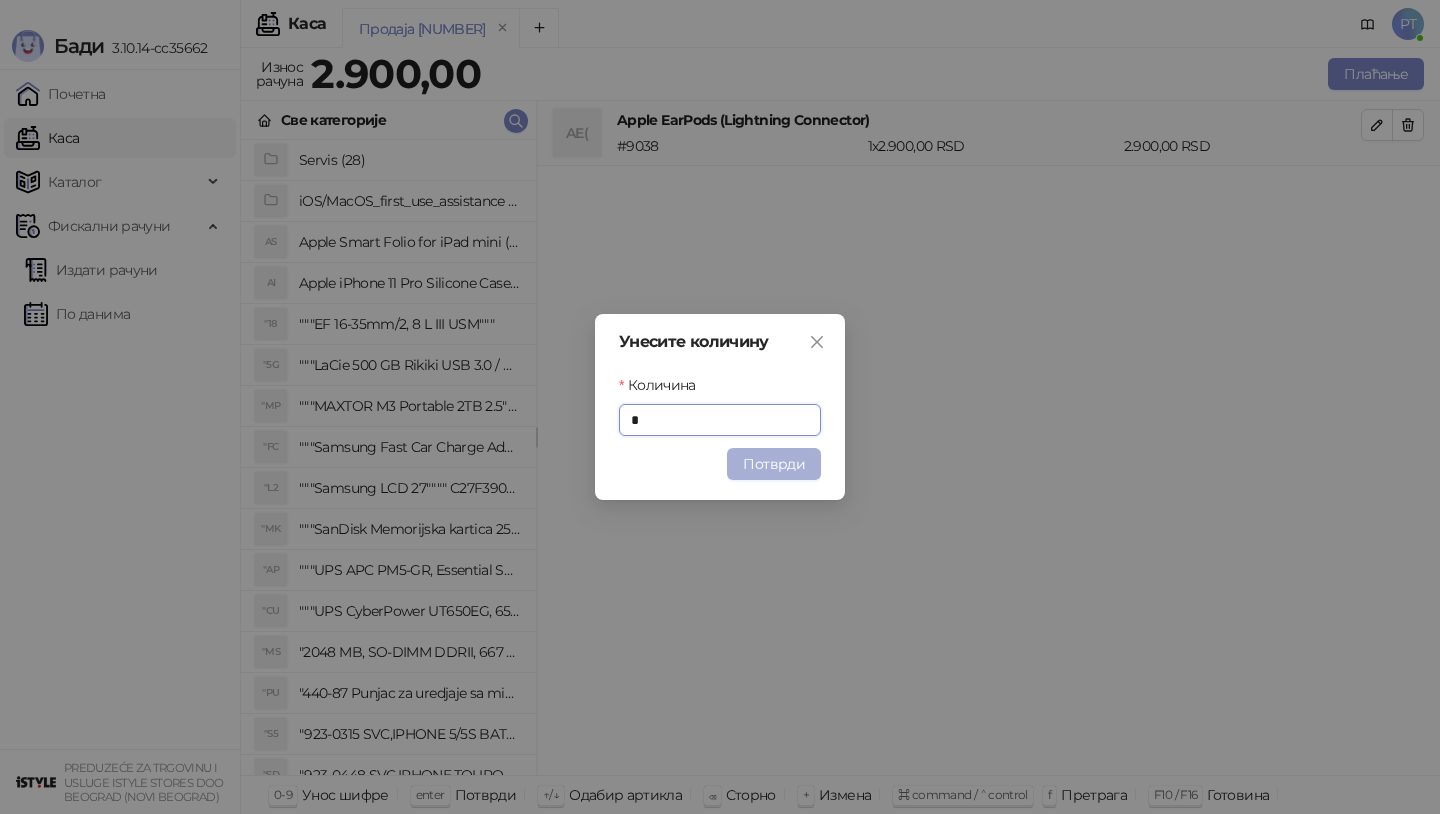click on "Потврди" at bounding box center [774, 464] 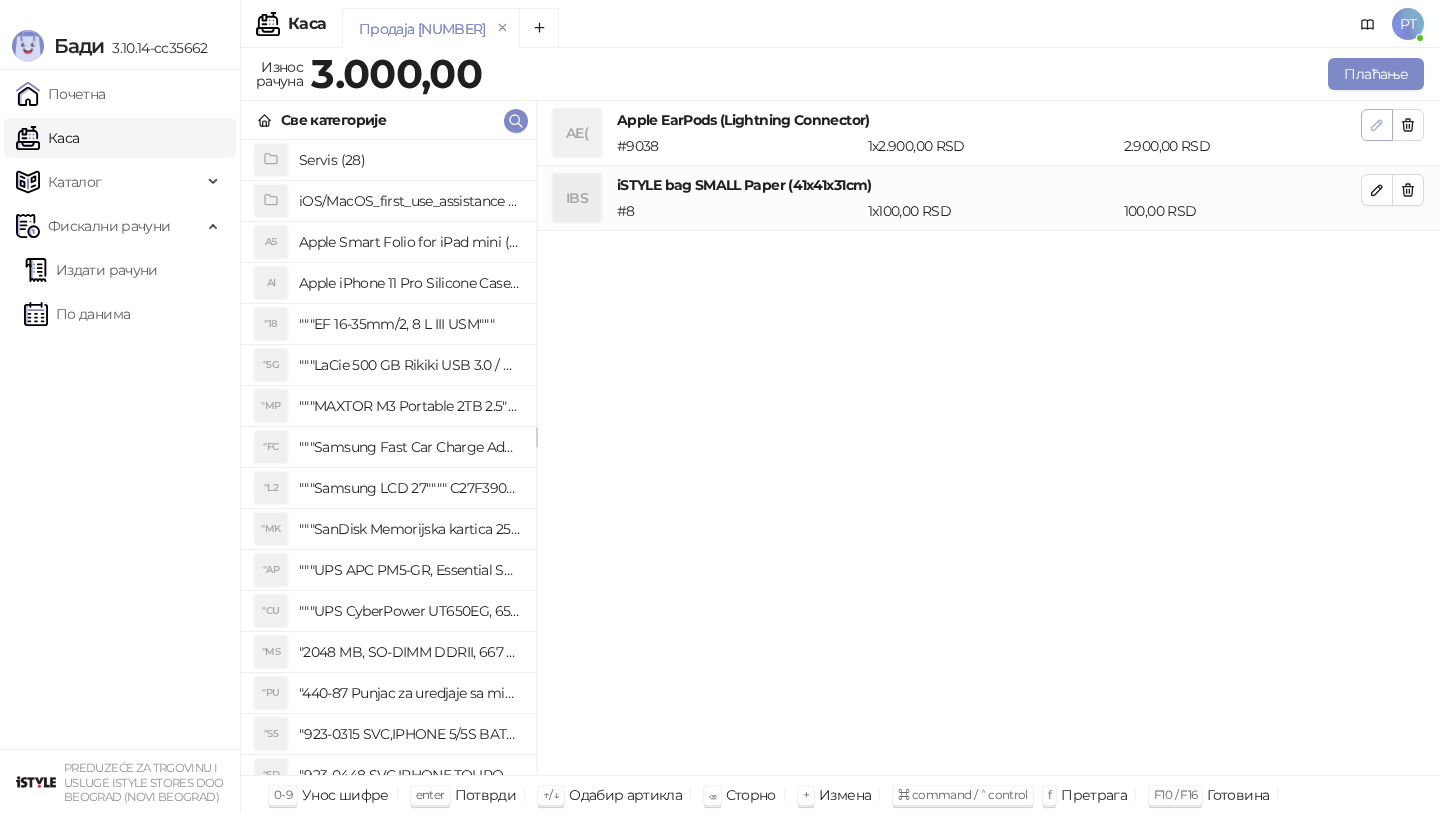 click 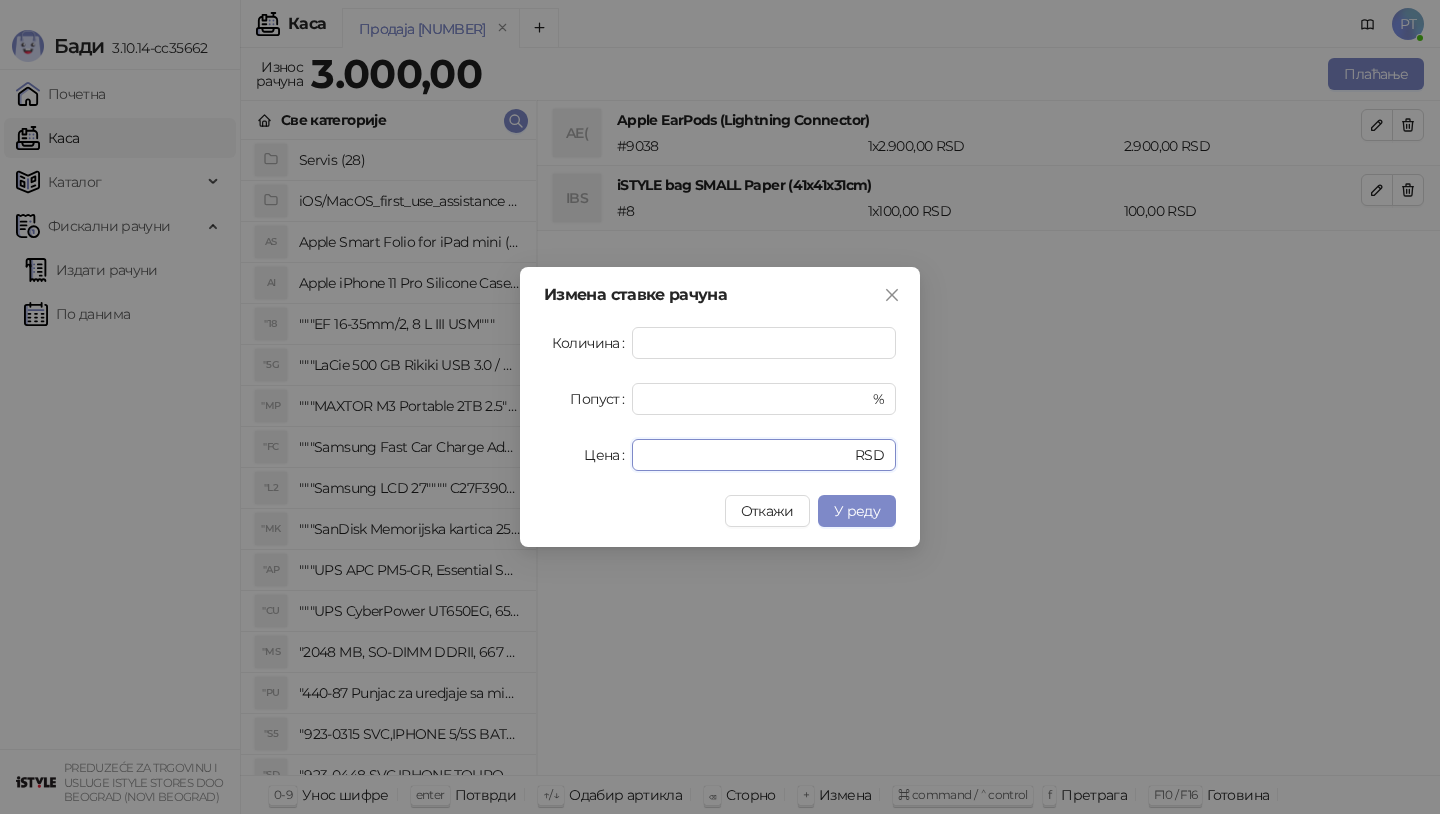 drag, startPoint x: 701, startPoint y: 462, endPoint x: 448, endPoint y: 465, distance: 253.01779 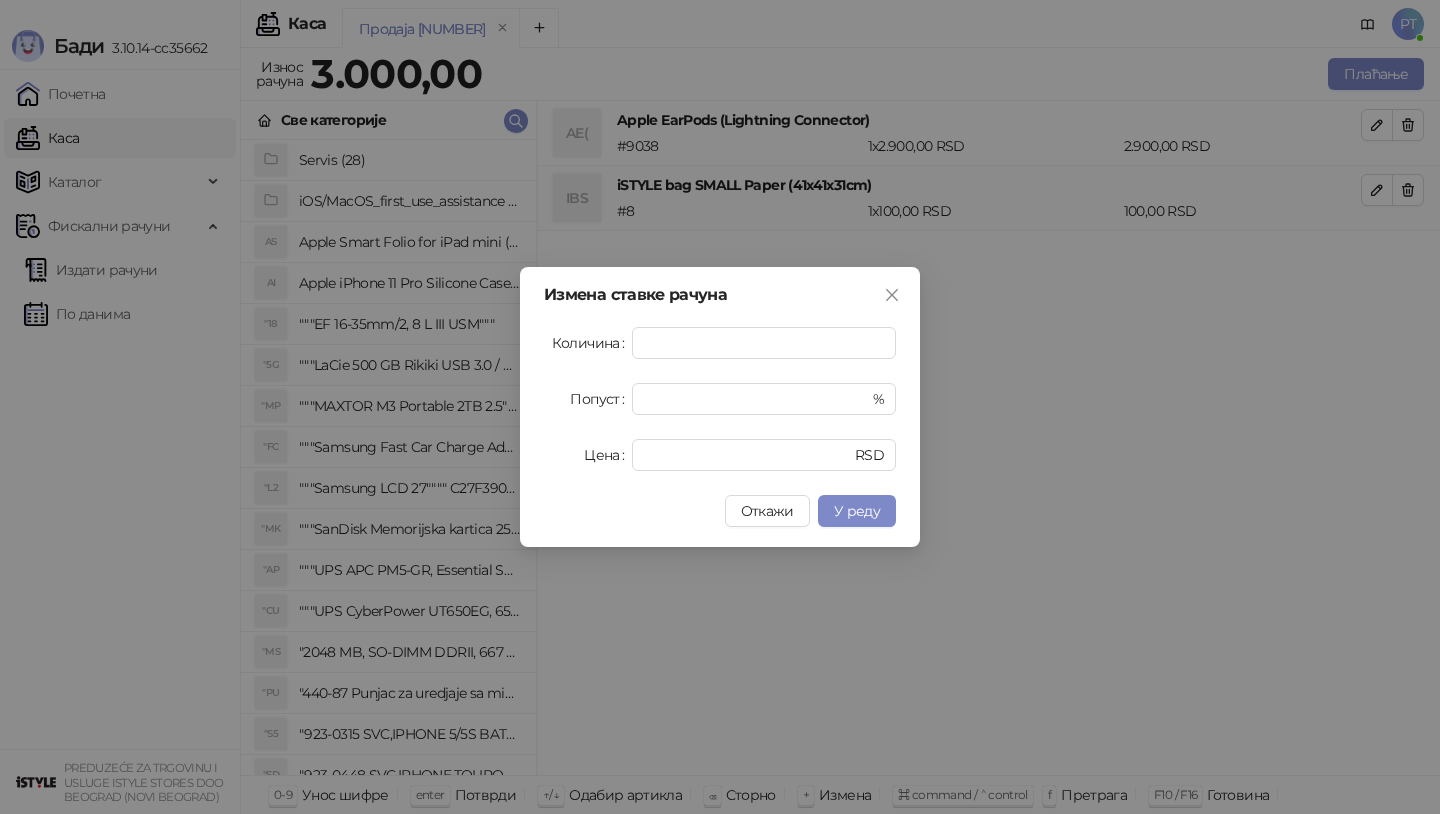 click on "Измена ставке рачуна Количина * Попуст * % Цена **** RSD Откажи У реду" at bounding box center [720, 407] 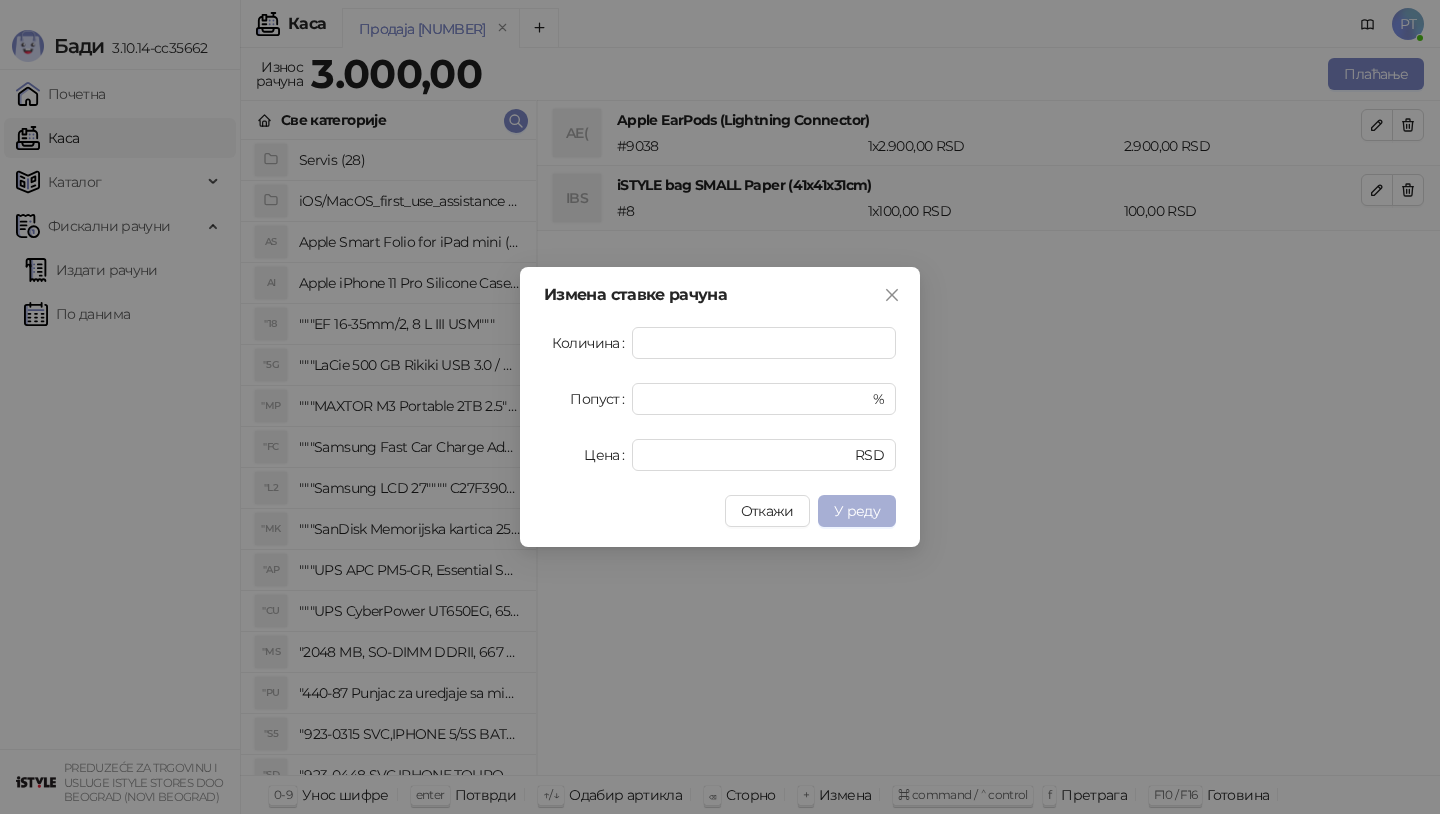 click on "У реду" at bounding box center (857, 511) 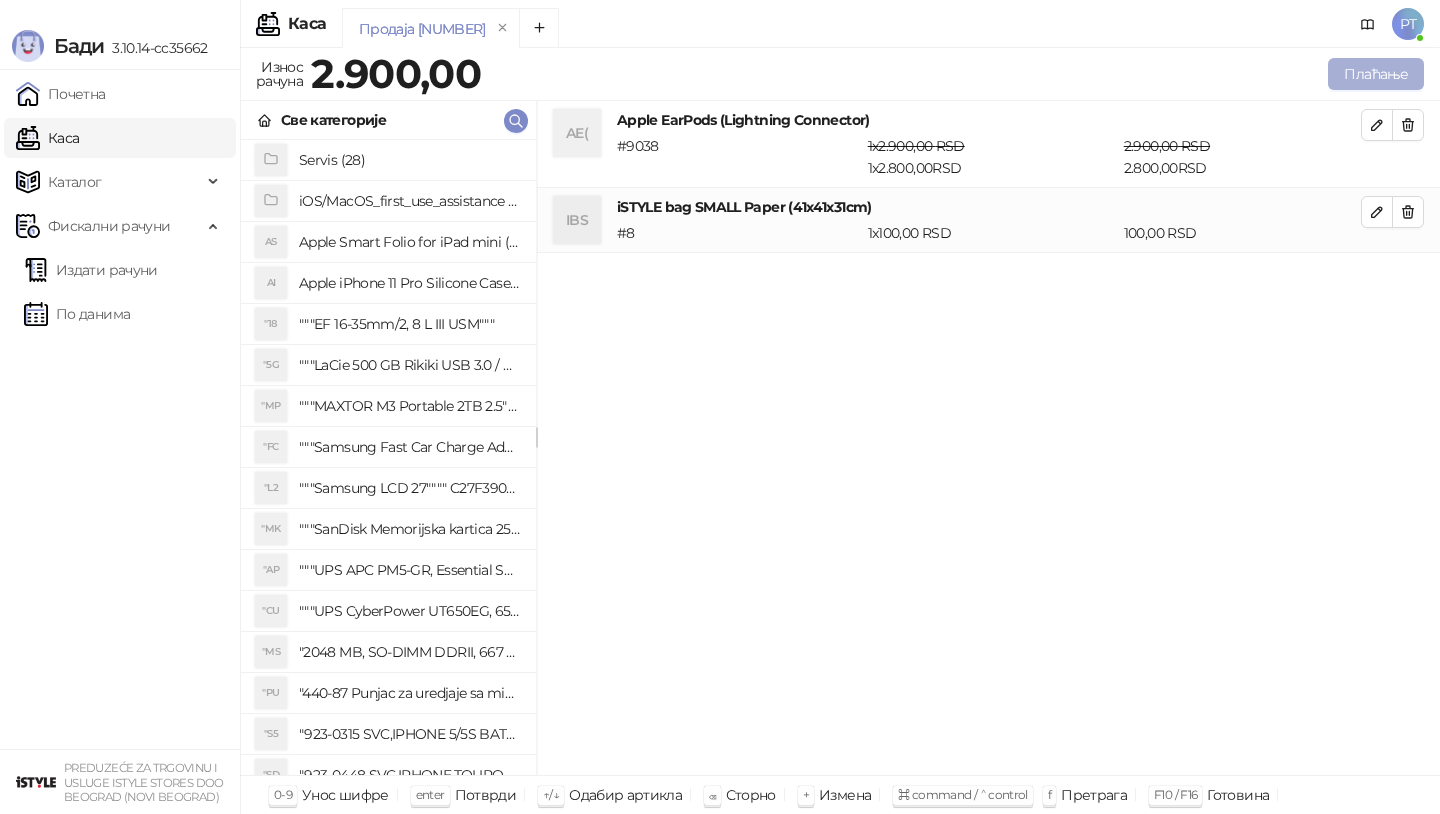 click on "Плаћање" at bounding box center [1376, 74] 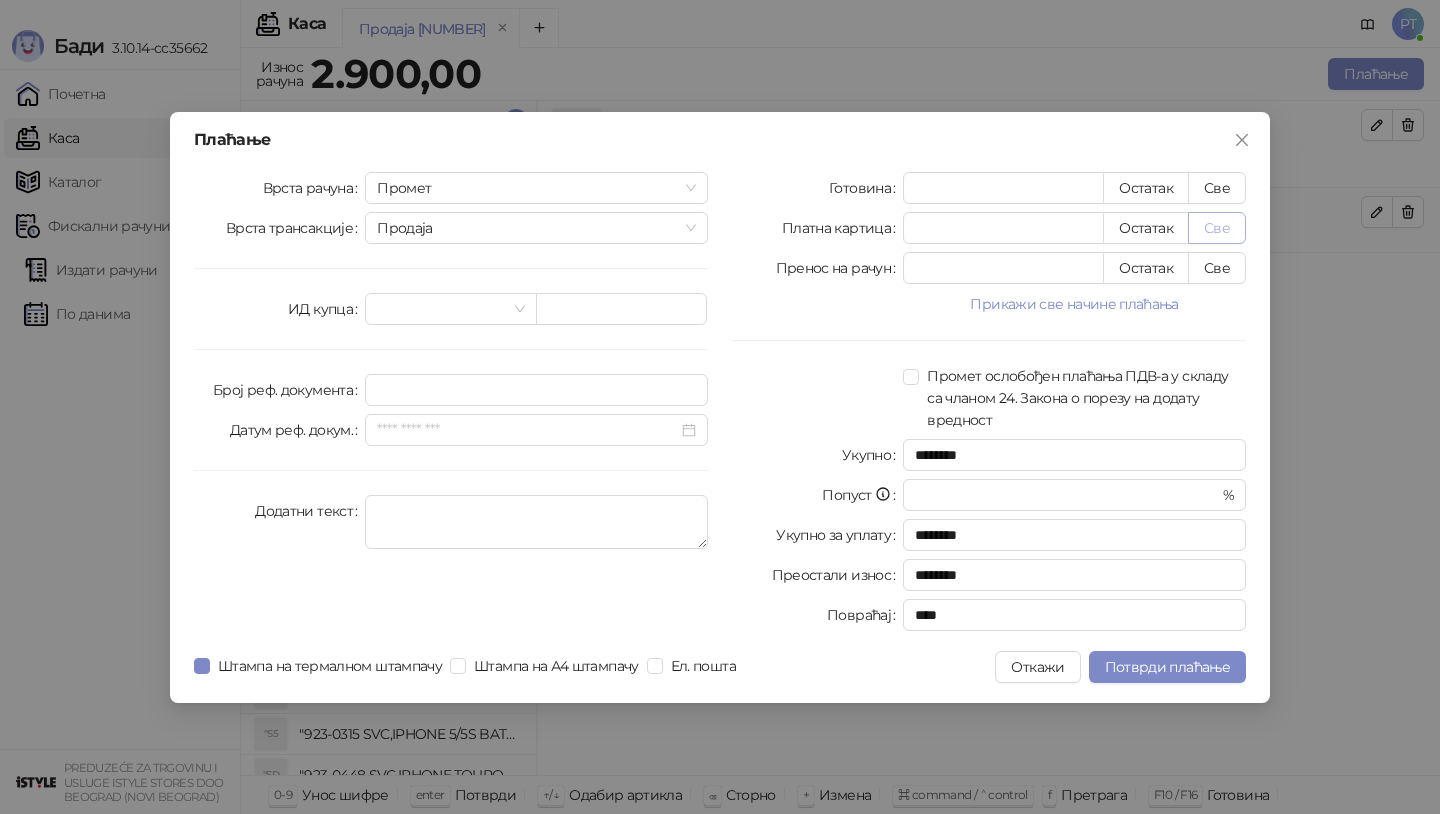 click on "Све" at bounding box center (1217, 228) 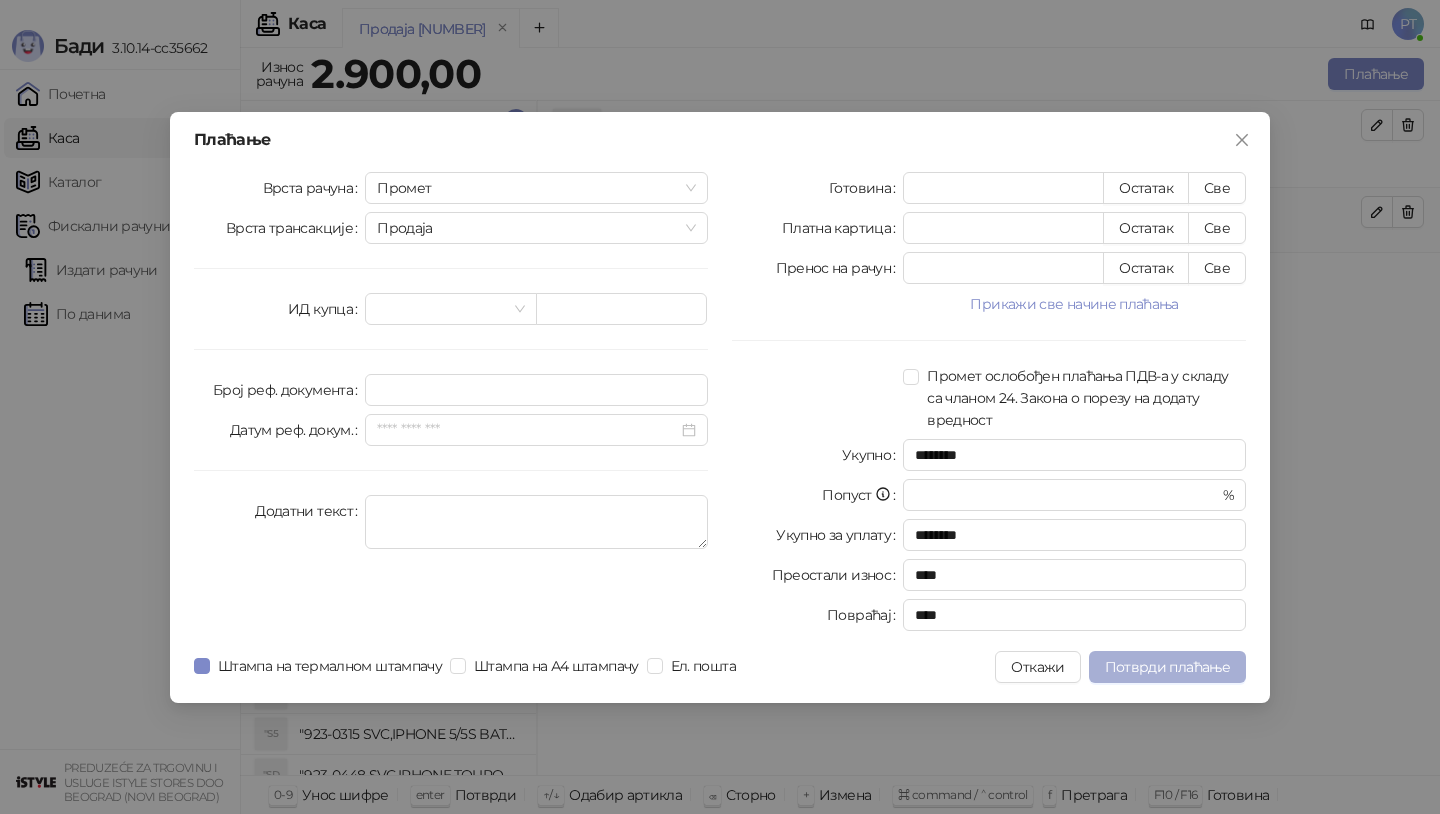 click on "Потврди плаћање" at bounding box center (1167, 667) 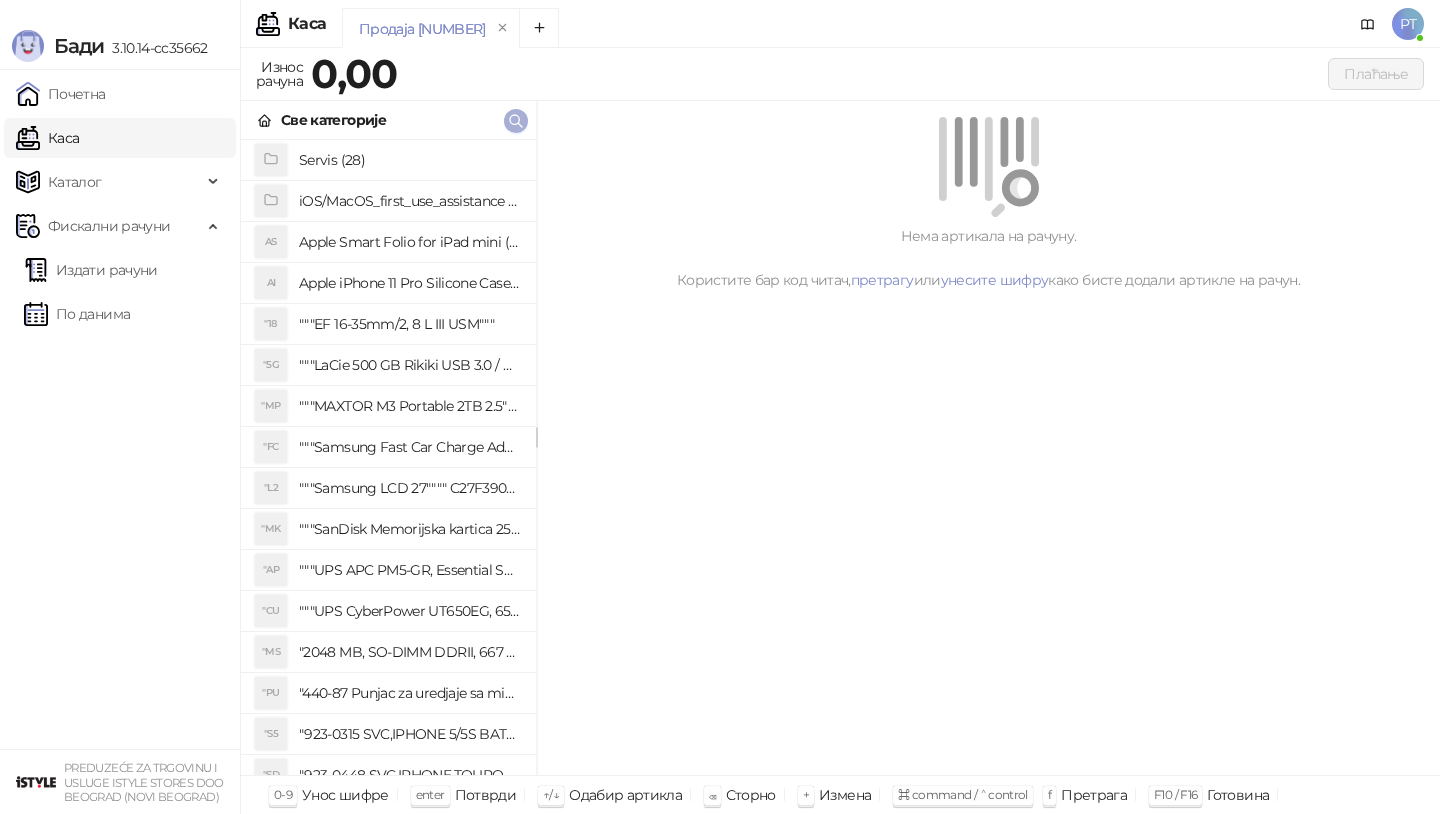 click 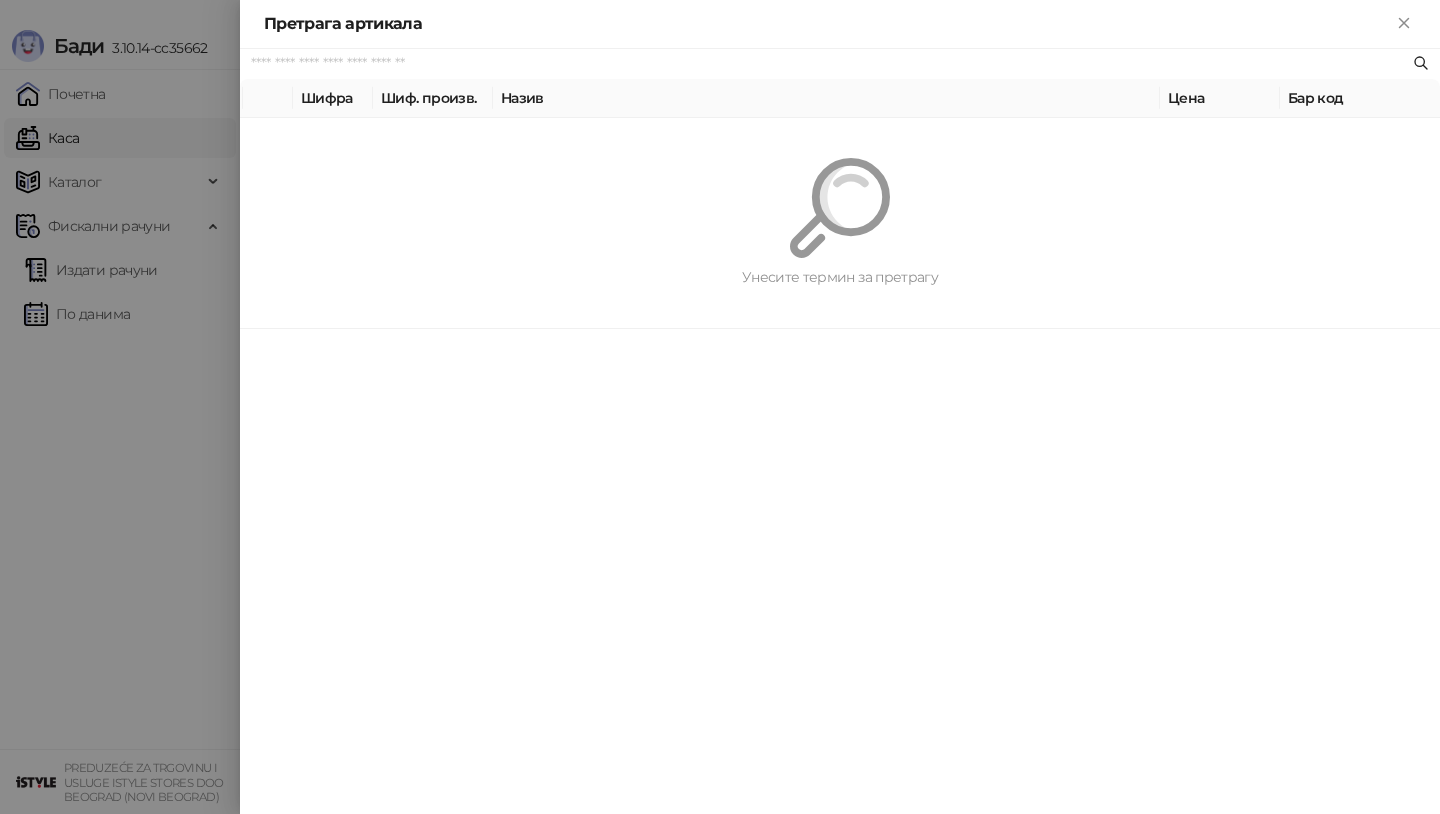 paste on "*********" 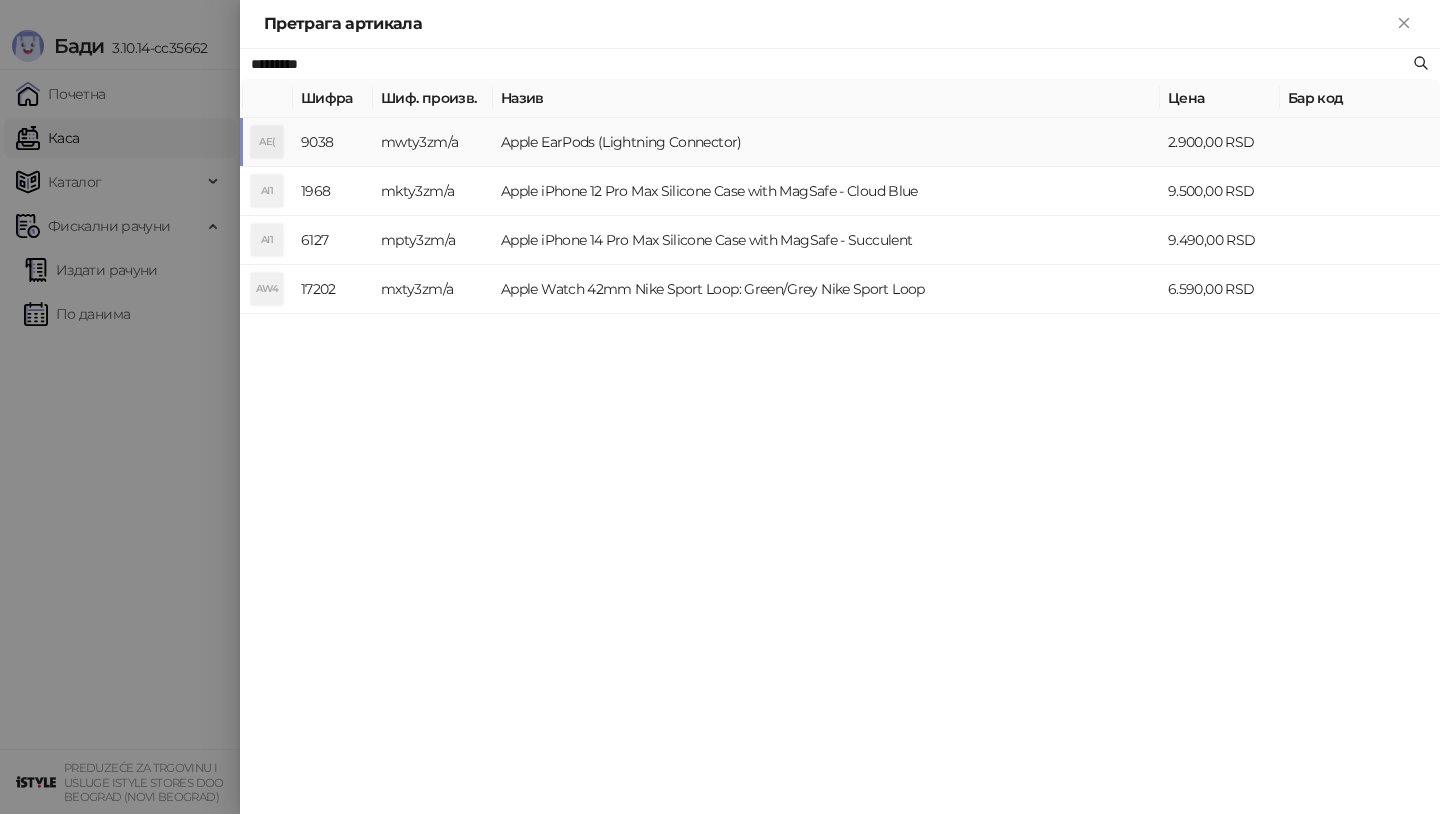 click on "AE(" at bounding box center (267, 142) 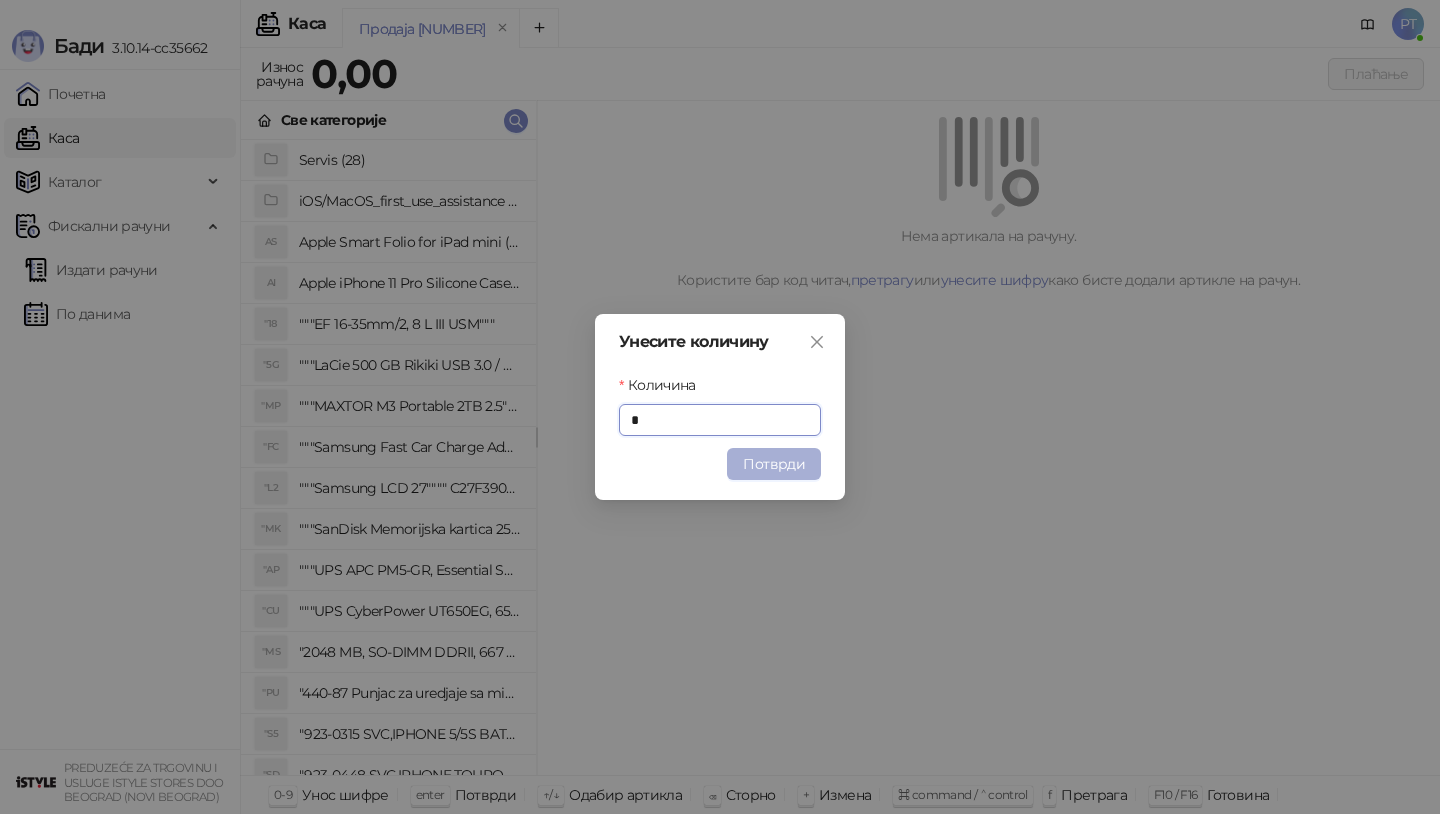 click on "Потврди" at bounding box center [774, 464] 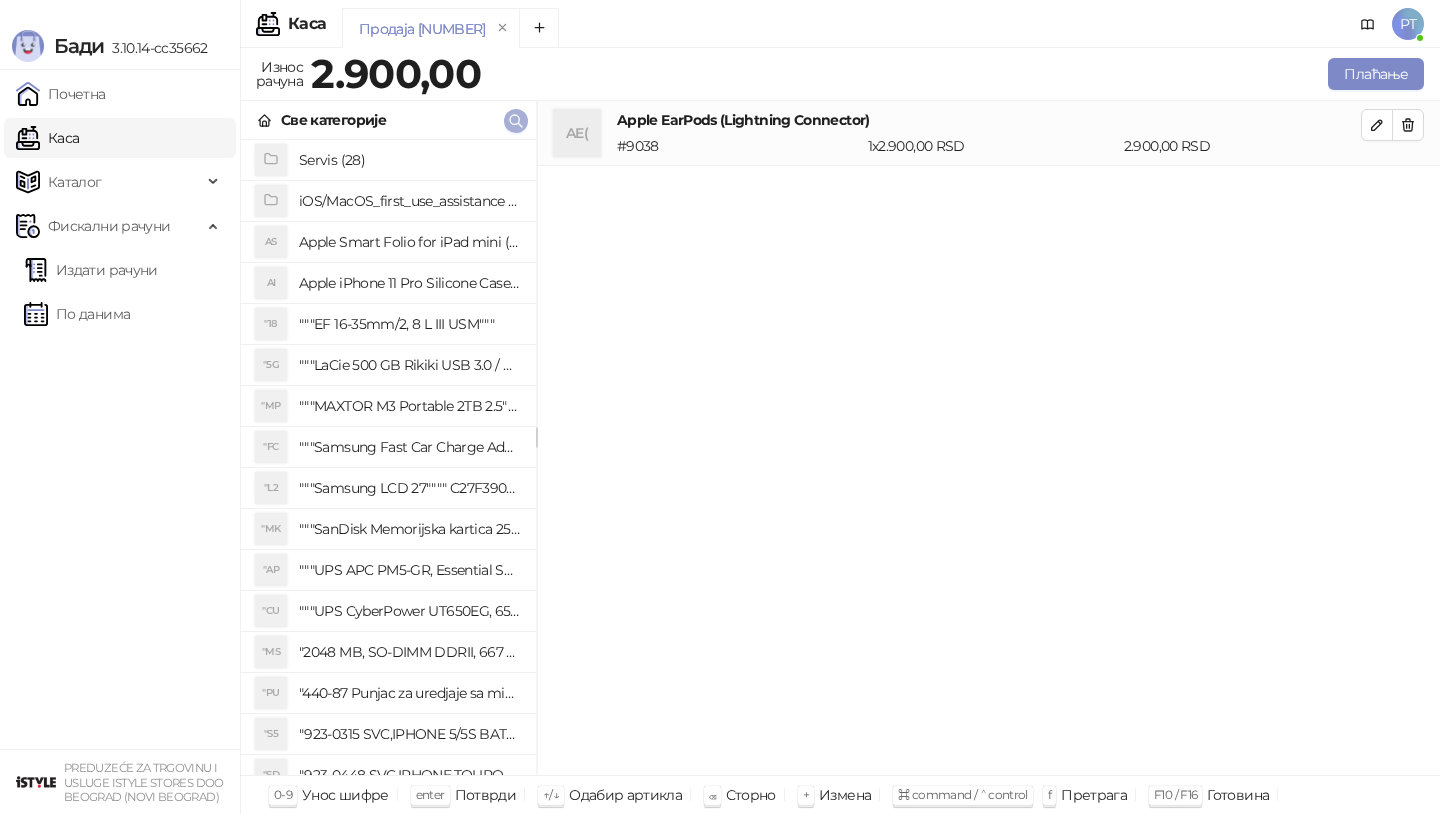 click at bounding box center [516, 121] 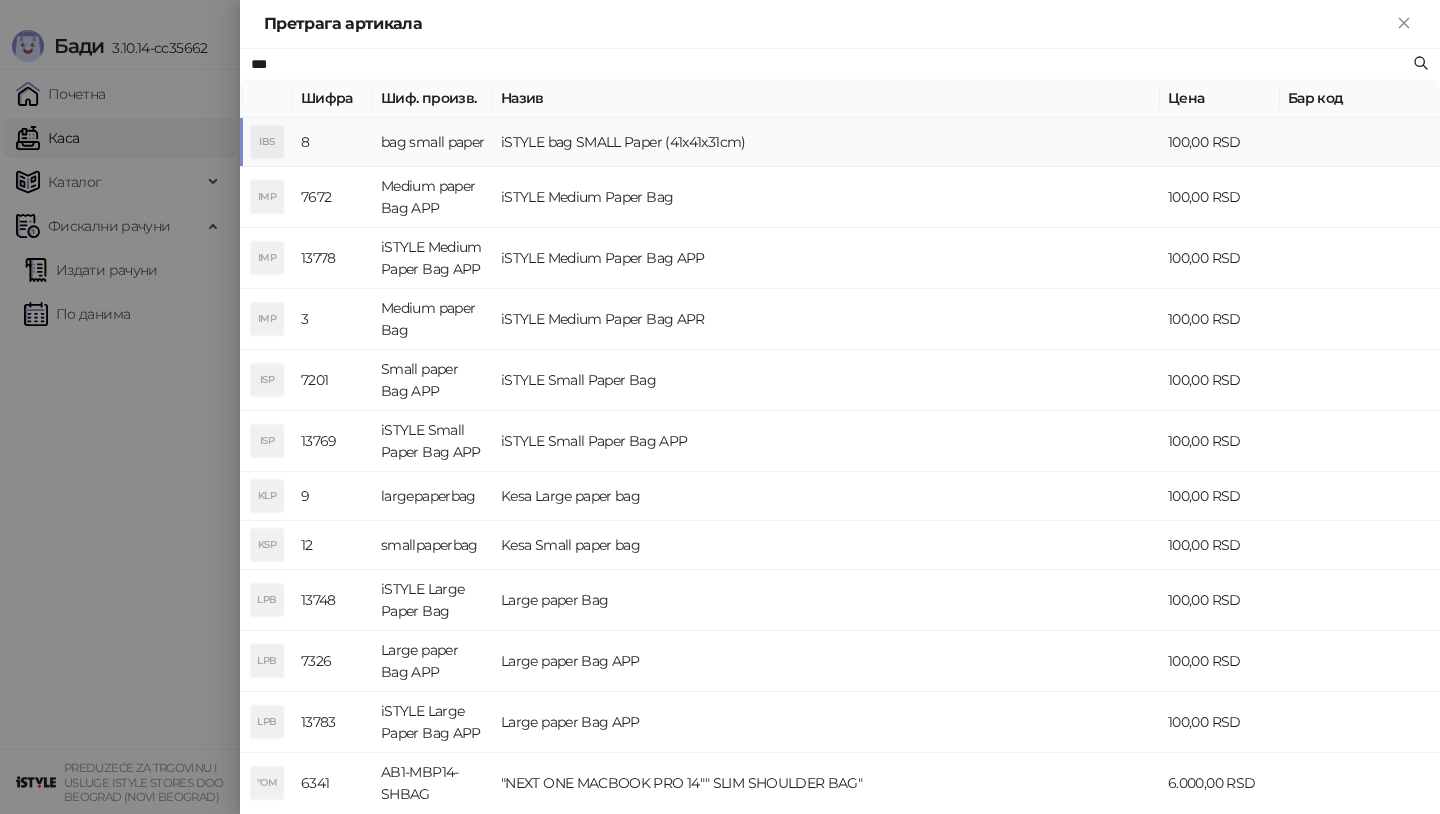 click on "IBS" at bounding box center (267, 142) 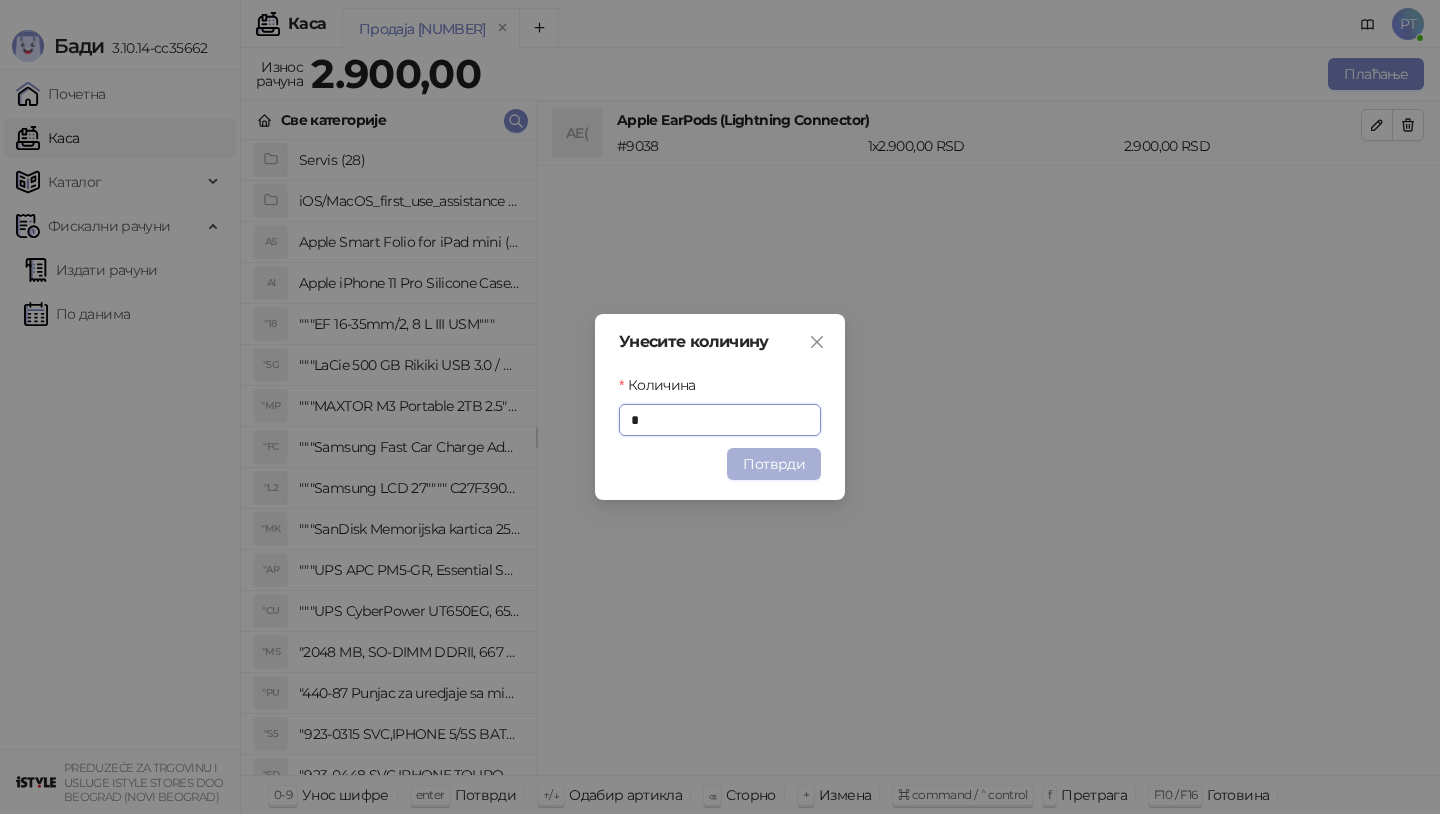 click on "Потврди" at bounding box center (774, 464) 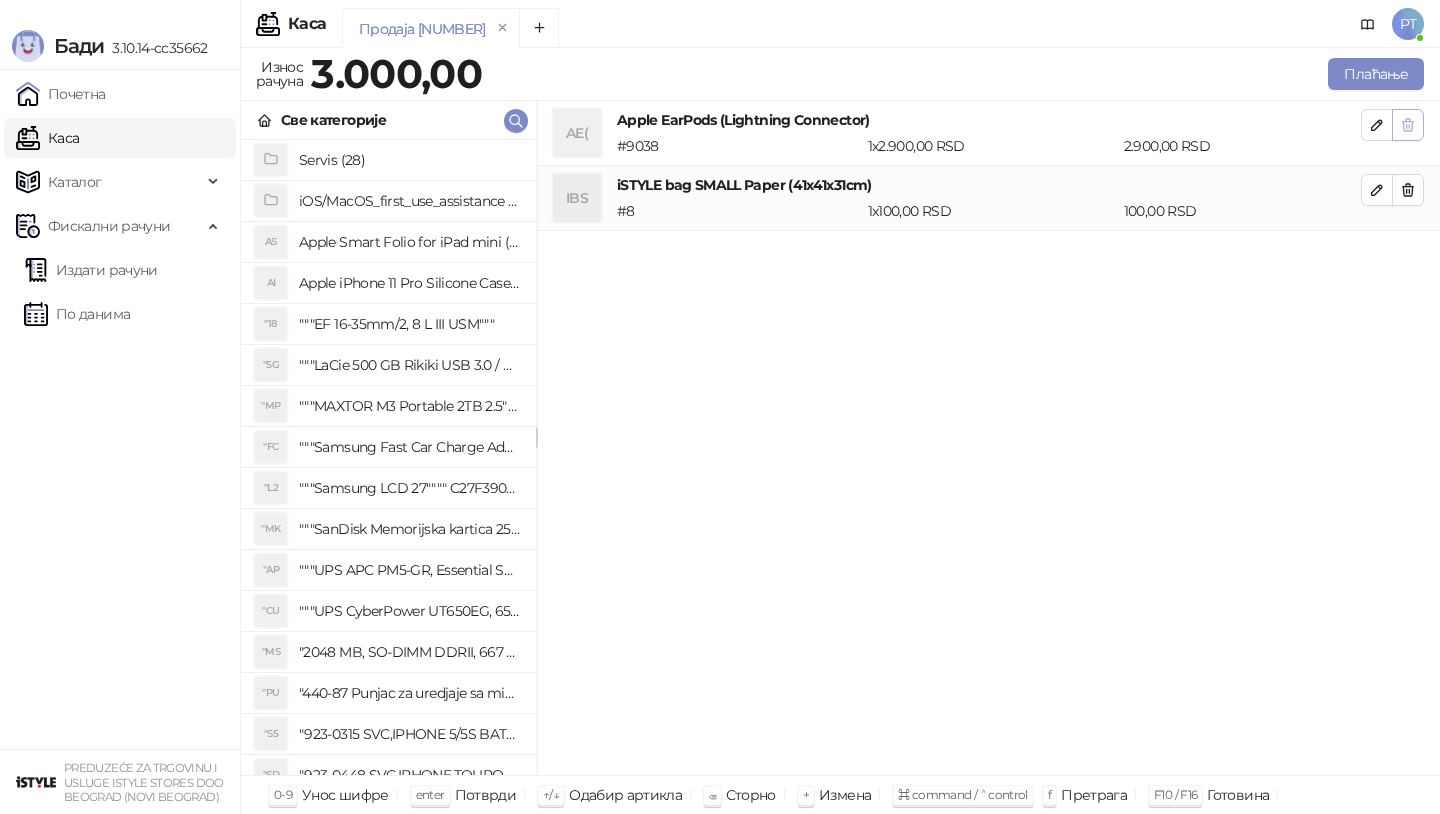 click at bounding box center [1408, 125] 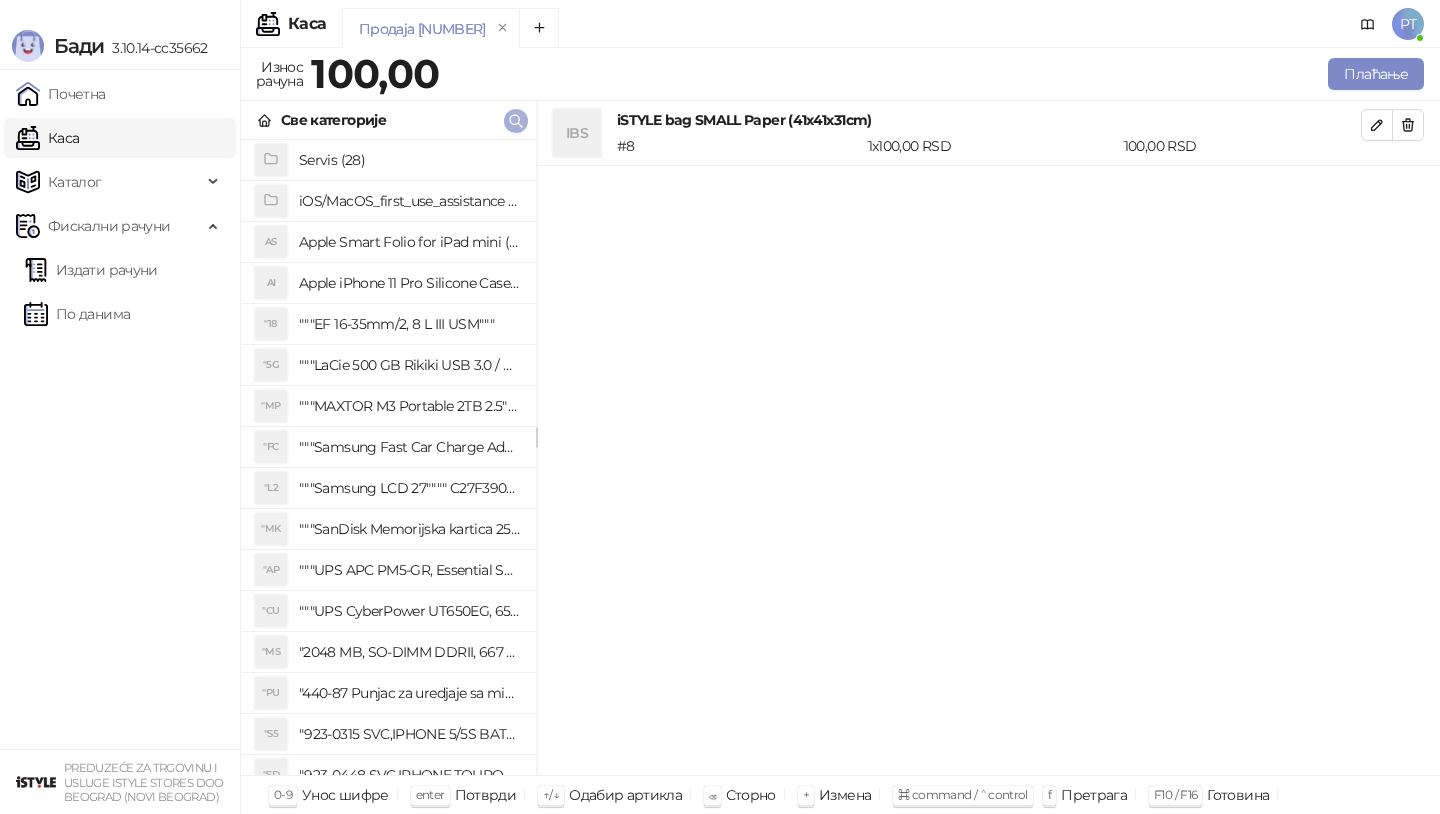 click 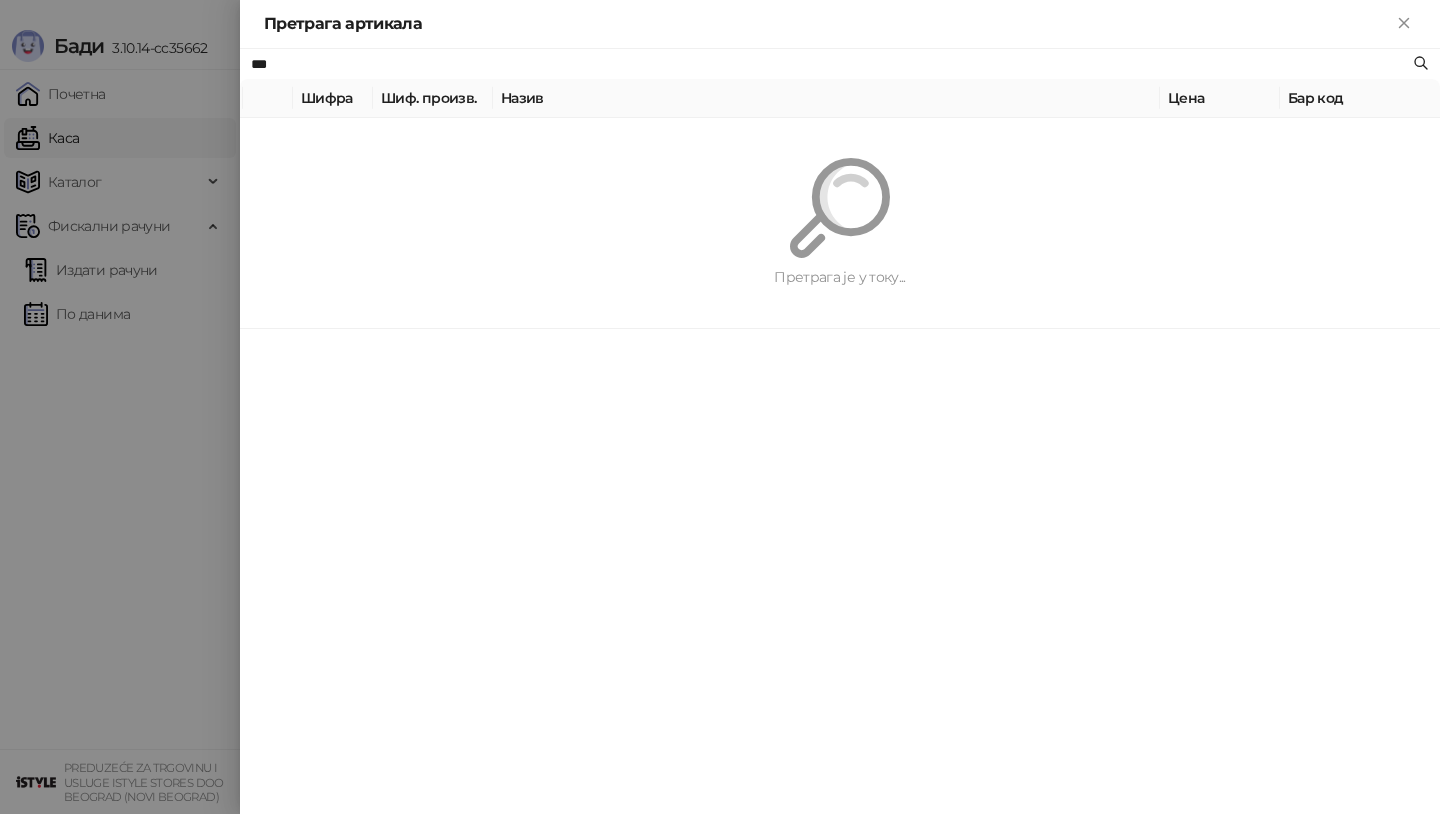 paste on "******" 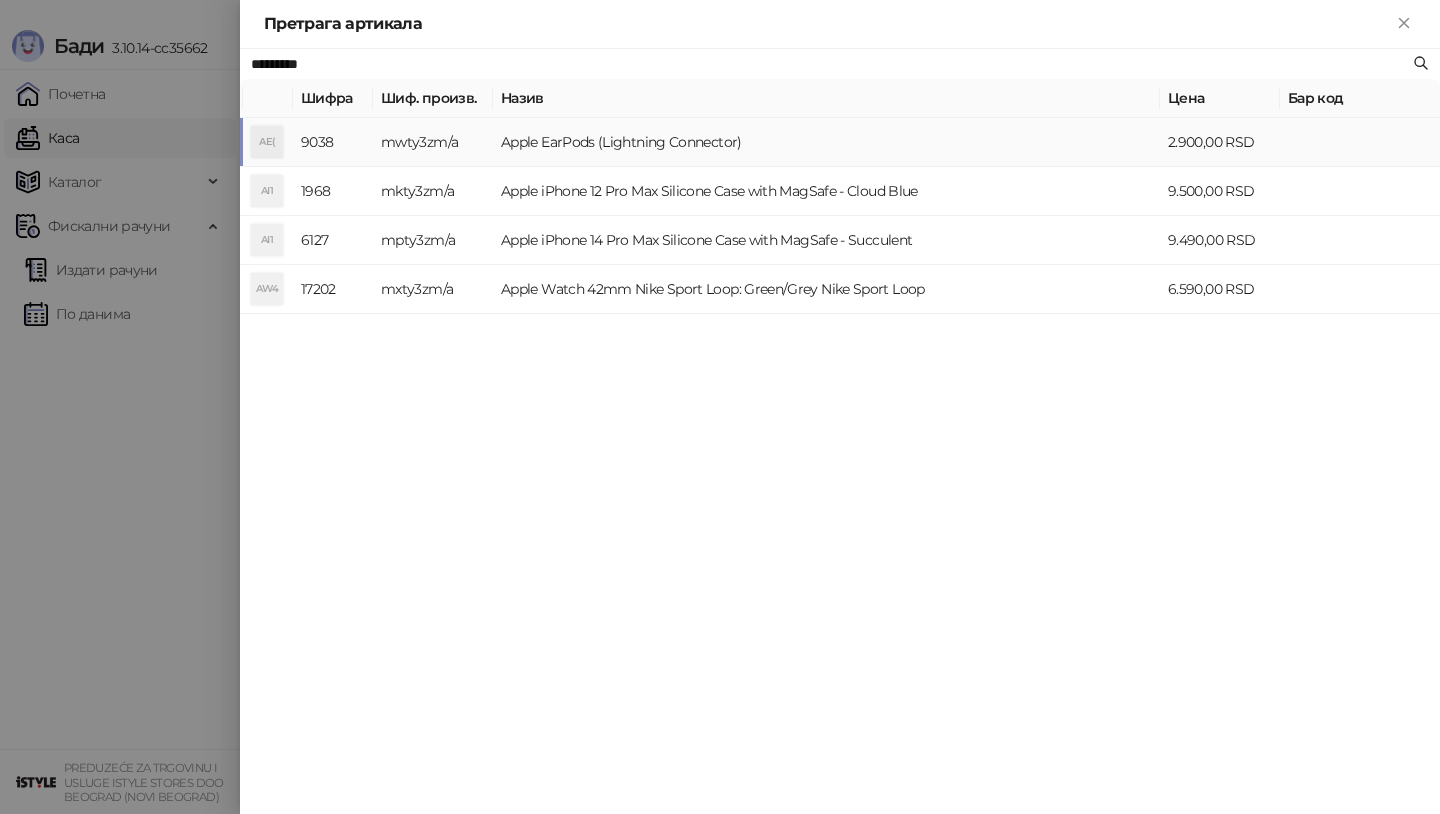 type on "*********" 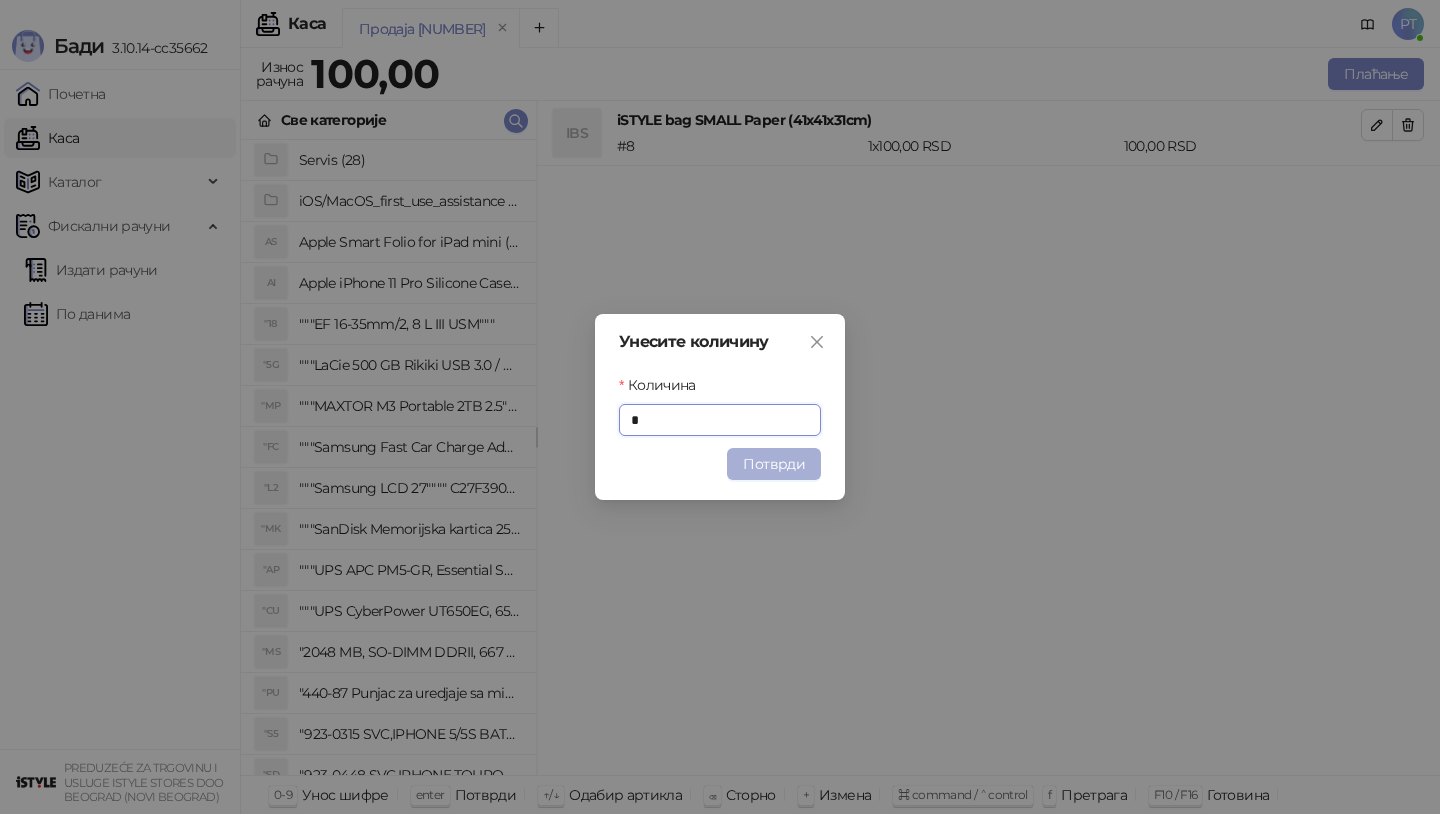 click on "Потврди" at bounding box center [774, 464] 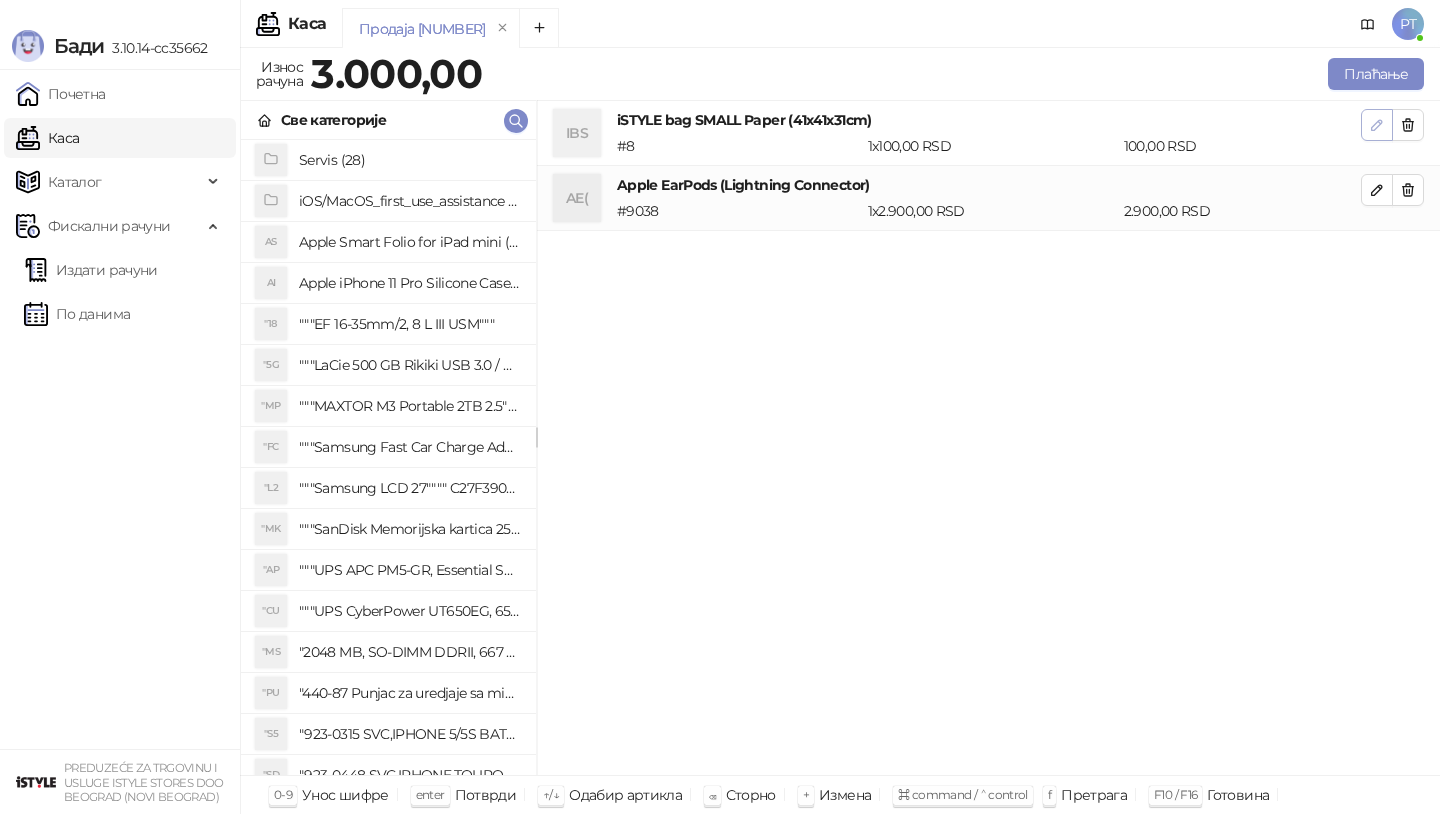 click at bounding box center (1377, 125) 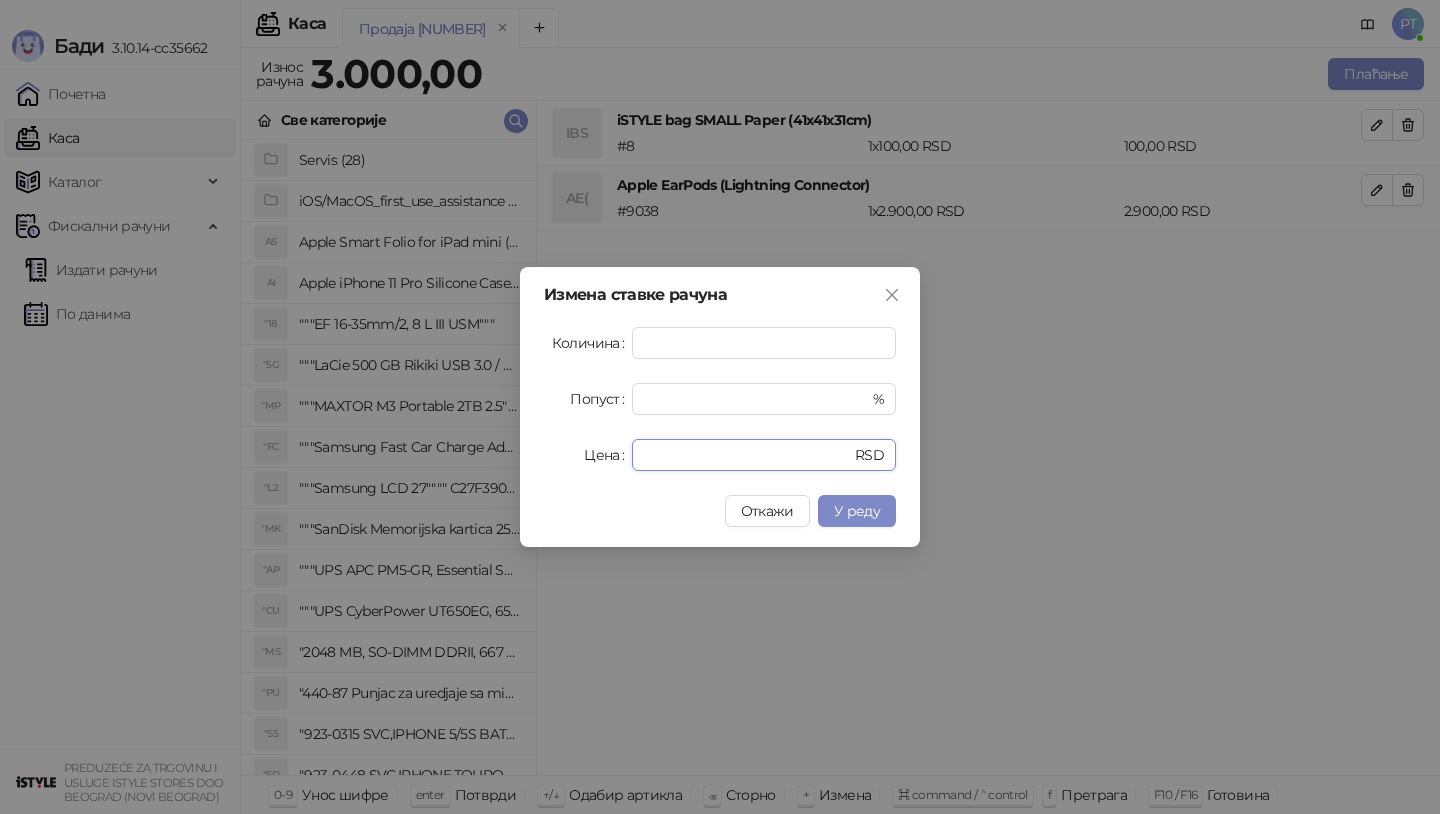 drag, startPoint x: 697, startPoint y: 456, endPoint x: 532, endPoint y: 456, distance: 165 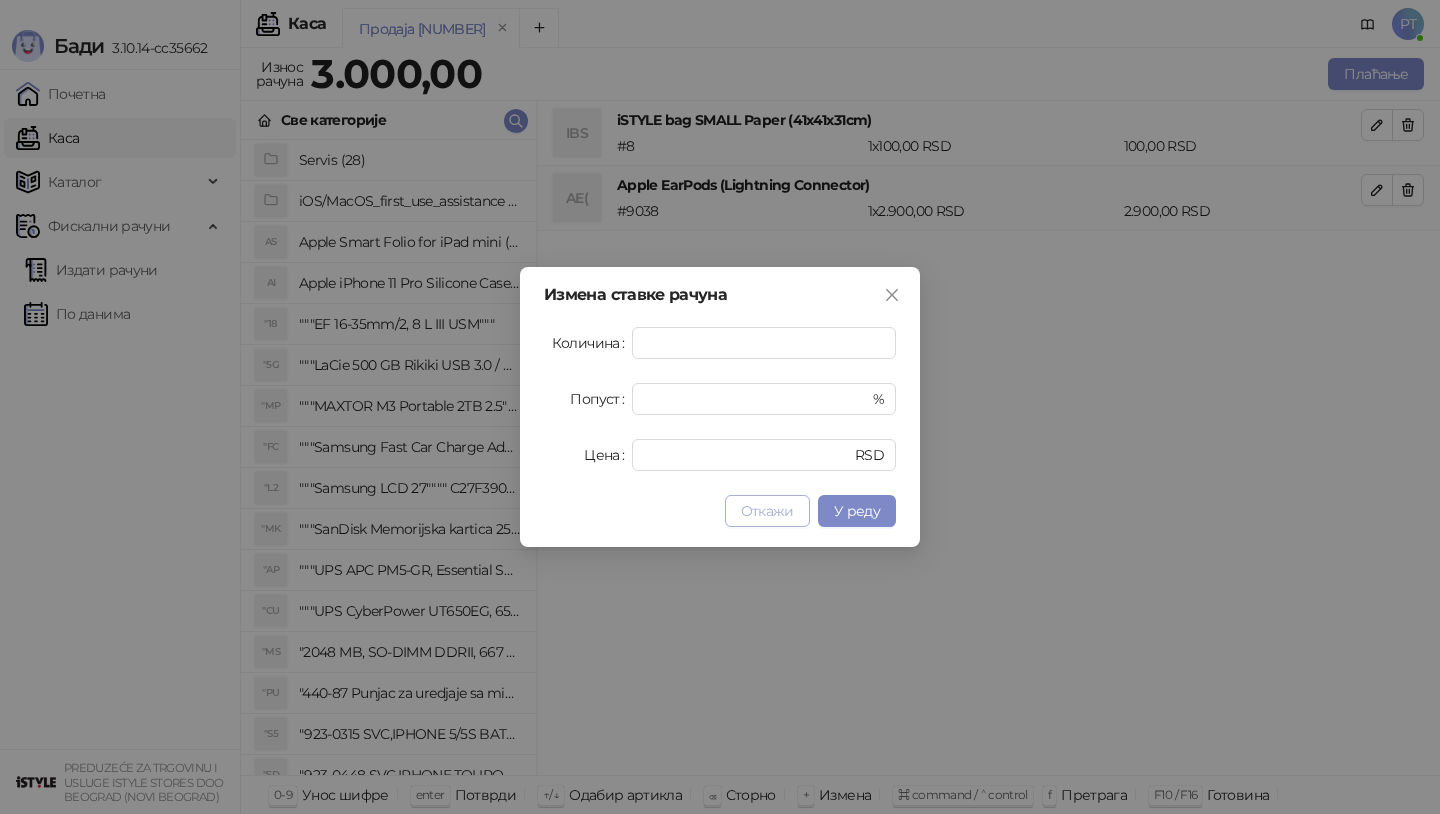 click on "Откажи" at bounding box center [767, 511] 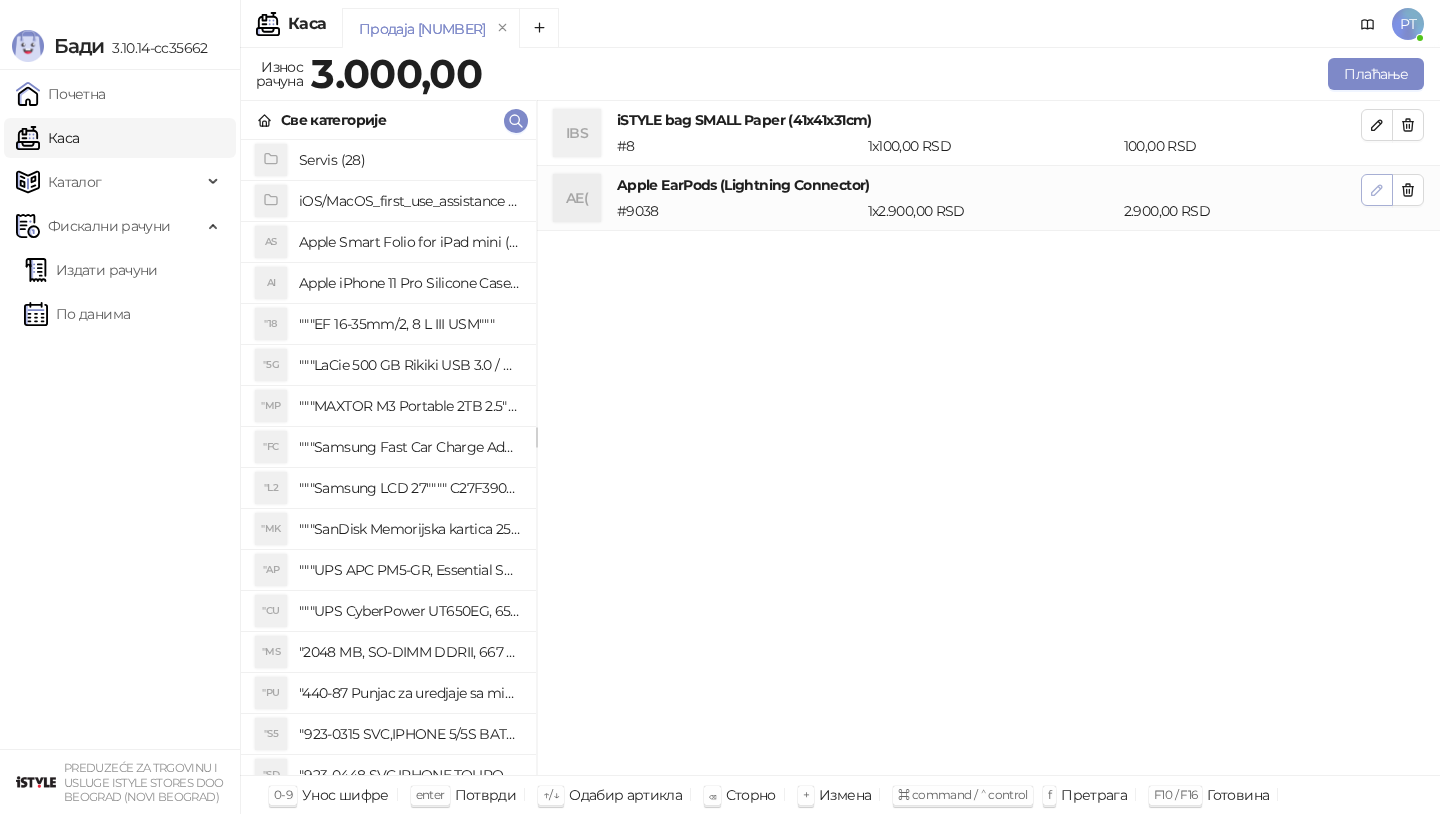 click 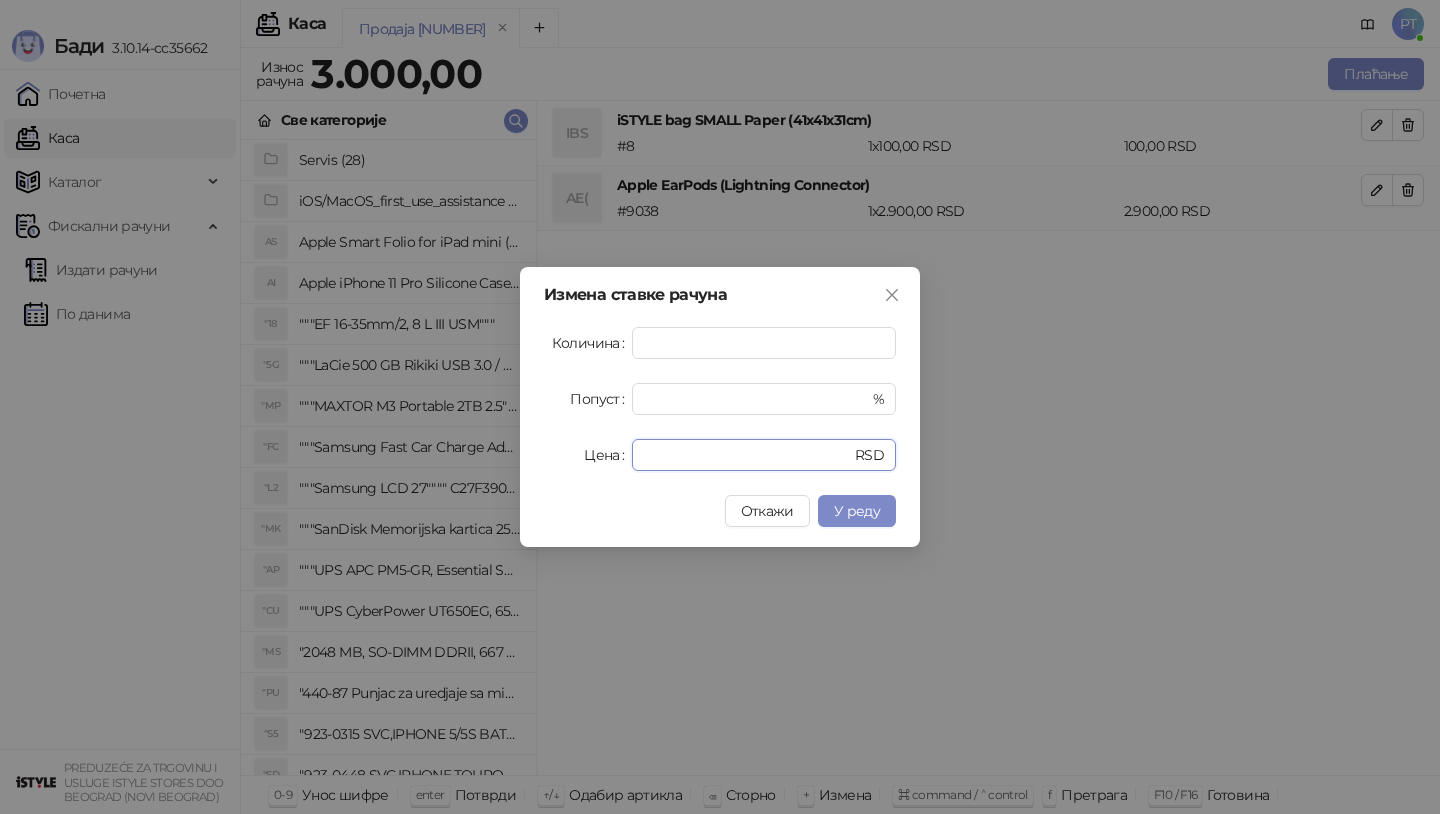 drag, startPoint x: 706, startPoint y: 461, endPoint x: 470, endPoint y: 466, distance: 236.05296 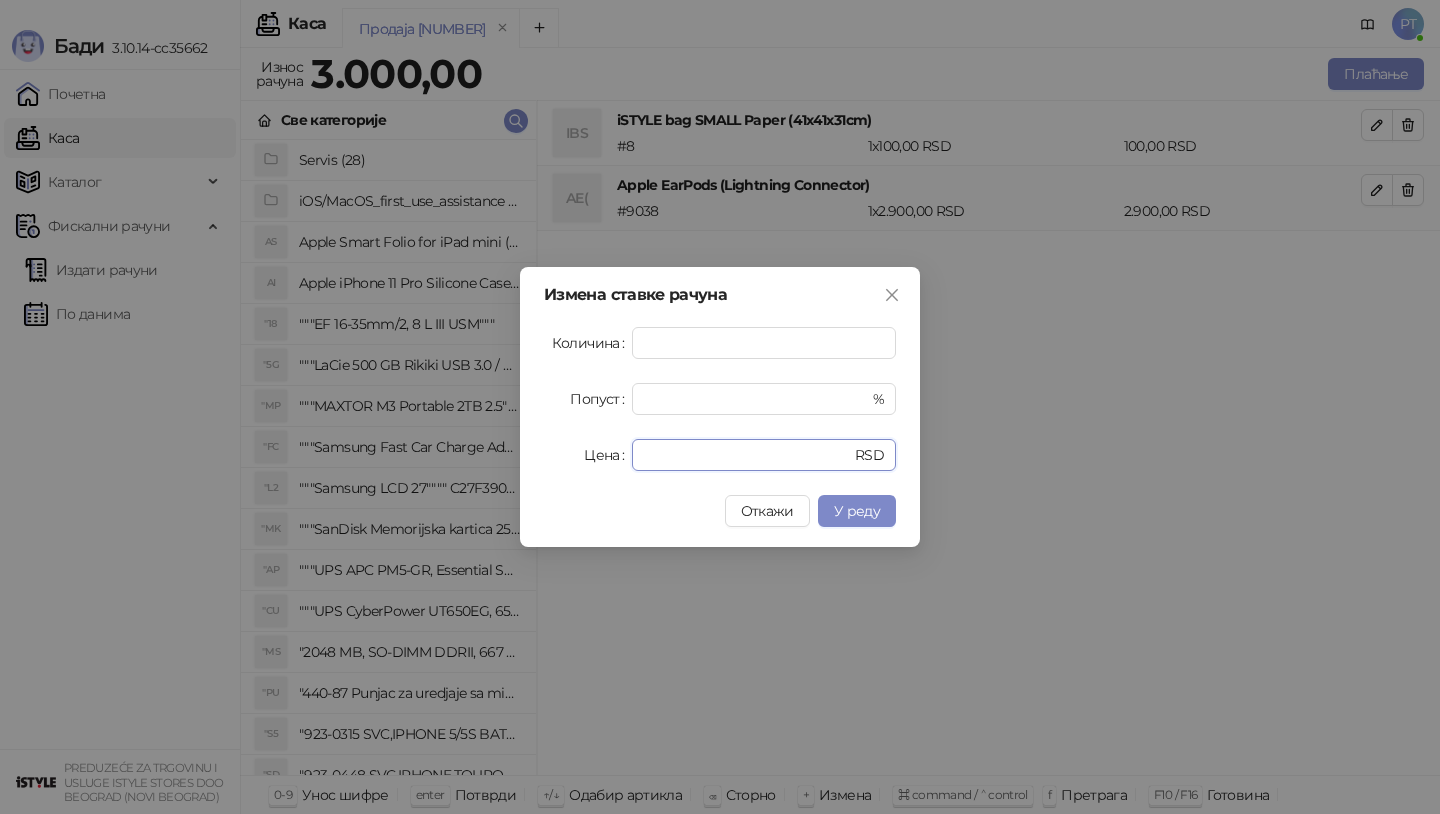 drag, startPoint x: 723, startPoint y: 452, endPoint x: 401, endPoint y: 466, distance: 322.3042 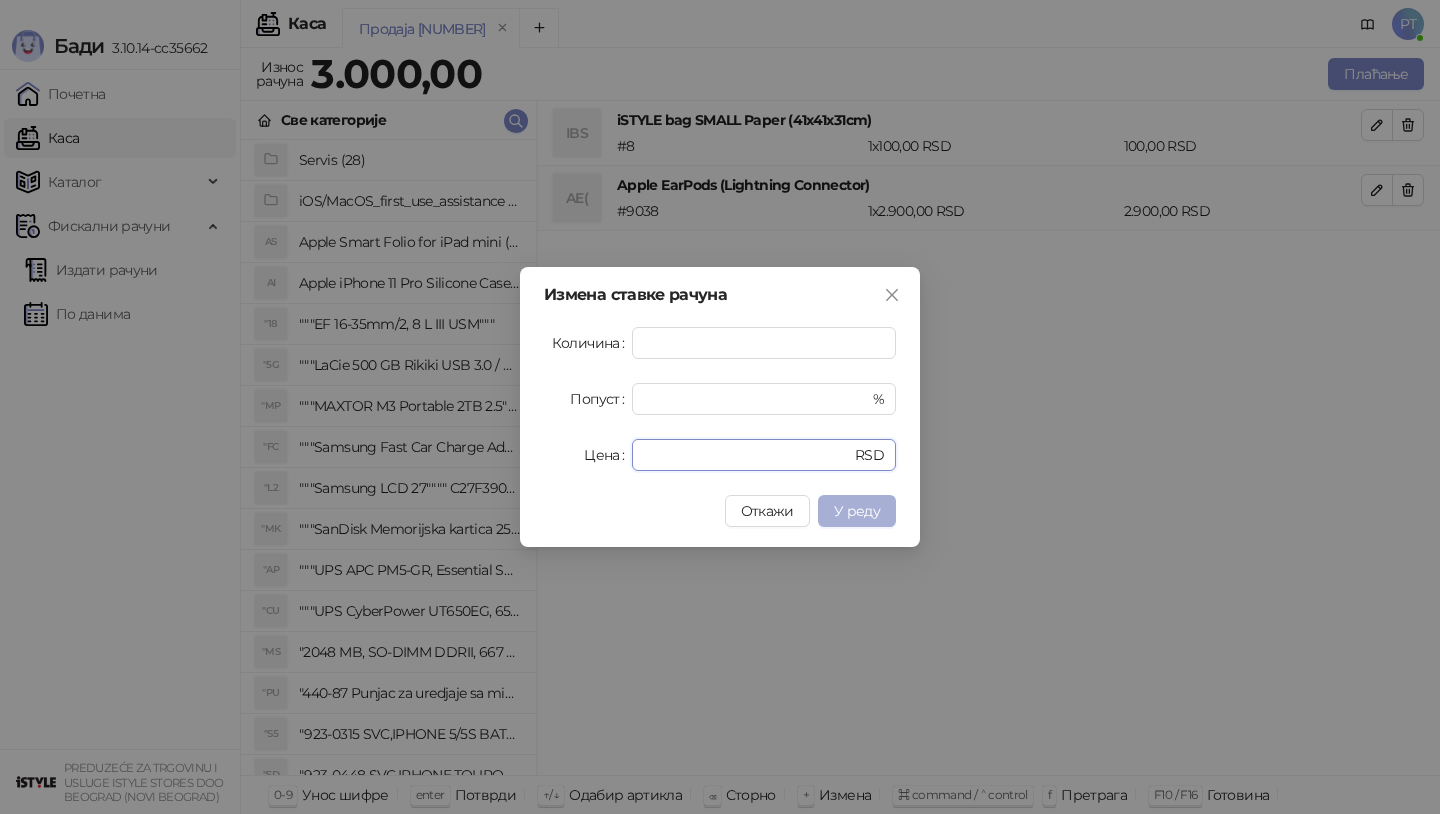 type on "****" 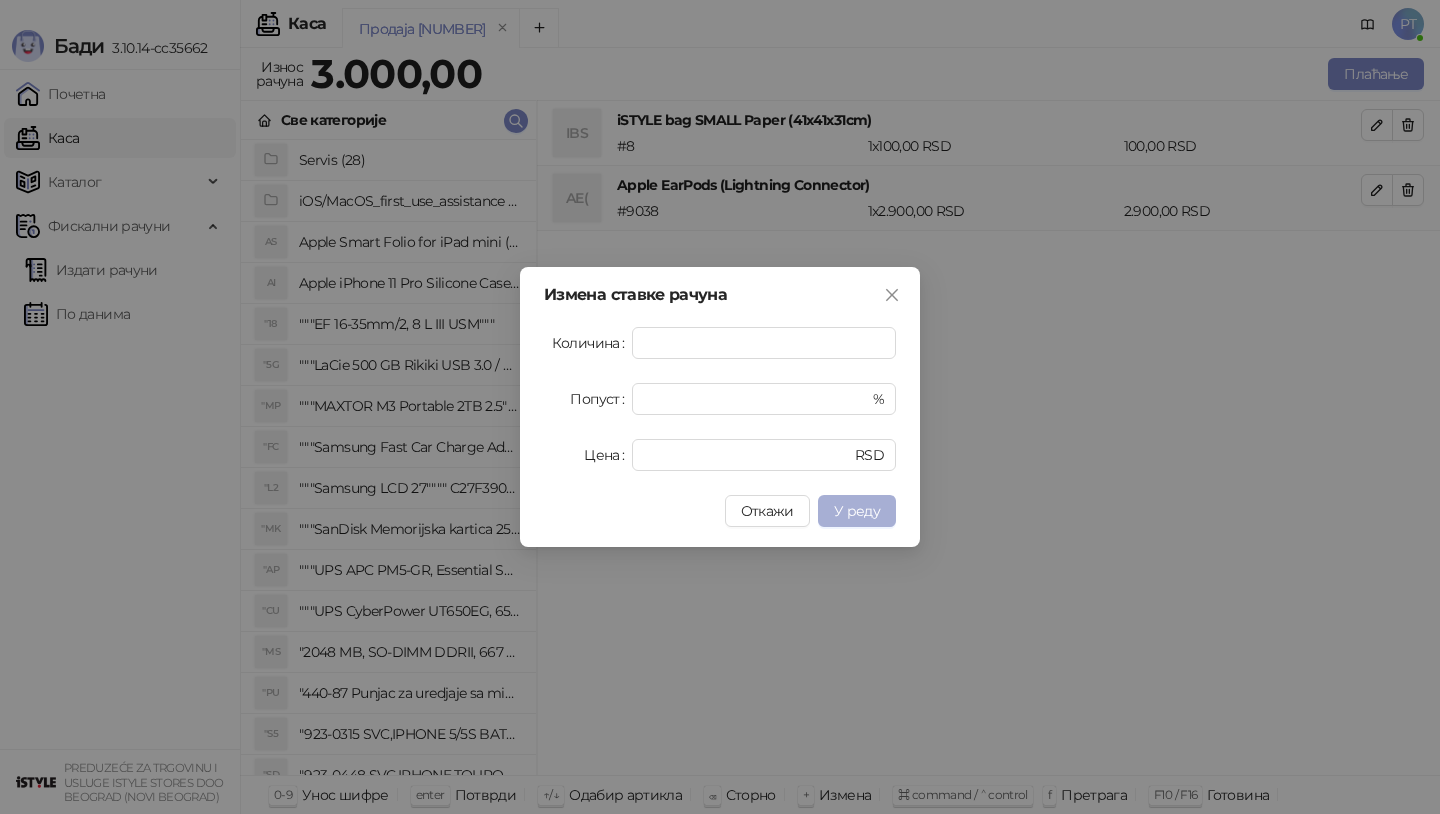 click on "У реду" at bounding box center (857, 511) 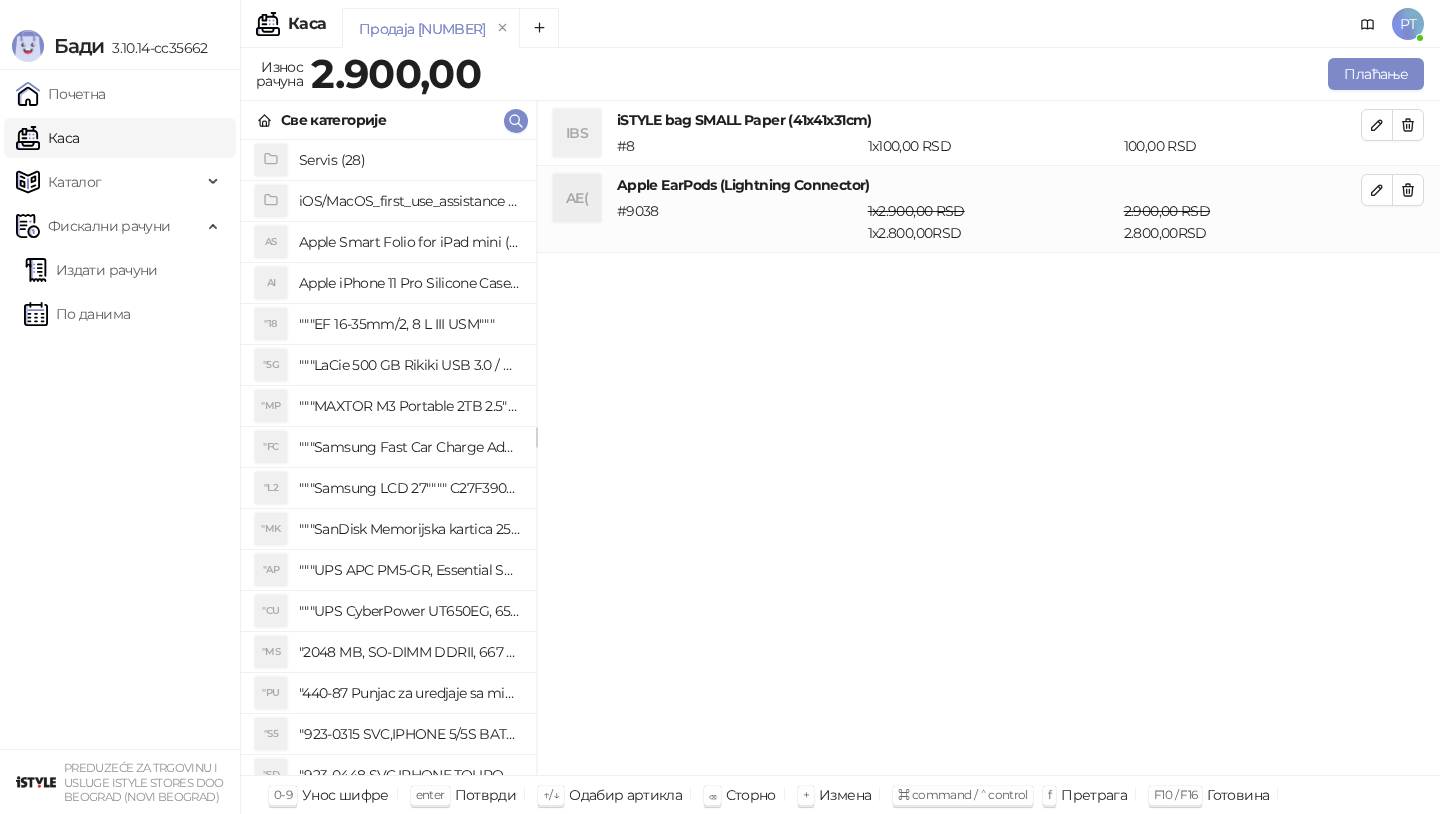 click on "Плаћање" at bounding box center (956, 74) 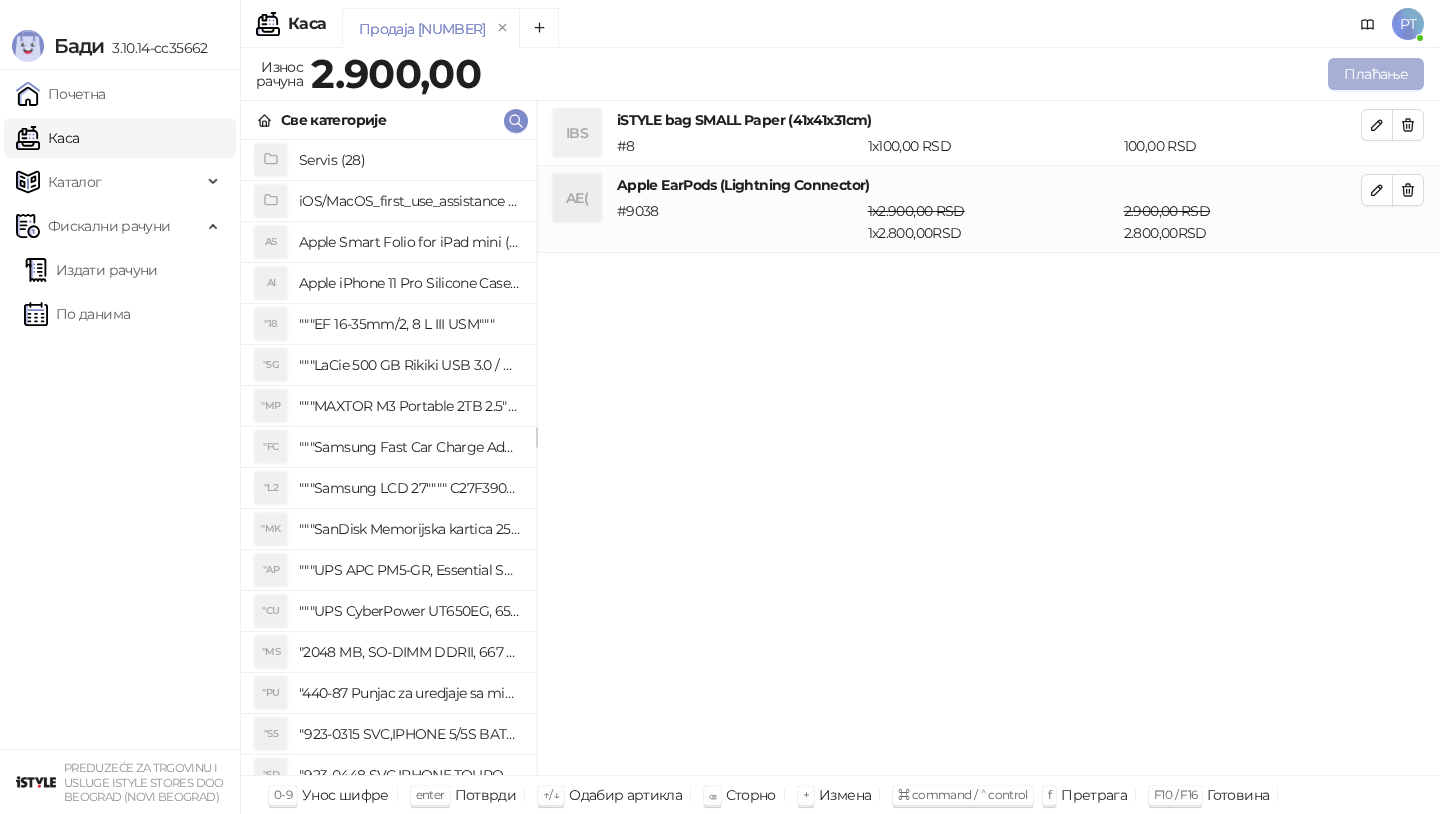 click on "Плаћање" at bounding box center (1376, 74) 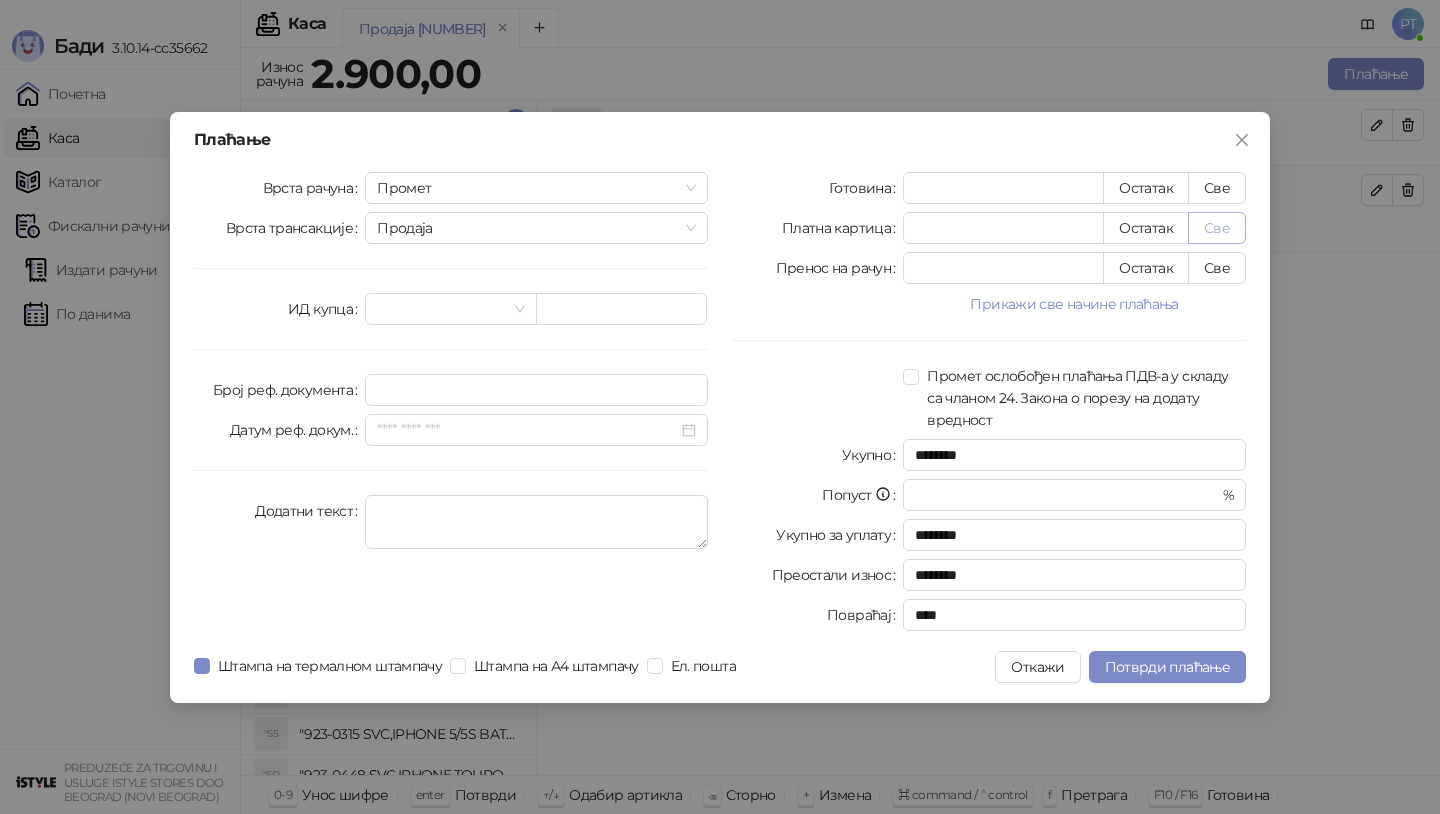 click on "Све" at bounding box center (1217, 228) 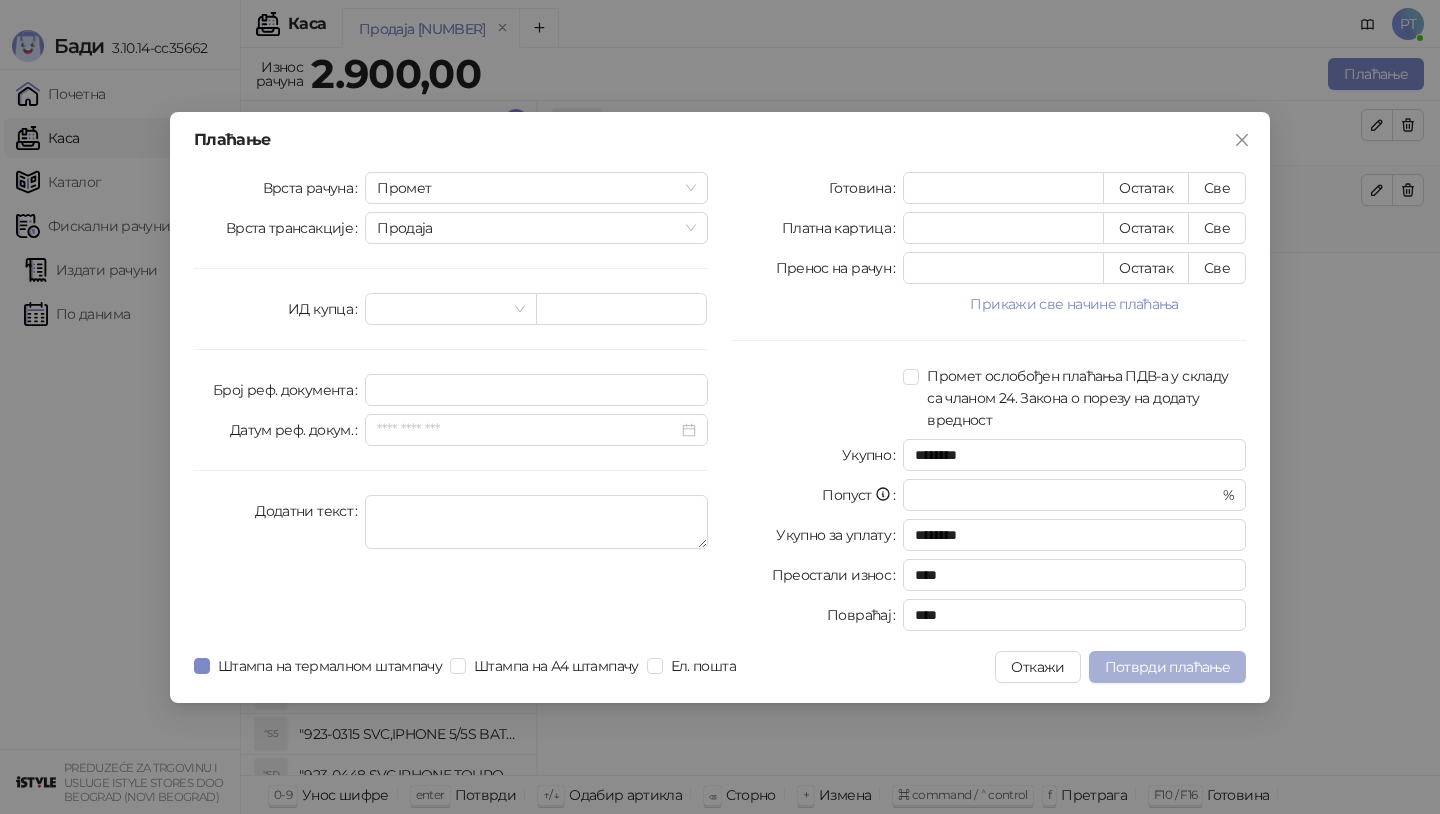 click on "Потврди плаћање" at bounding box center [1167, 667] 